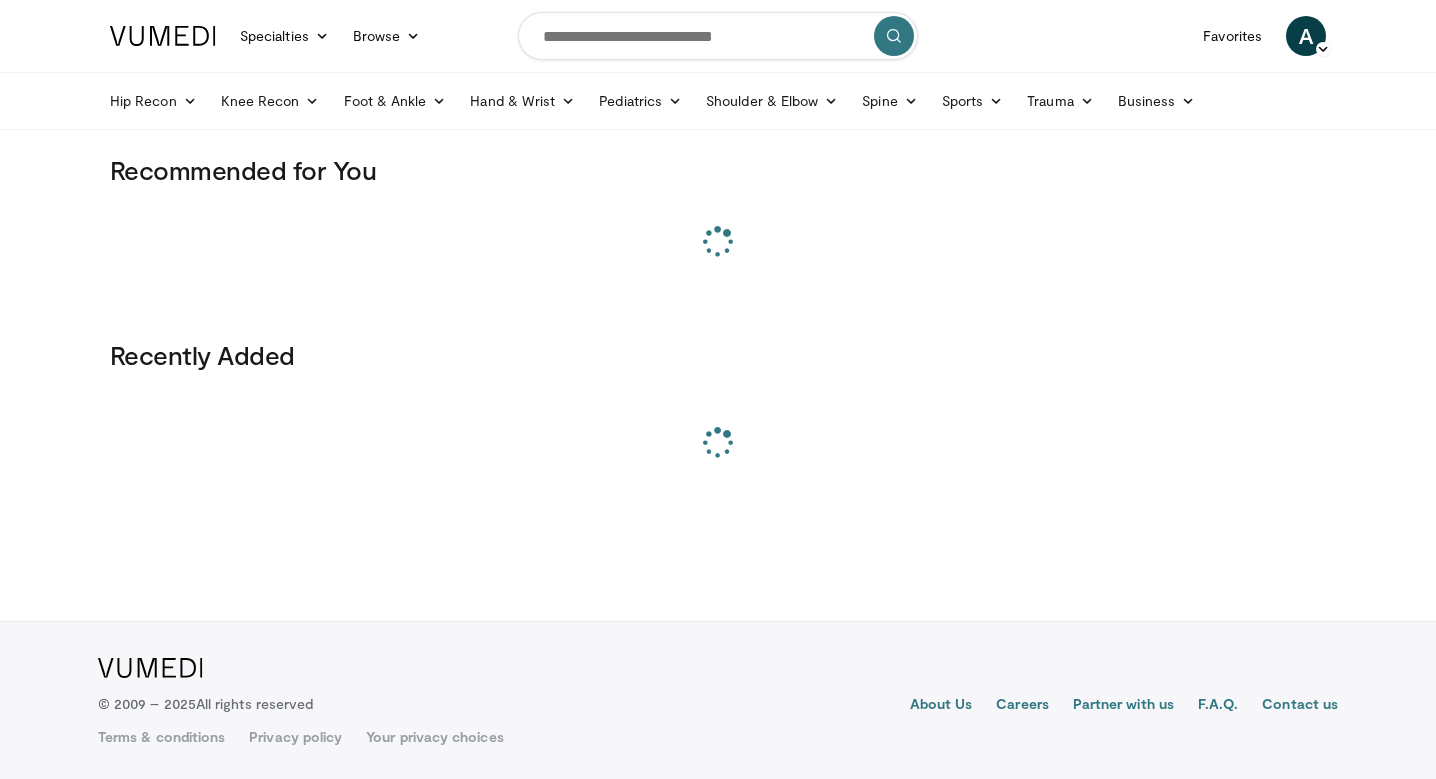 scroll, scrollTop: 0, scrollLeft: 0, axis: both 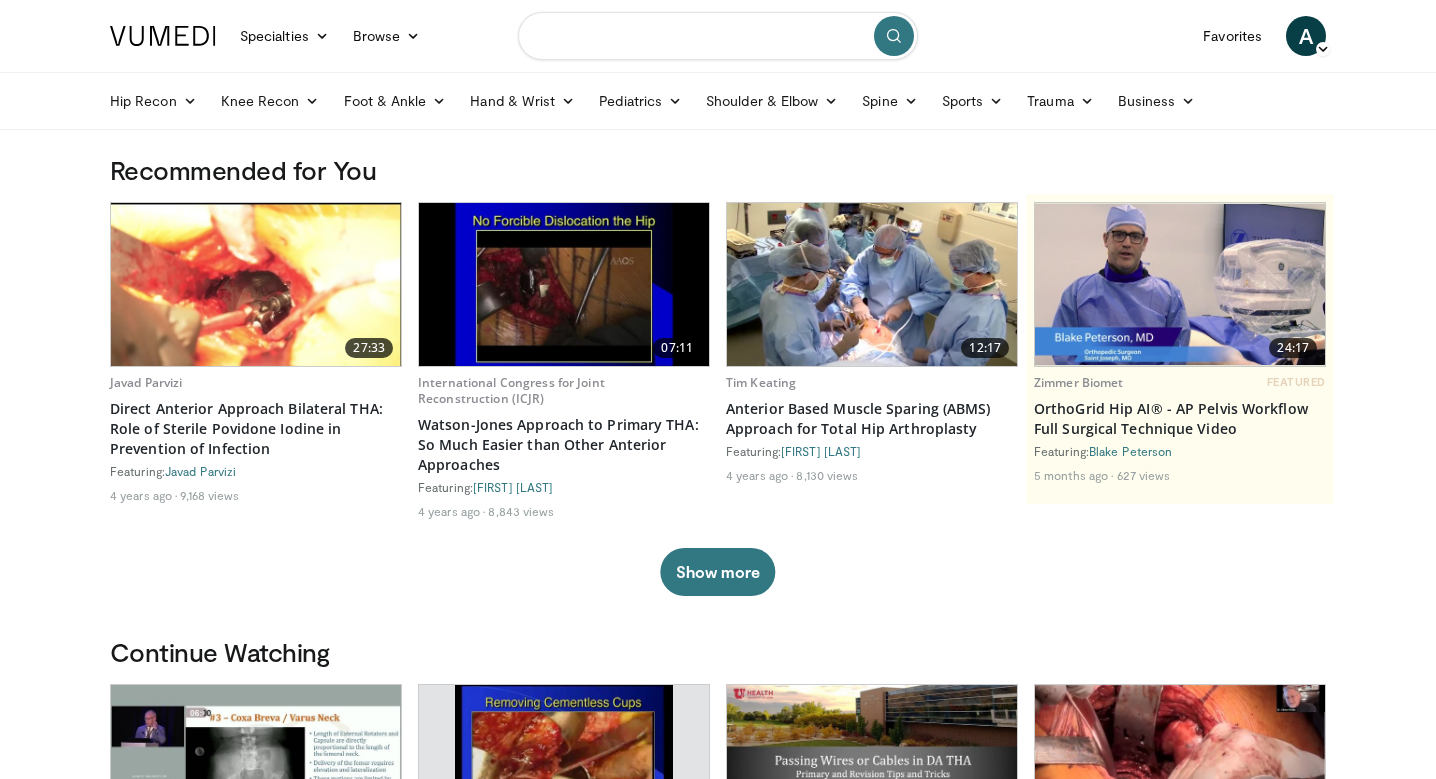 click at bounding box center (718, 36) 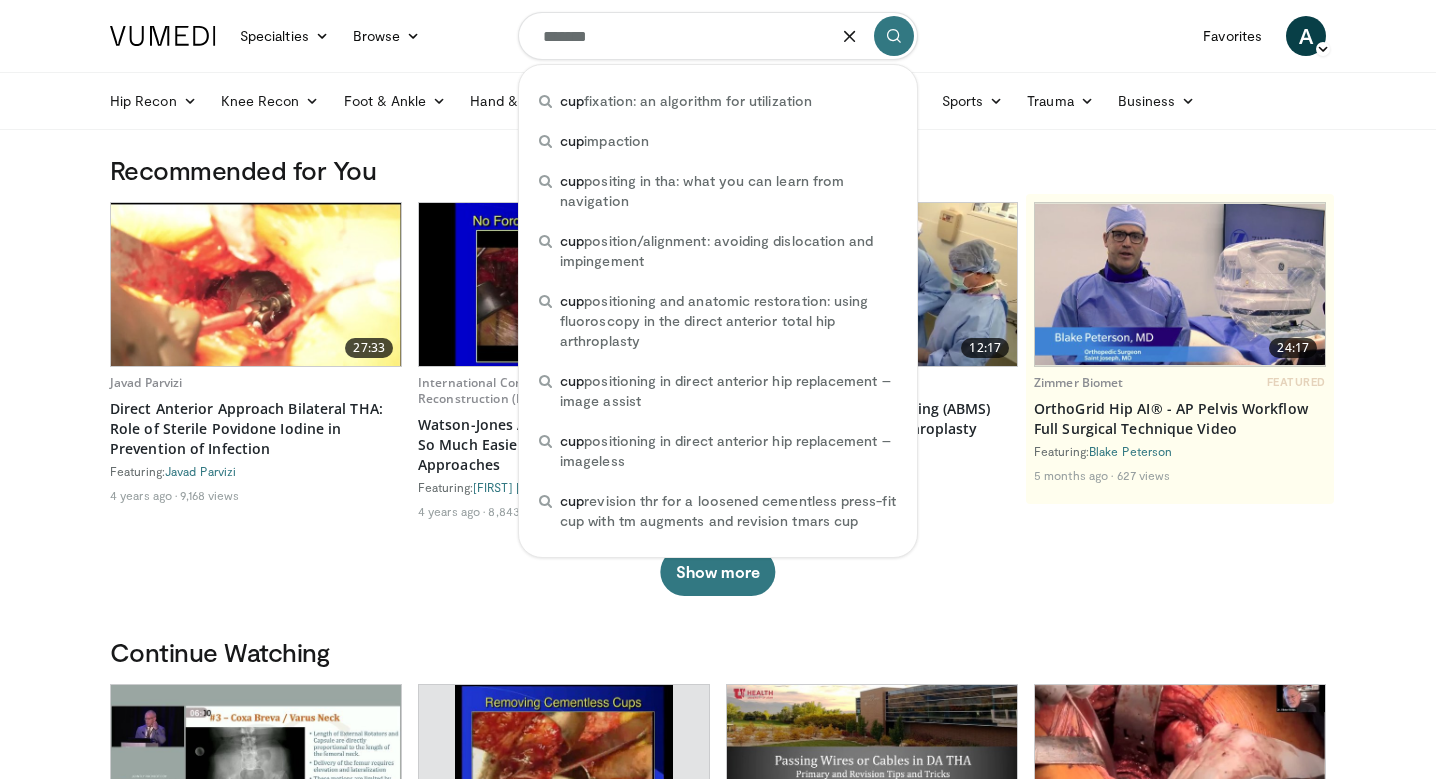 type on "********" 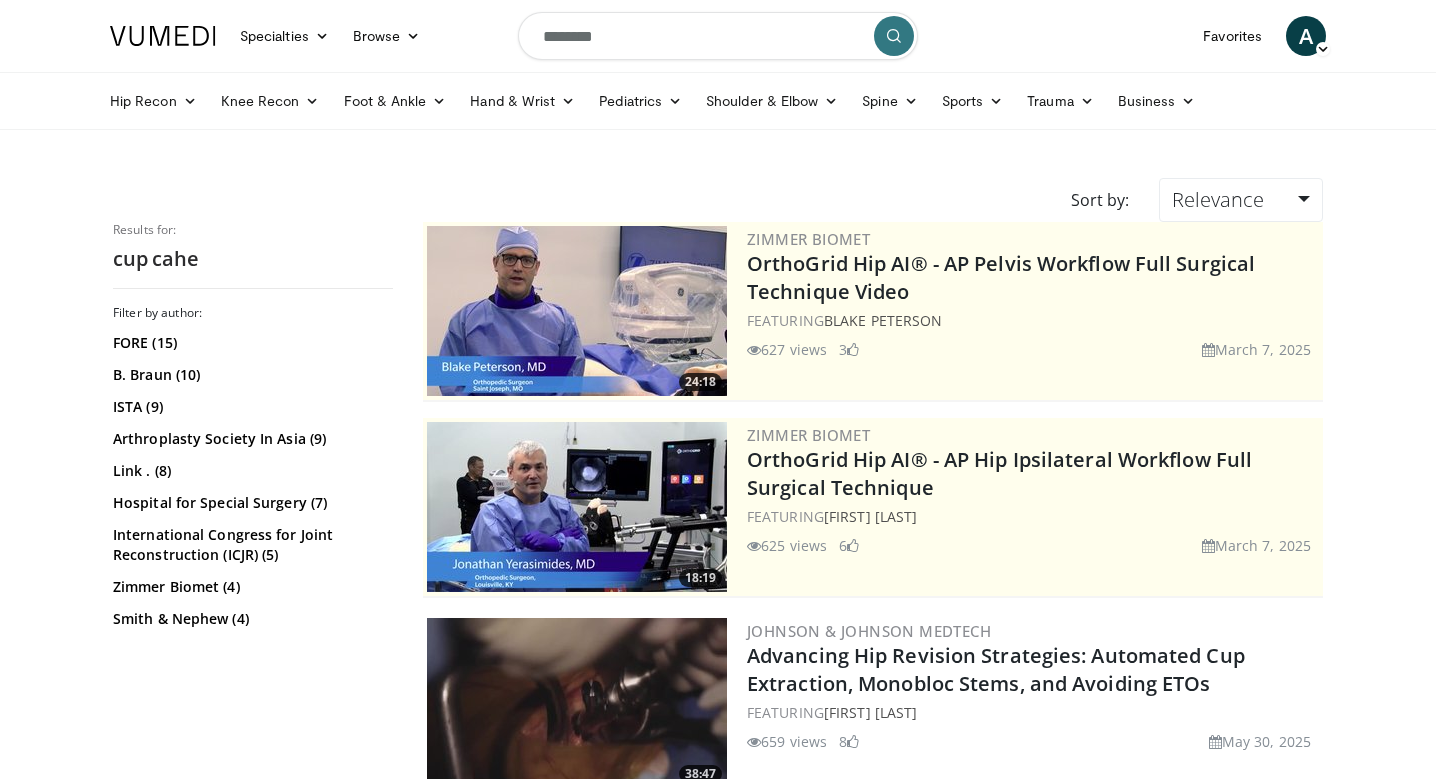 scroll, scrollTop: 0, scrollLeft: 0, axis: both 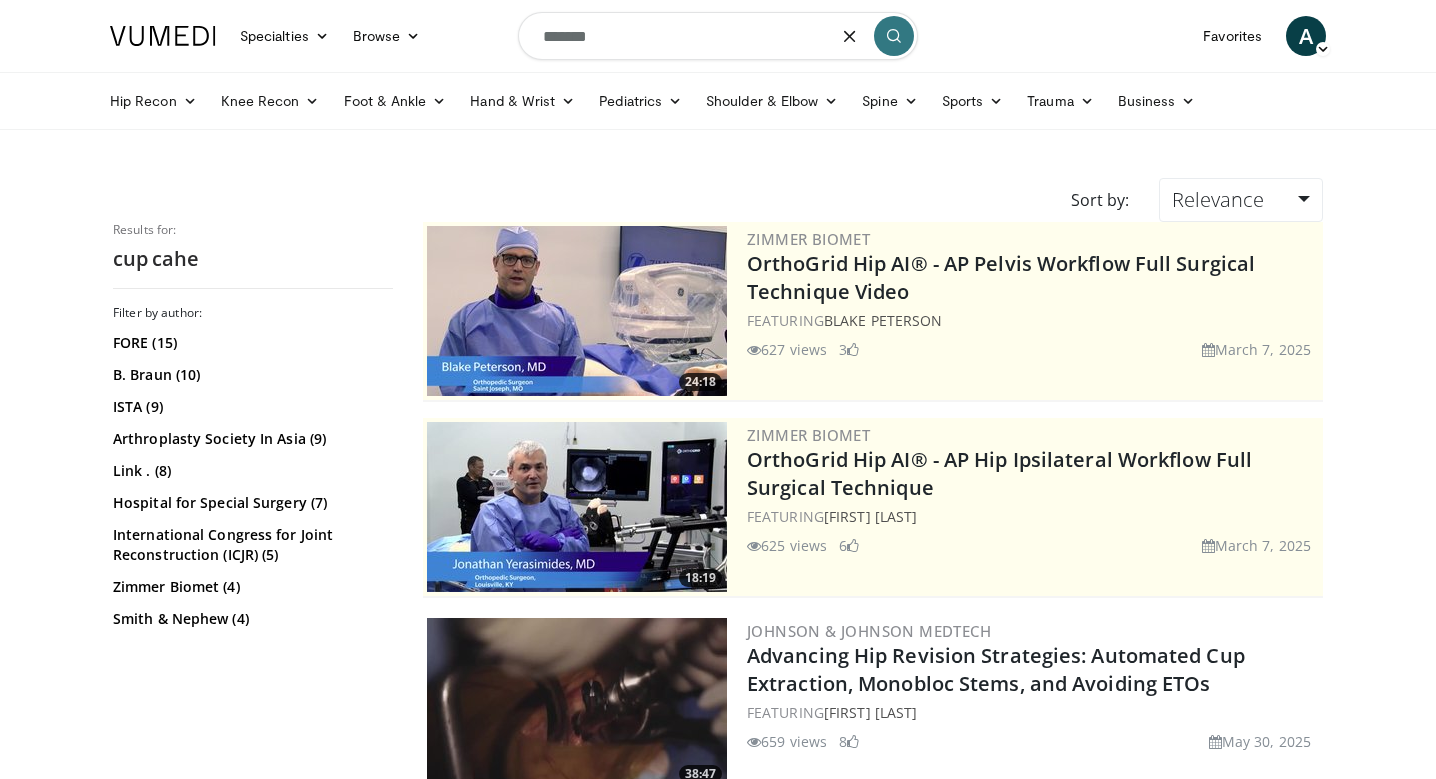 type on "********" 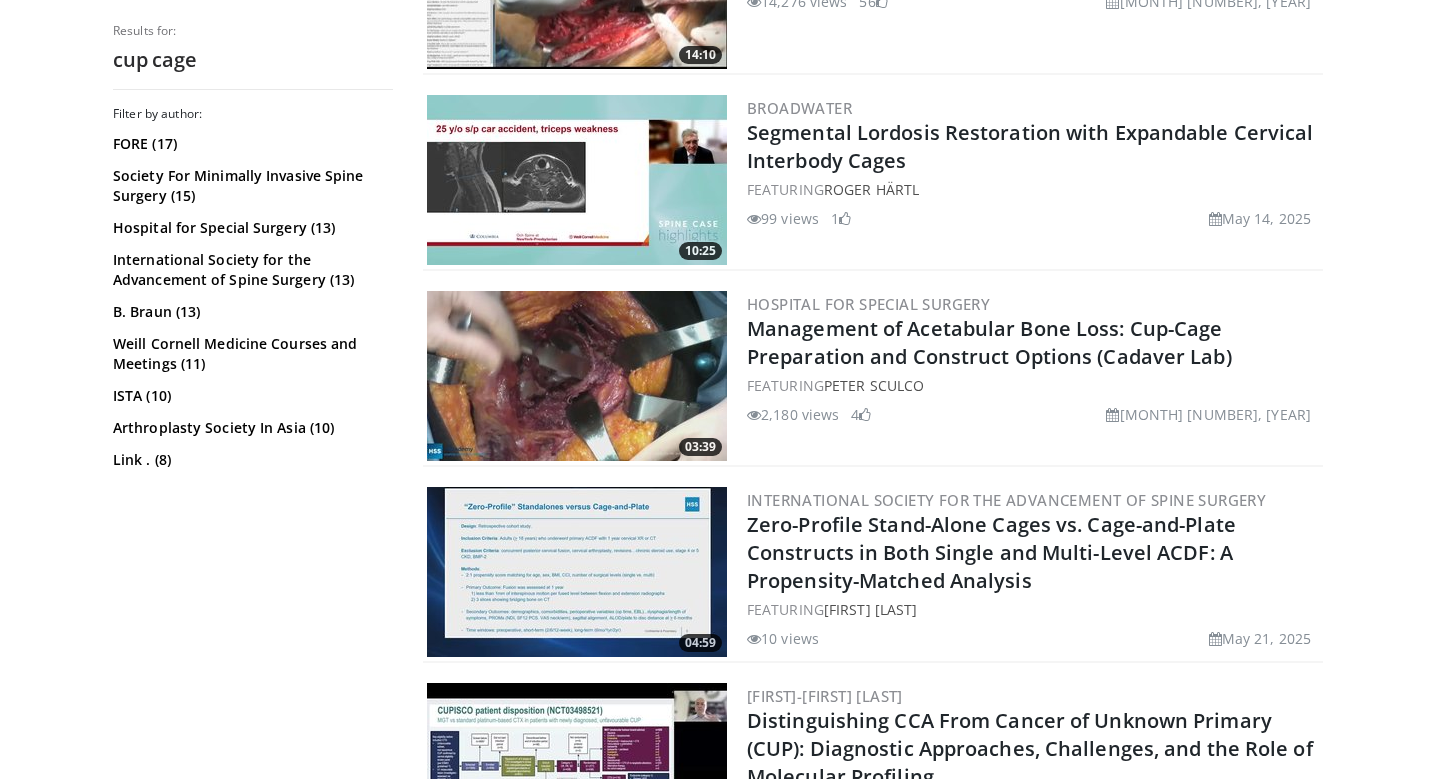 scroll, scrollTop: 1524, scrollLeft: 0, axis: vertical 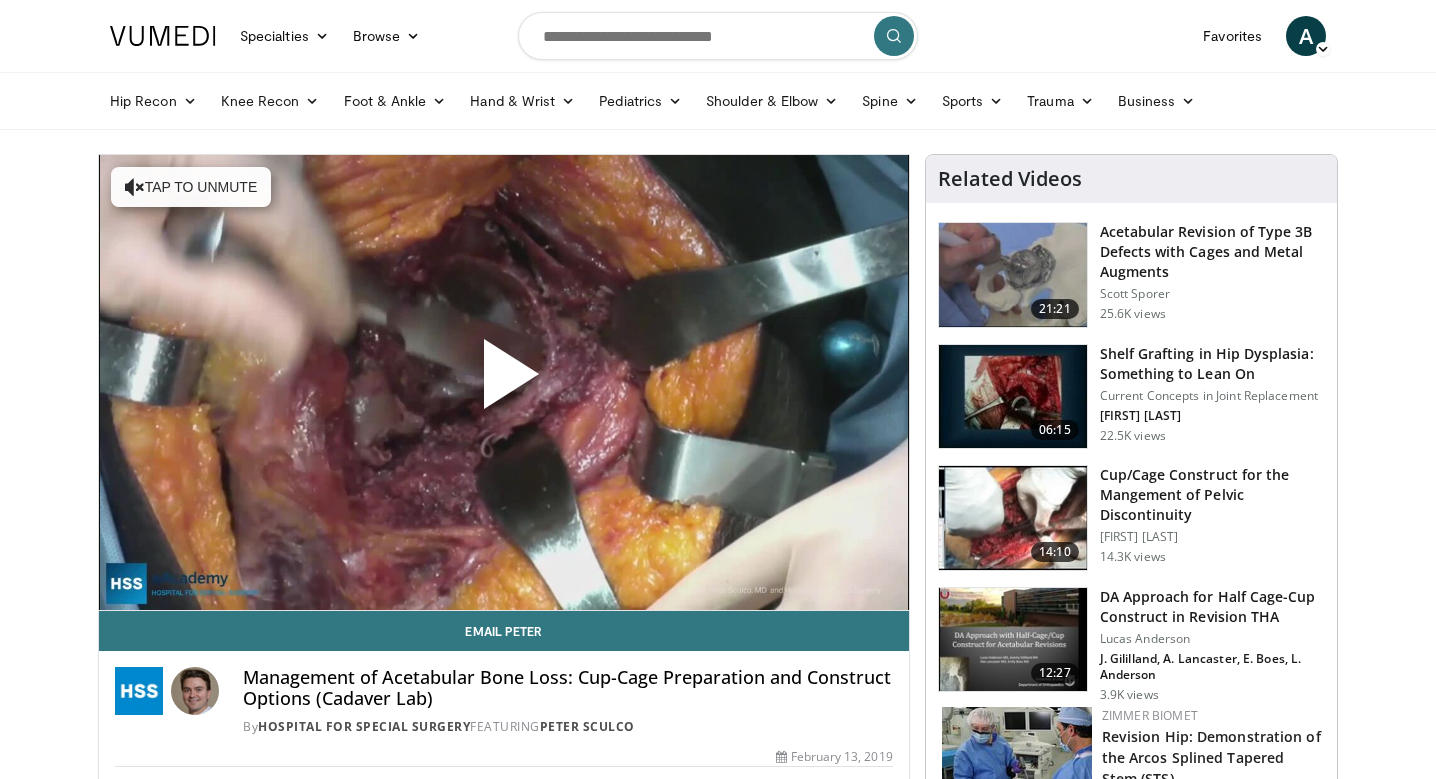 click at bounding box center [504, 382] 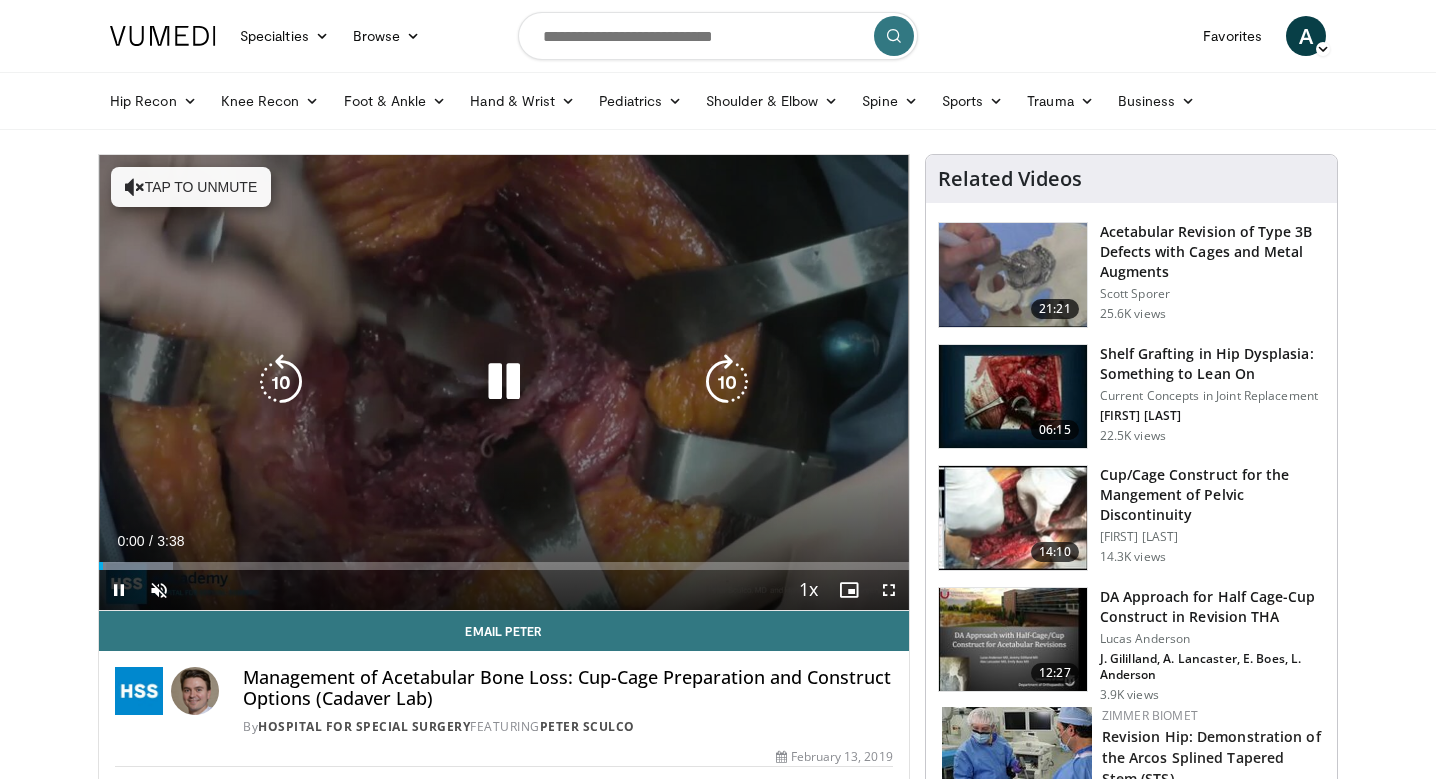 click on "Tap to unmute" at bounding box center [191, 187] 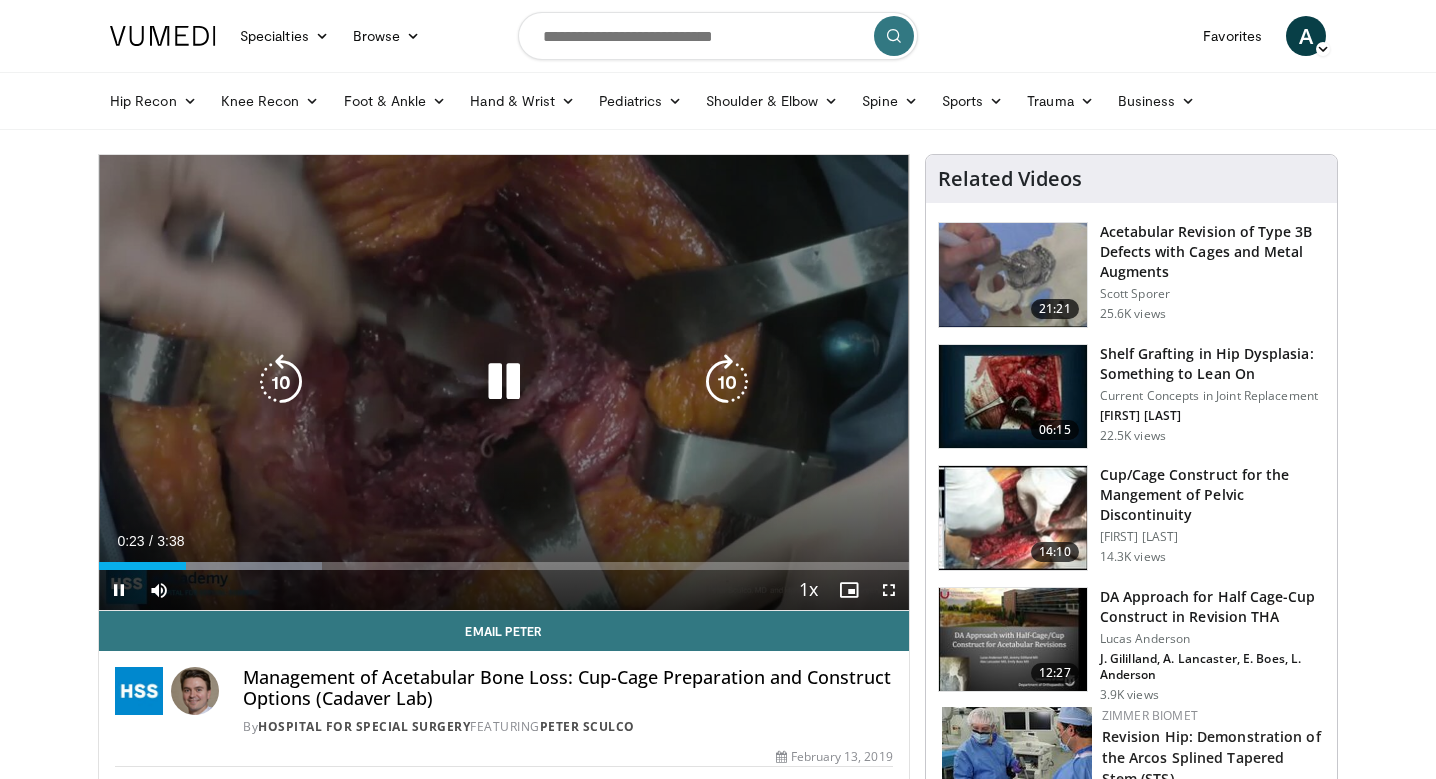 click at bounding box center [504, 382] 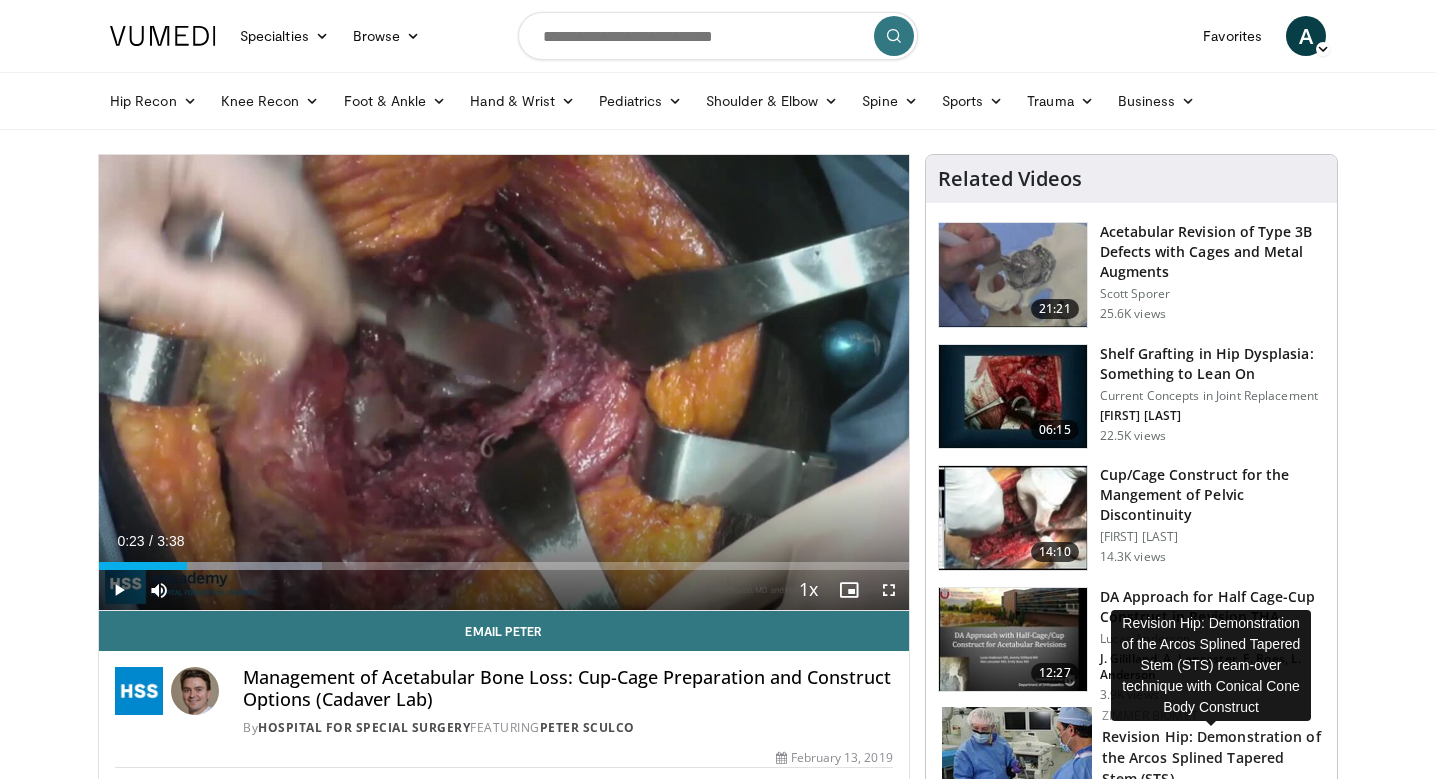 scroll, scrollTop: 0, scrollLeft: 0, axis: both 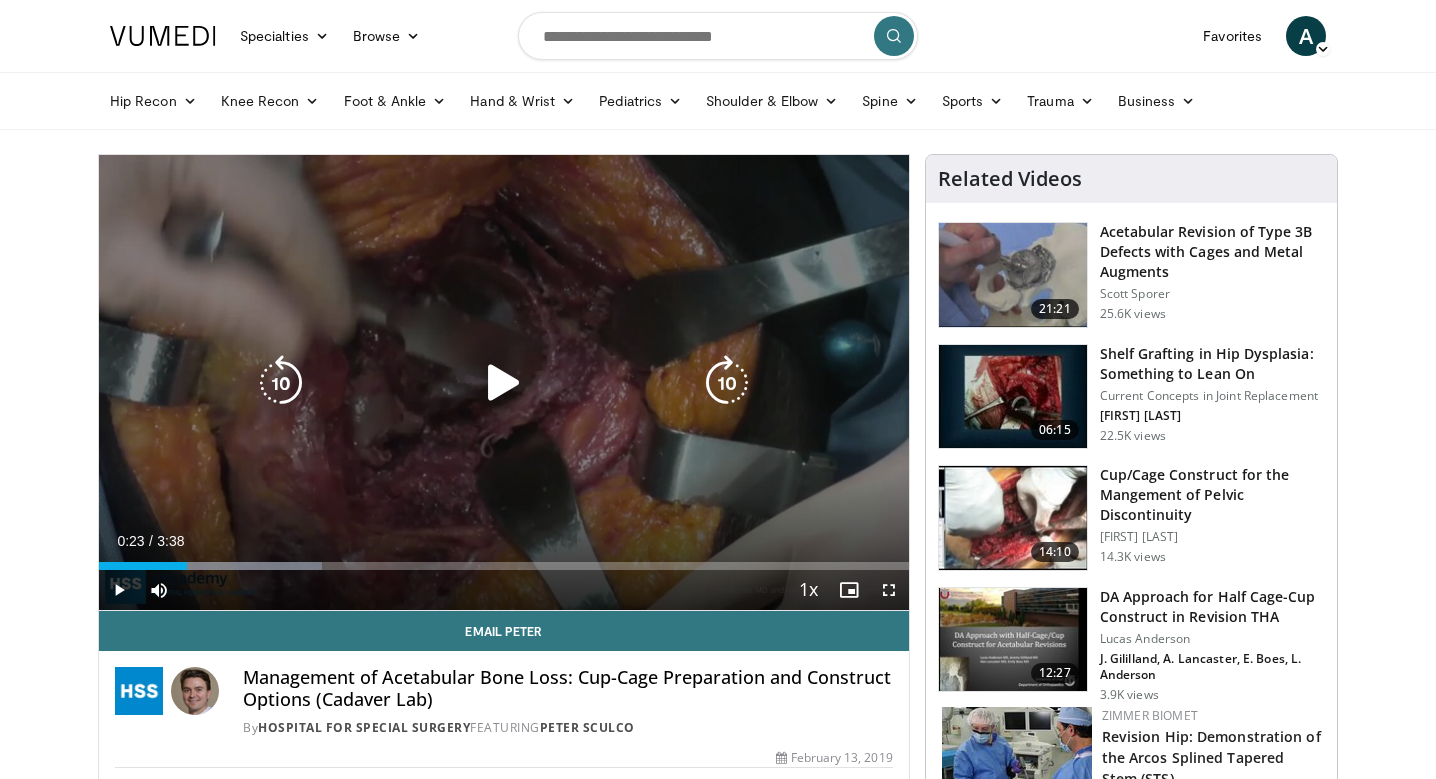 click at bounding box center (504, 383) 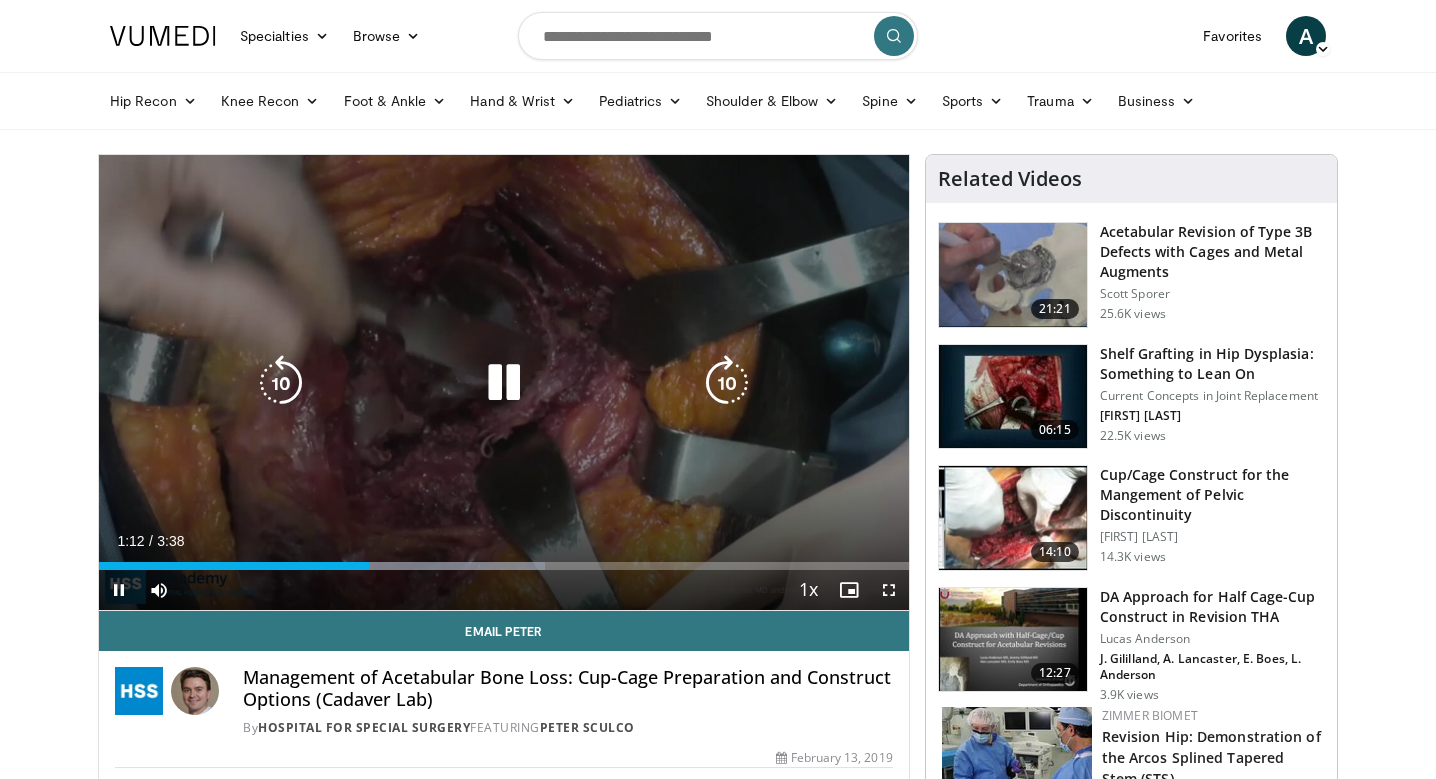 click on "10 seconds
Tap to unmute" at bounding box center (504, 382) 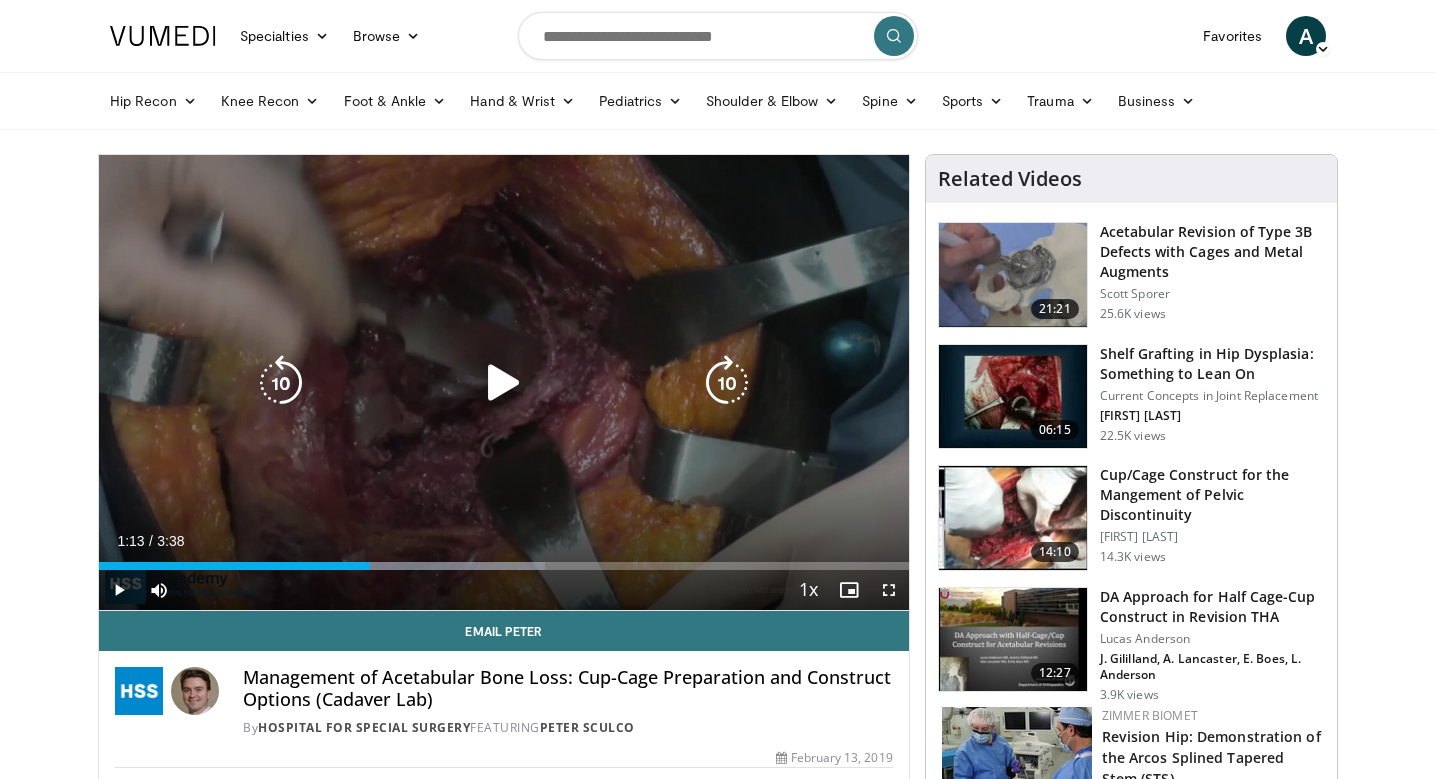 click at bounding box center (504, 383) 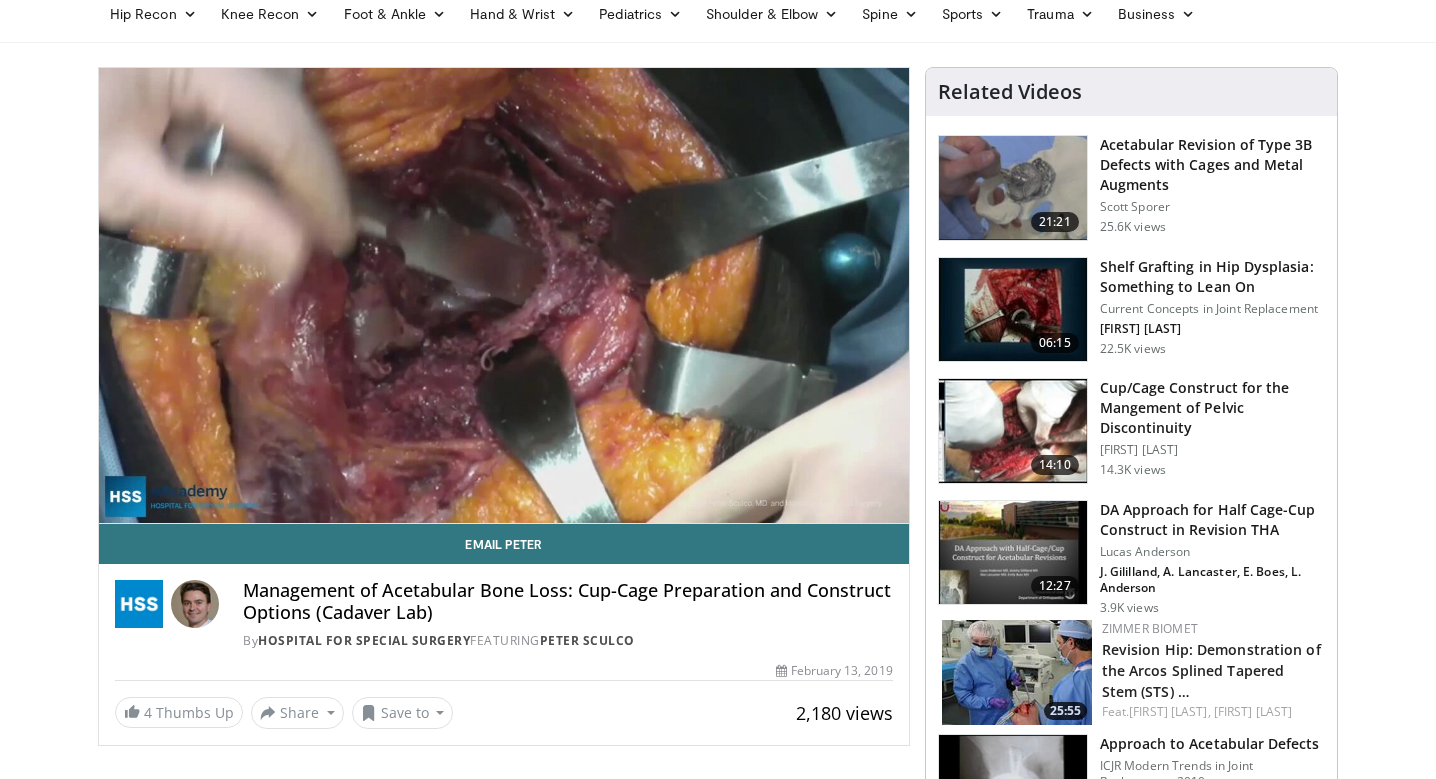 scroll, scrollTop: 87, scrollLeft: 0, axis: vertical 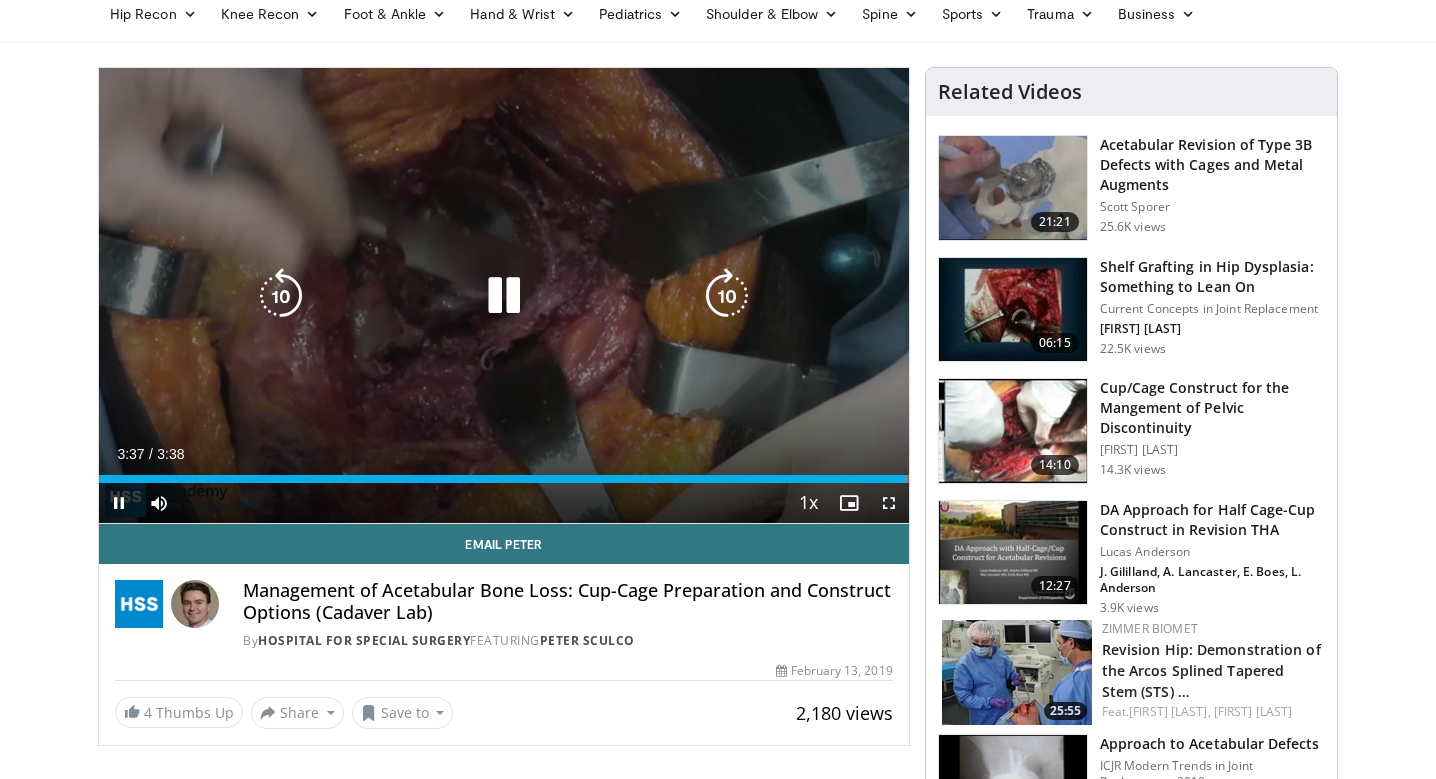 click on "10 seconds
Tap to unmute" at bounding box center [504, 295] 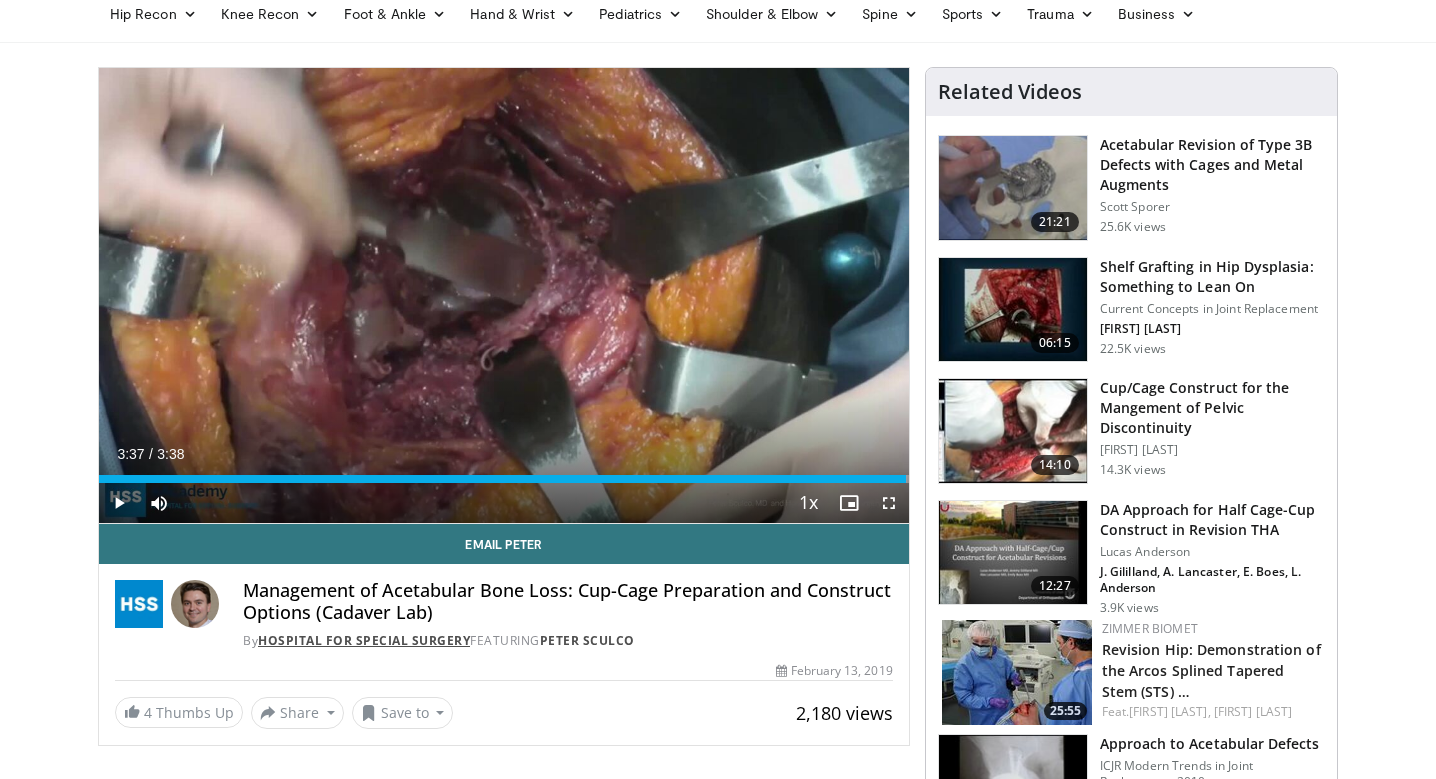 click on "Hospital for Special Surgery" at bounding box center [364, 640] 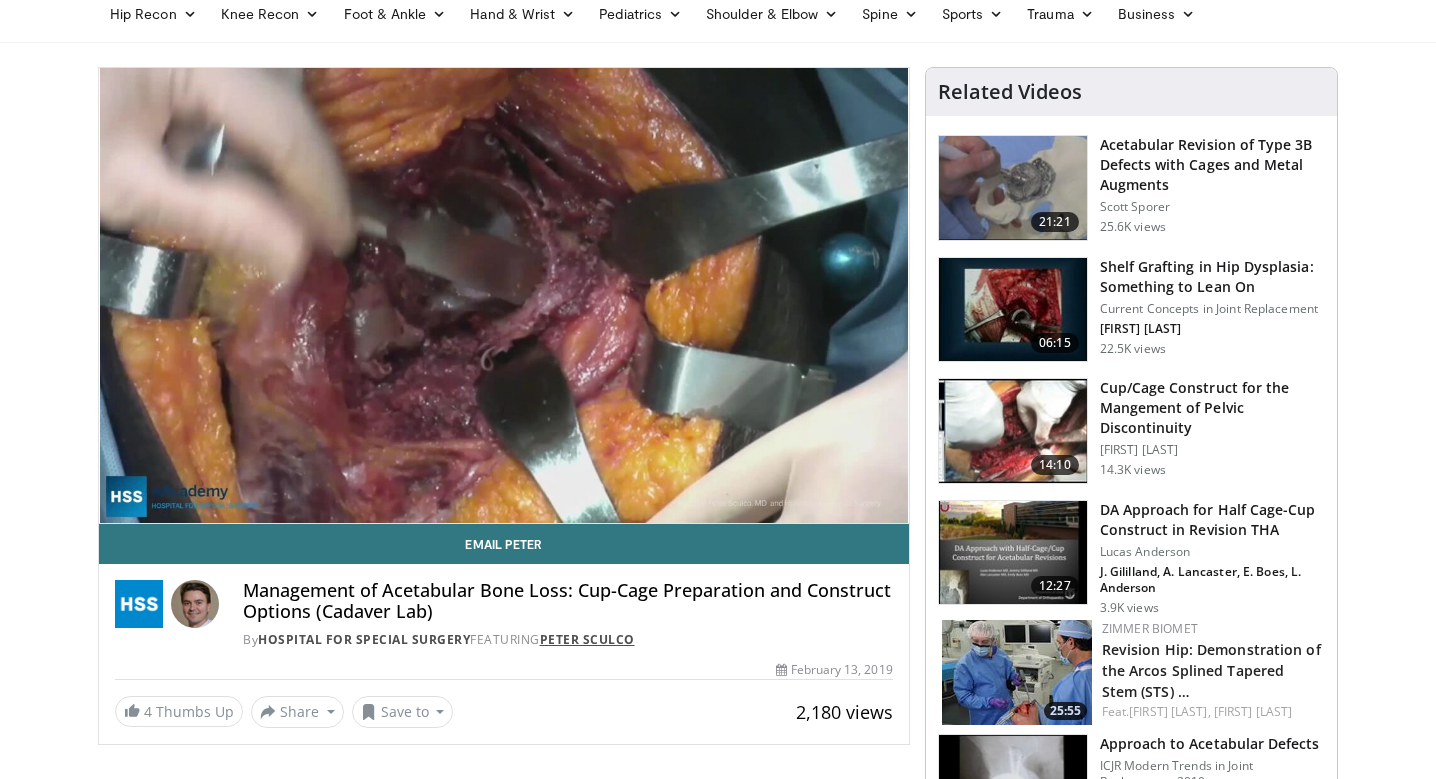 click on "Peter Sculco" at bounding box center [587, 639] 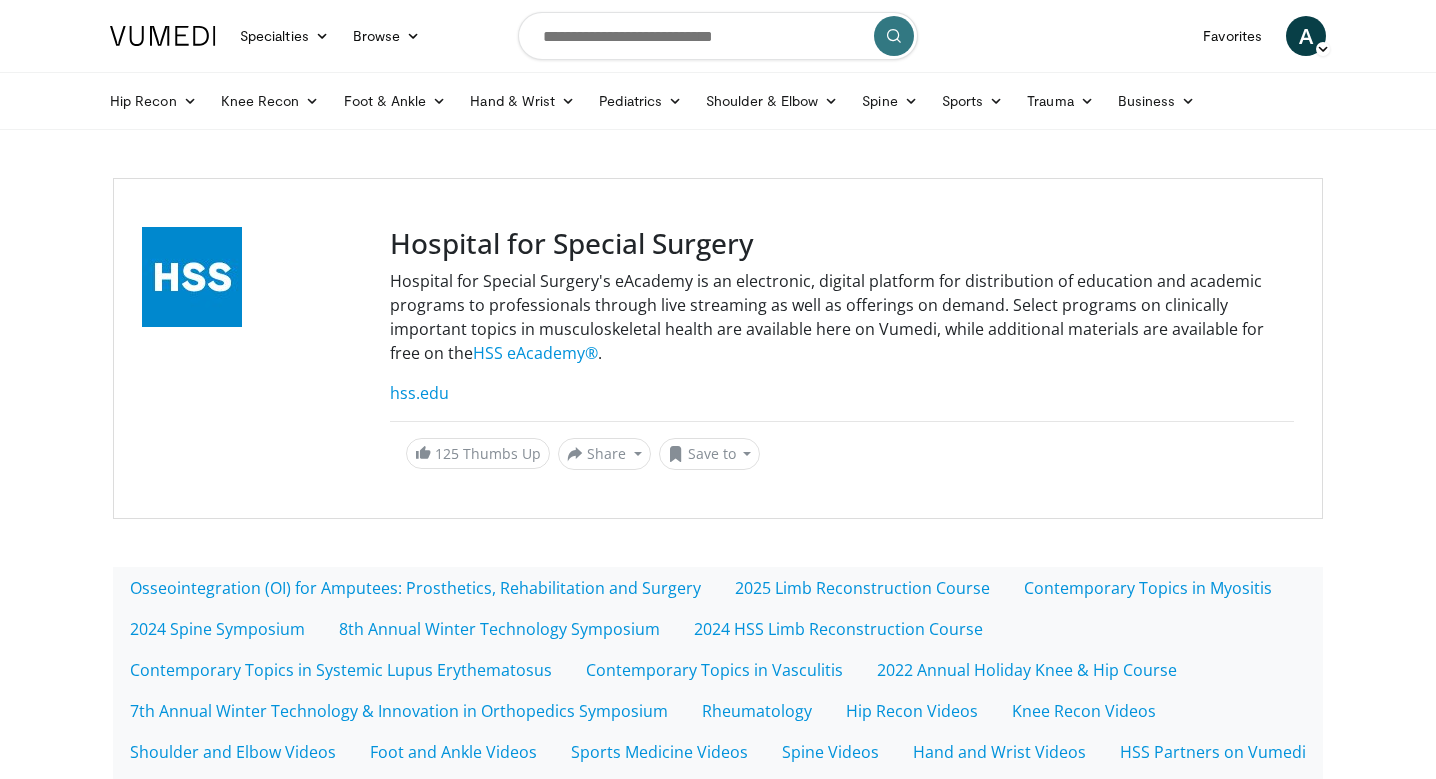 scroll, scrollTop: 0, scrollLeft: 0, axis: both 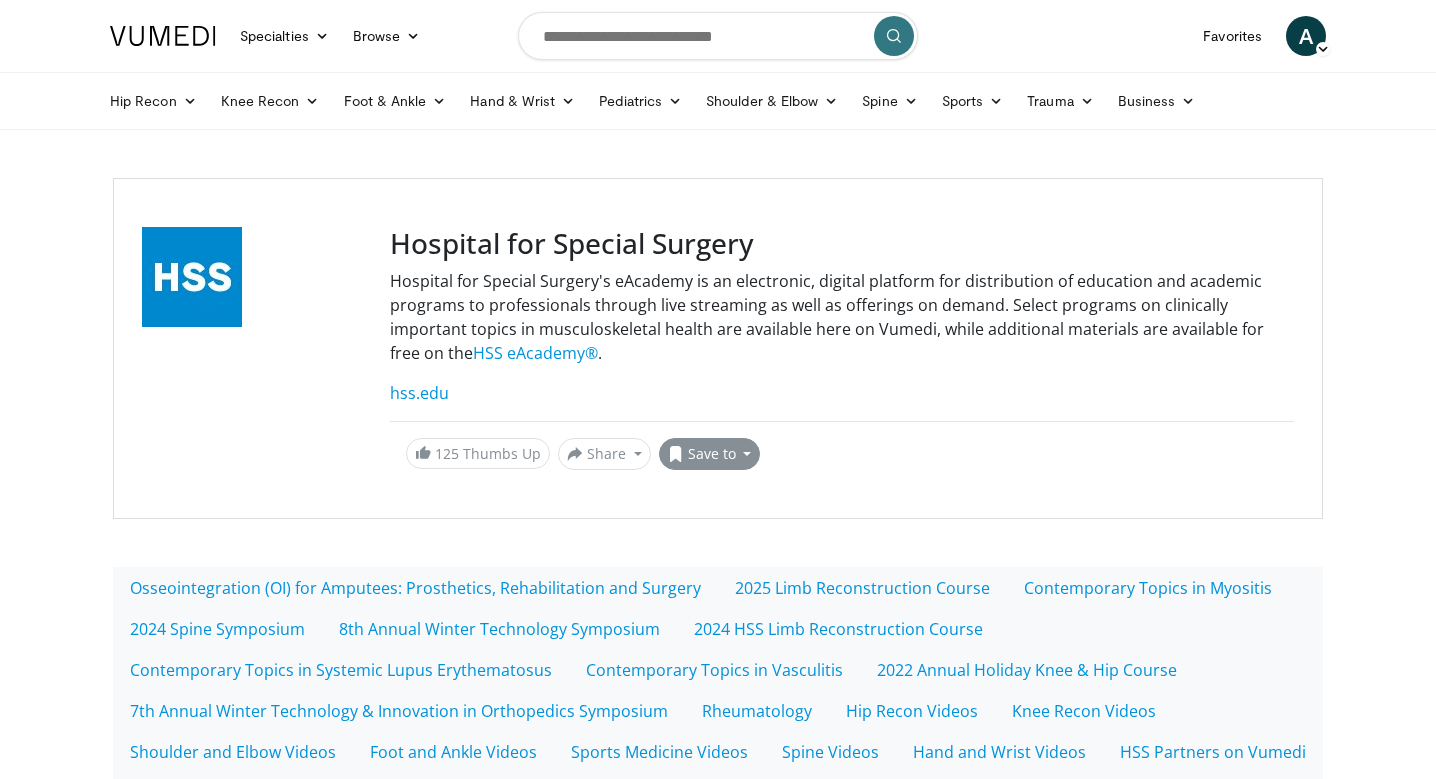 click on "Save to" at bounding box center (710, 454) 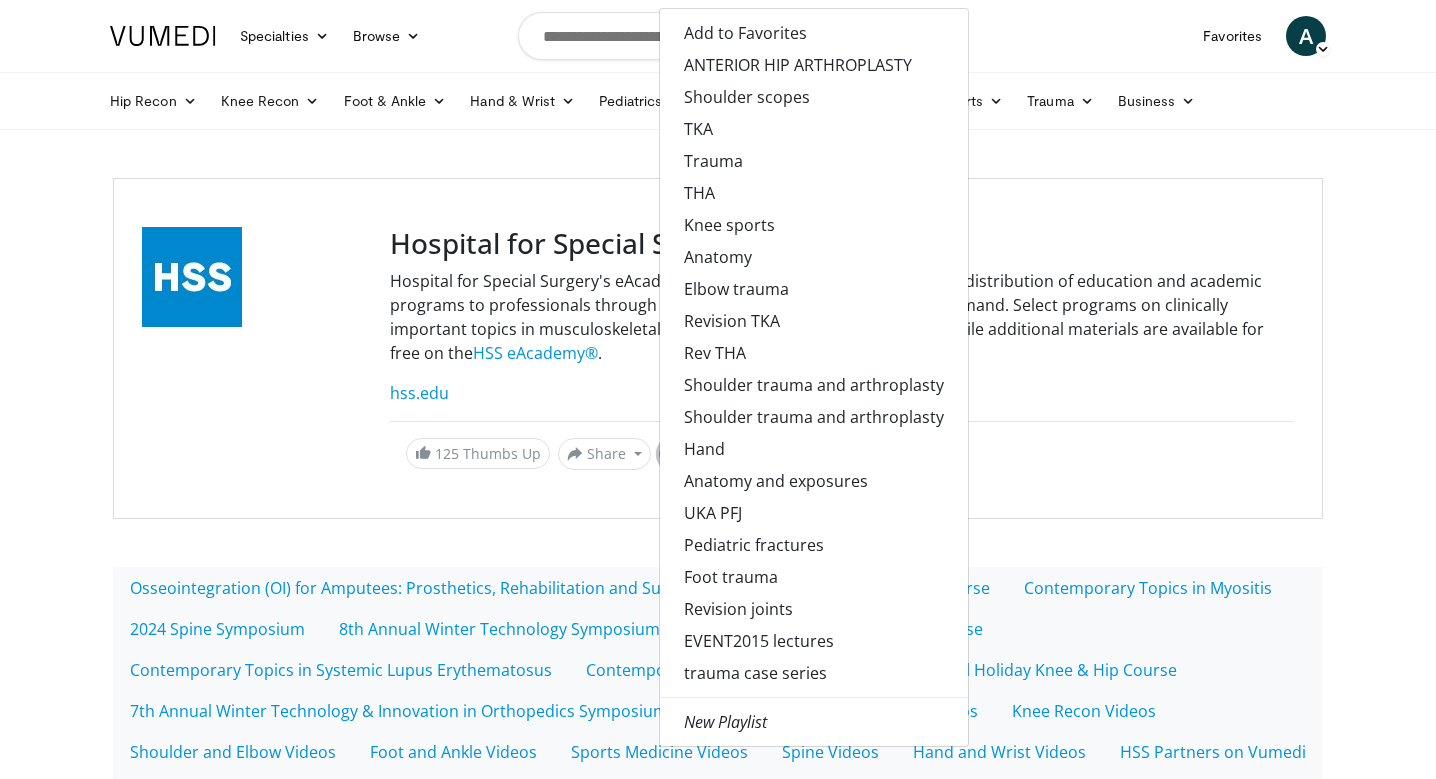 click on "Hospital for Special Surgery
Hospital for Special Surgery's eAcademy is an electronic, digital platform for distribution of education and academic programs to professionals through live streaming as well as offerings on demand. Select programs on clinically important topics in musculoskeletal health are available here on Vumedi, while additional materials are available for free on the  HSS eAcademy® .
hss.example.com
125
Thumbs Up
Share Hospital for Special Surgery...
×
Enter one or more e-mail addresses, each in a new line
Message
Send
Close" at bounding box center (718, 348) 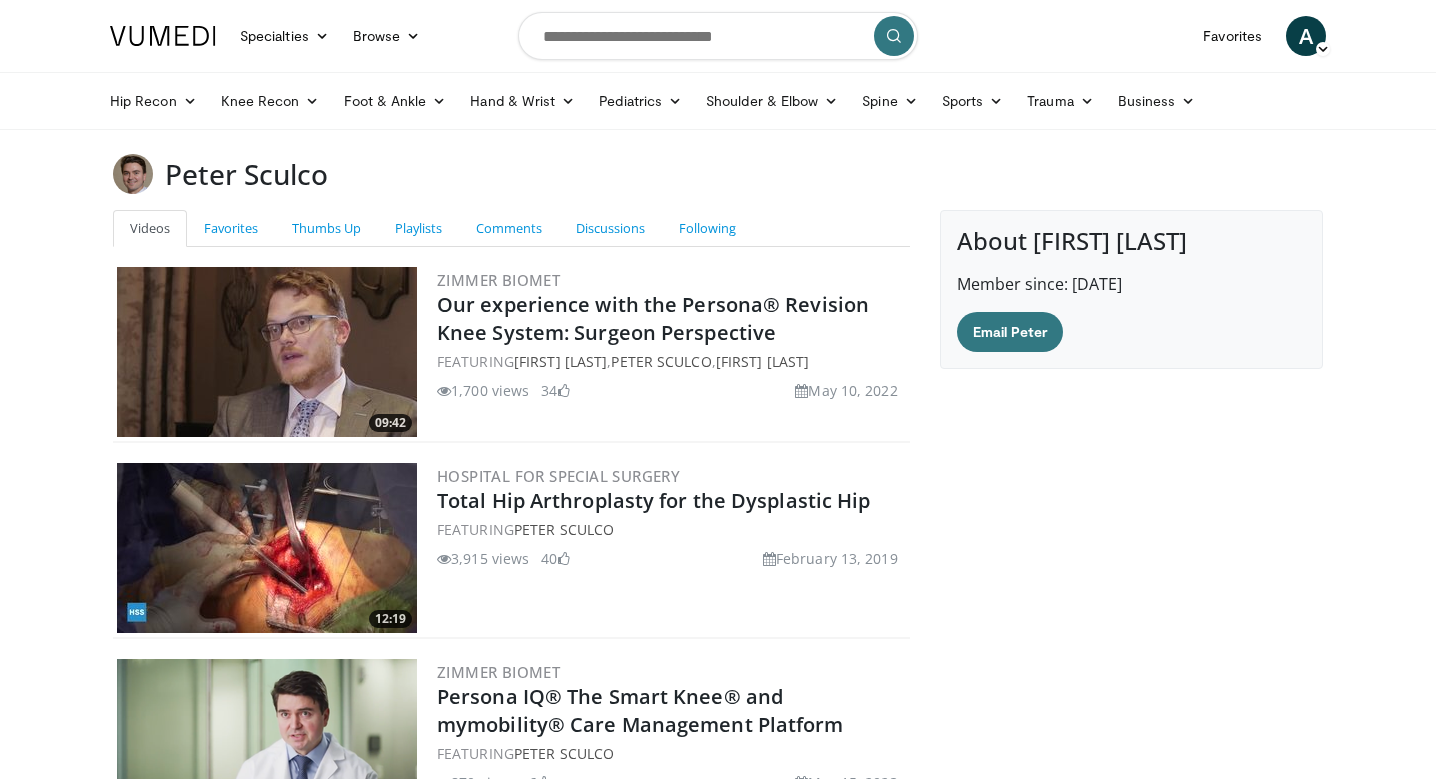 scroll, scrollTop: 0, scrollLeft: 0, axis: both 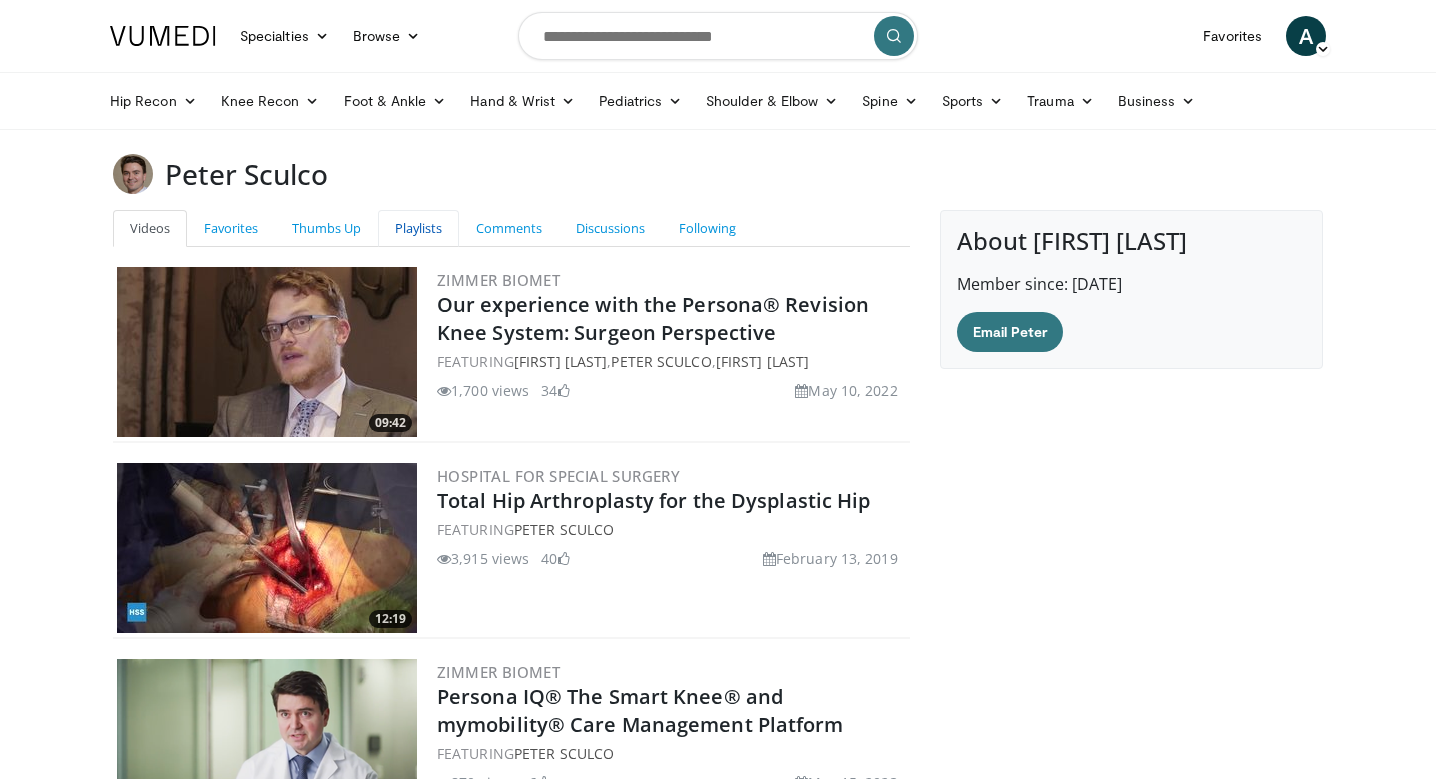 click on "Playlists" at bounding box center (418, 228) 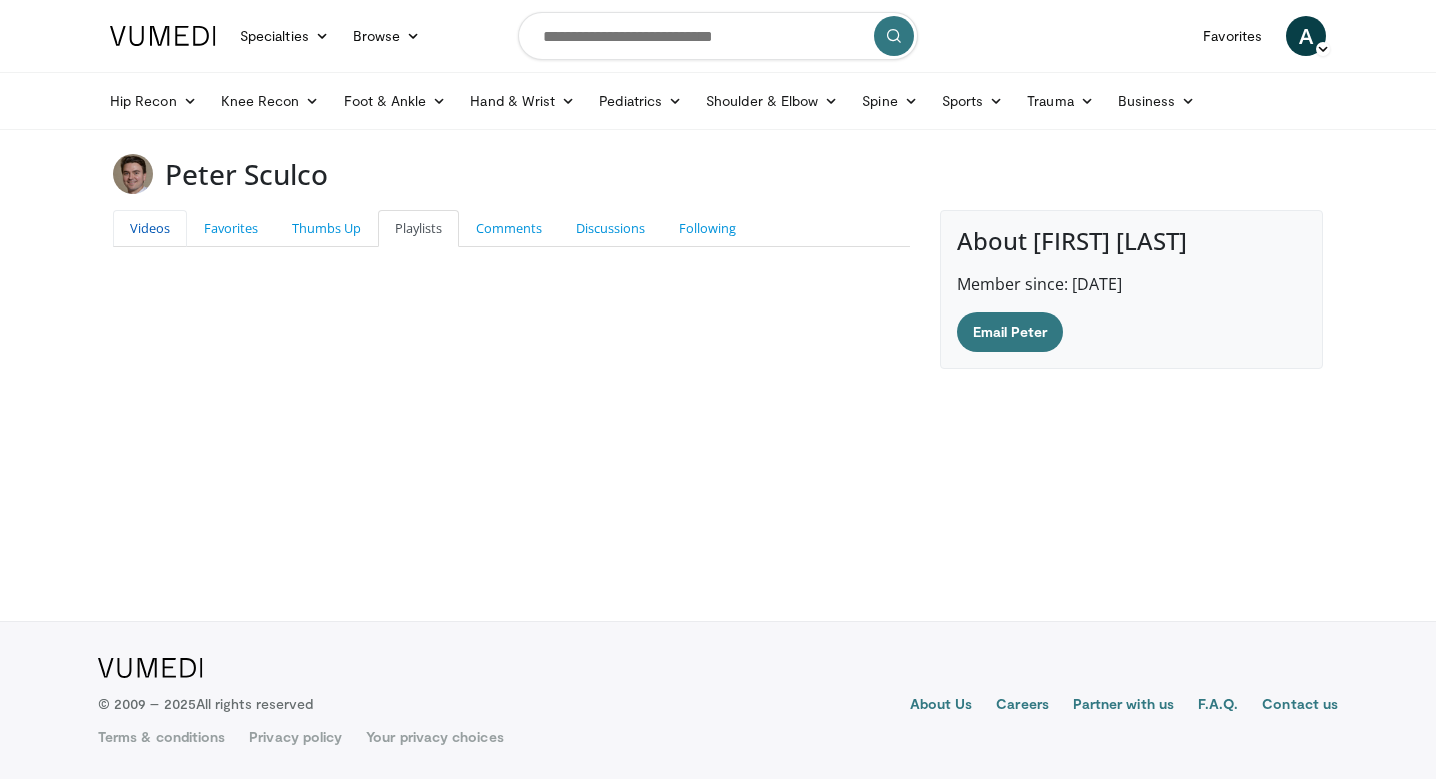 click on "Videos" at bounding box center [150, 228] 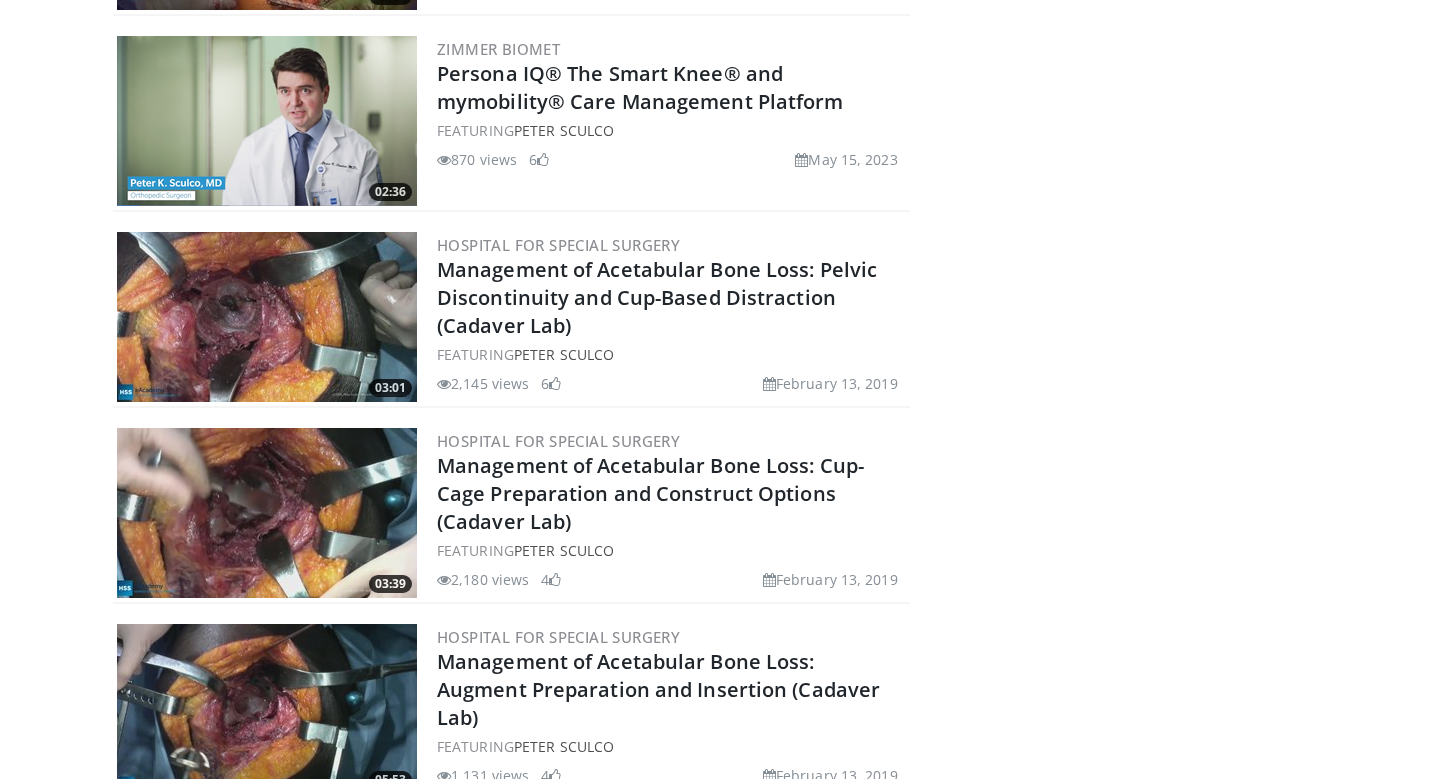 scroll, scrollTop: 626, scrollLeft: 0, axis: vertical 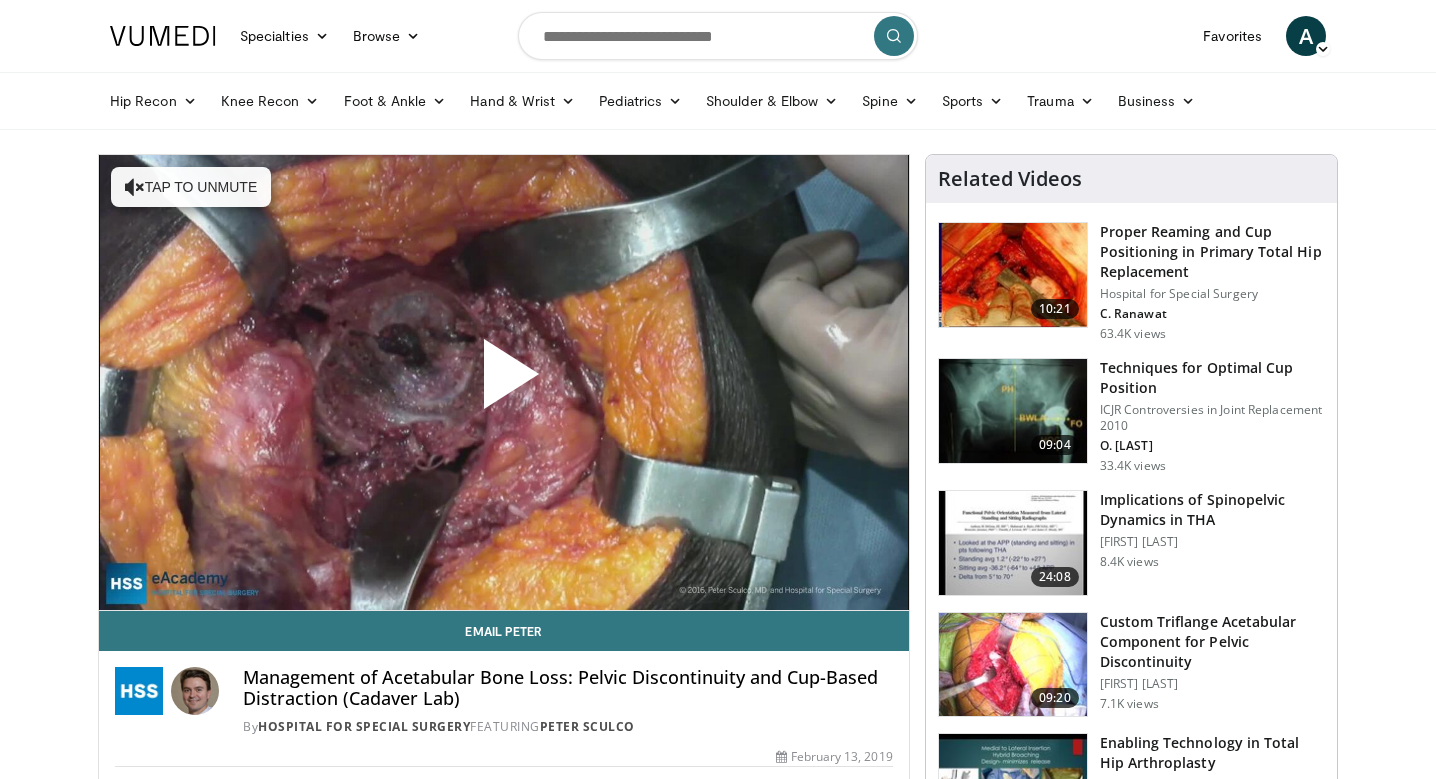 click at bounding box center (504, 382) 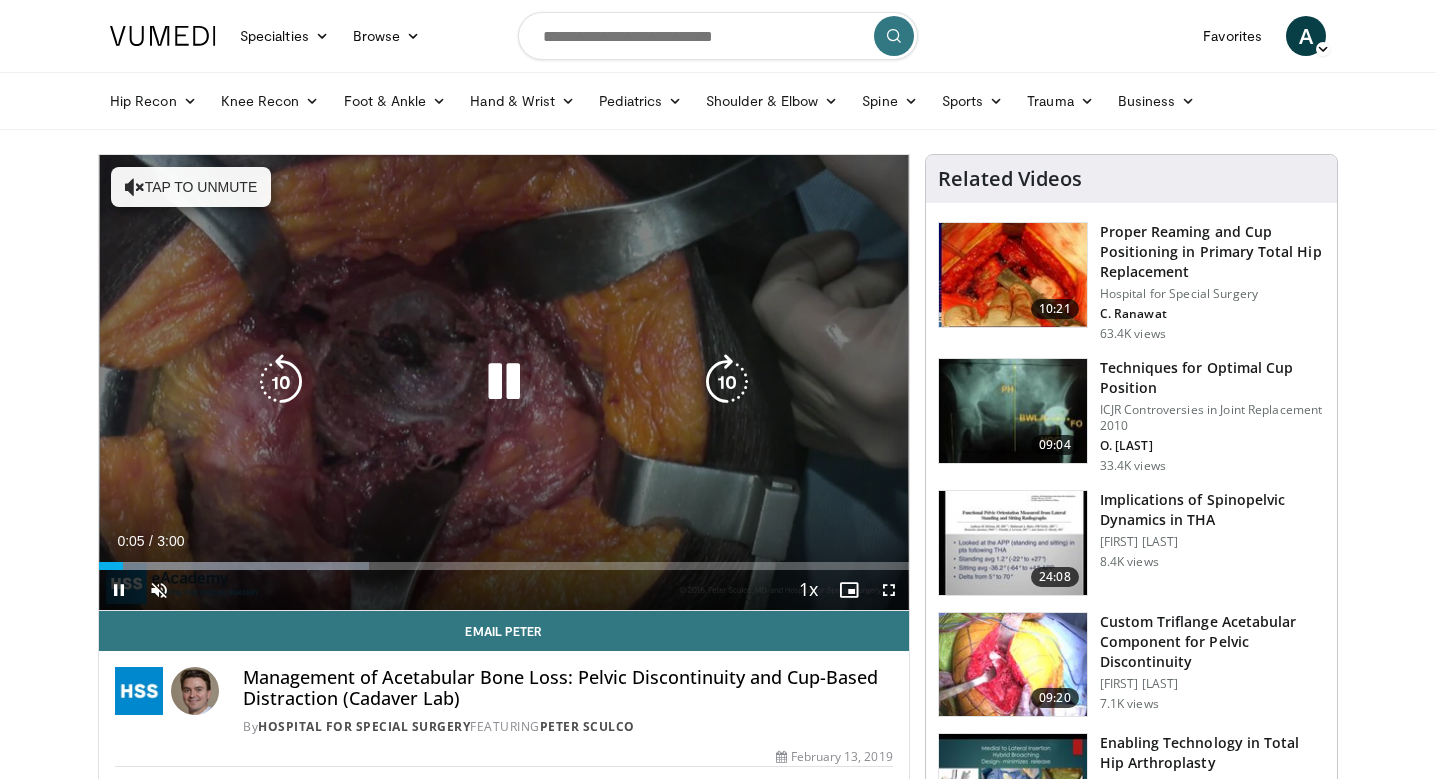 click on "Tap to unmute" at bounding box center (191, 187) 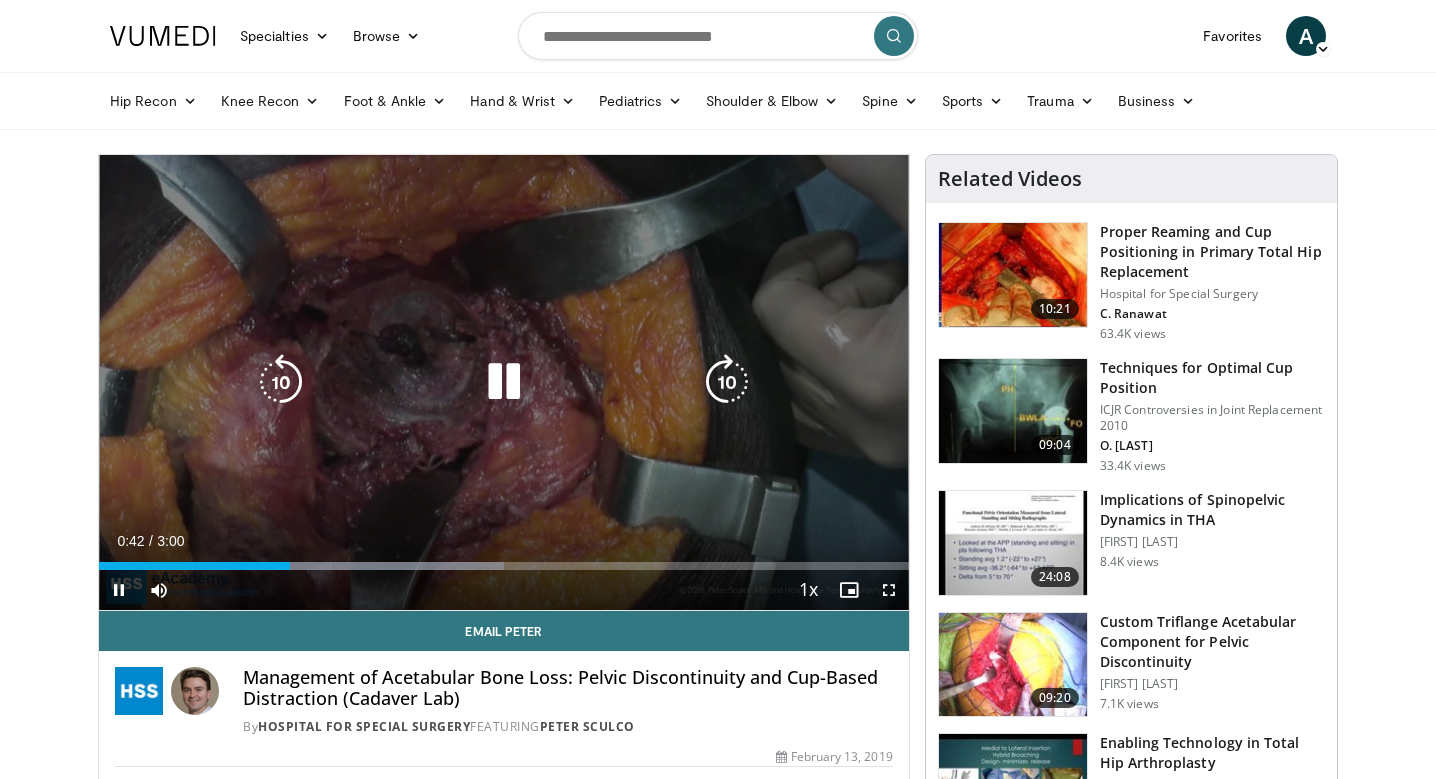 click at bounding box center (504, 382) 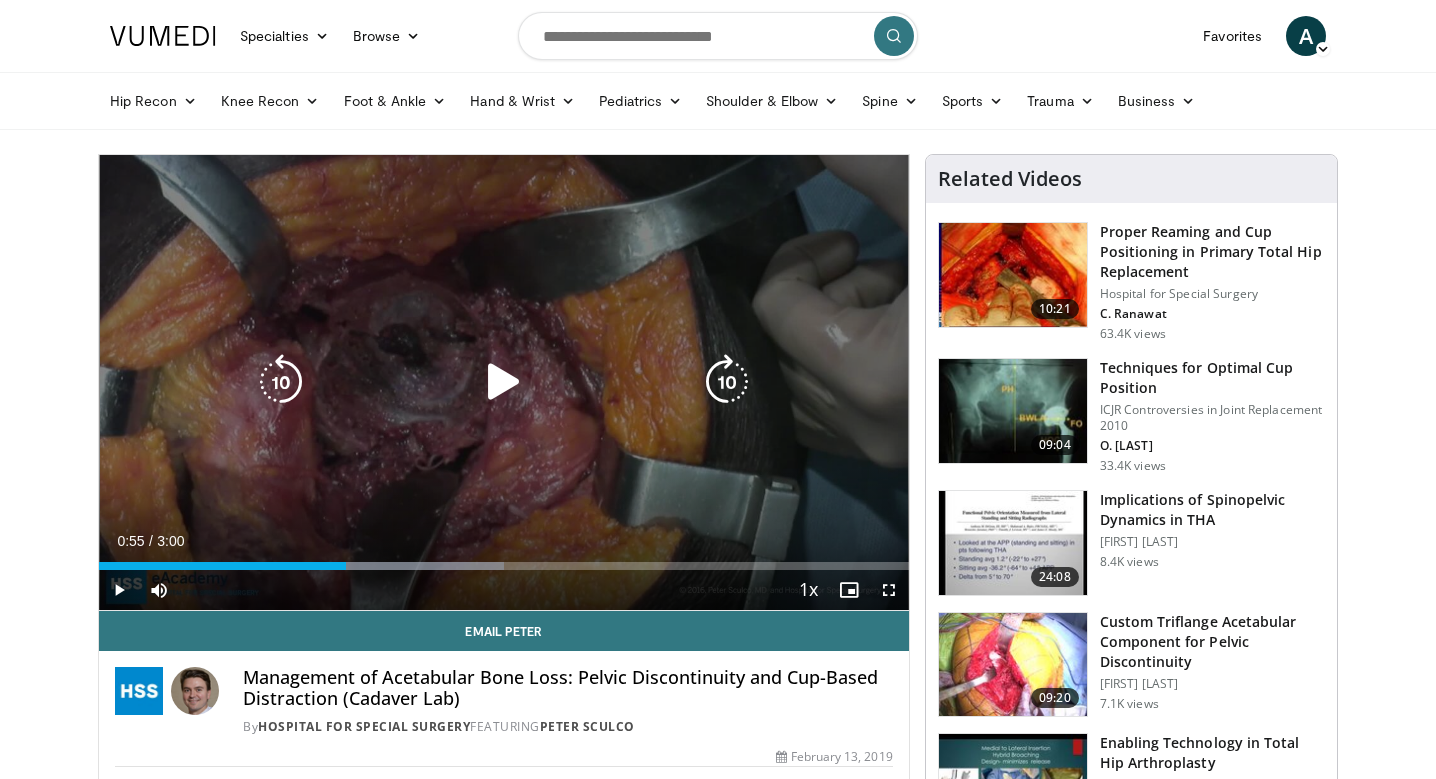 click at bounding box center (504, 382) 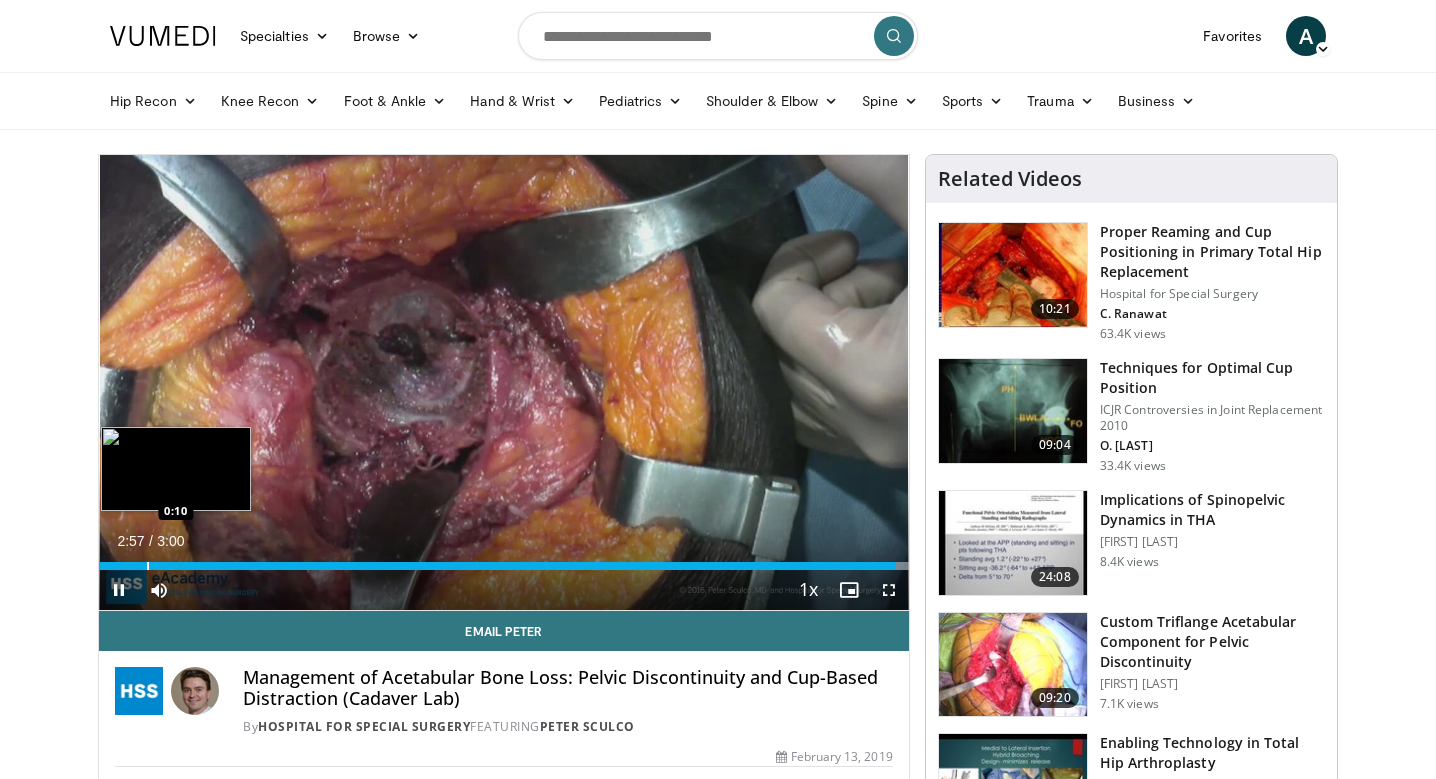 click at bounding box center [148, 566] 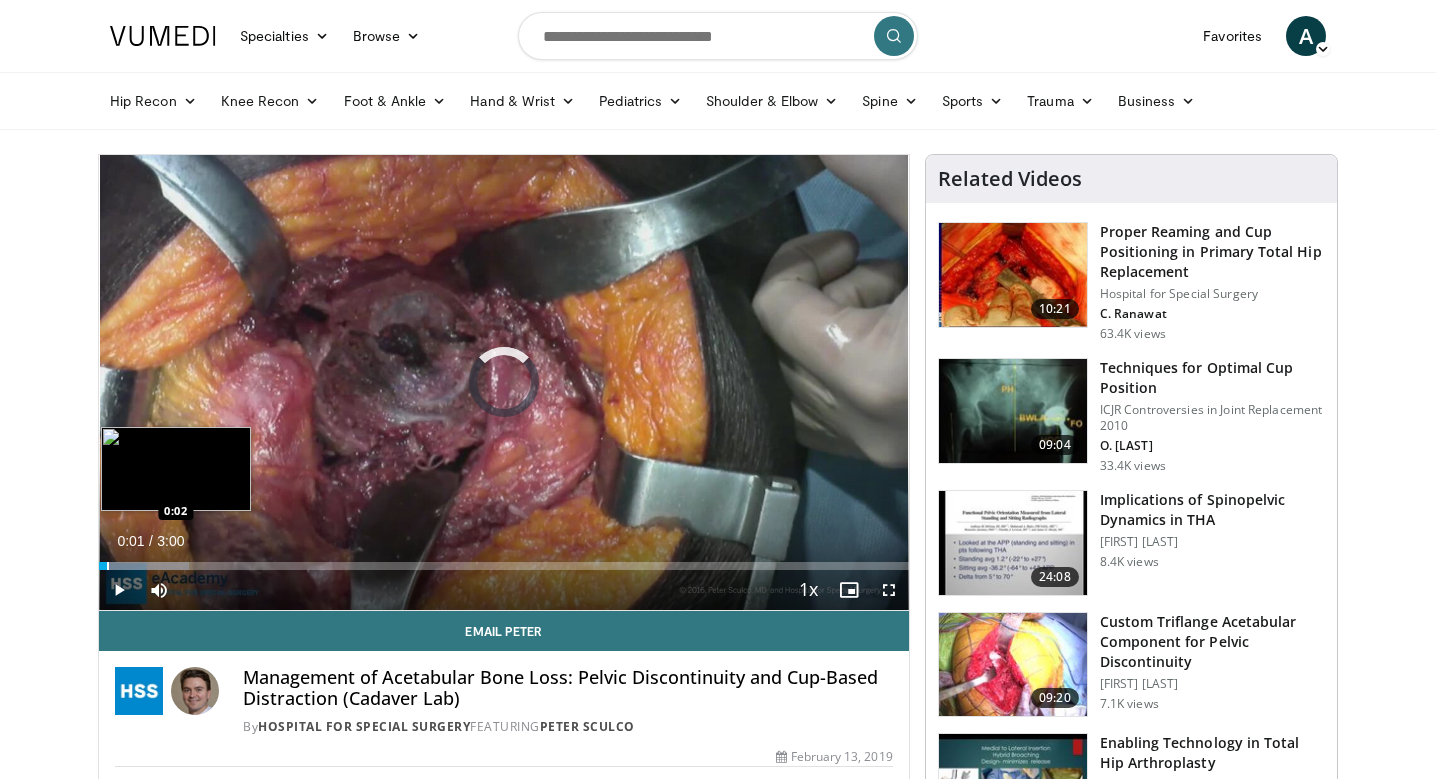 click at bounding box center (108, 566) 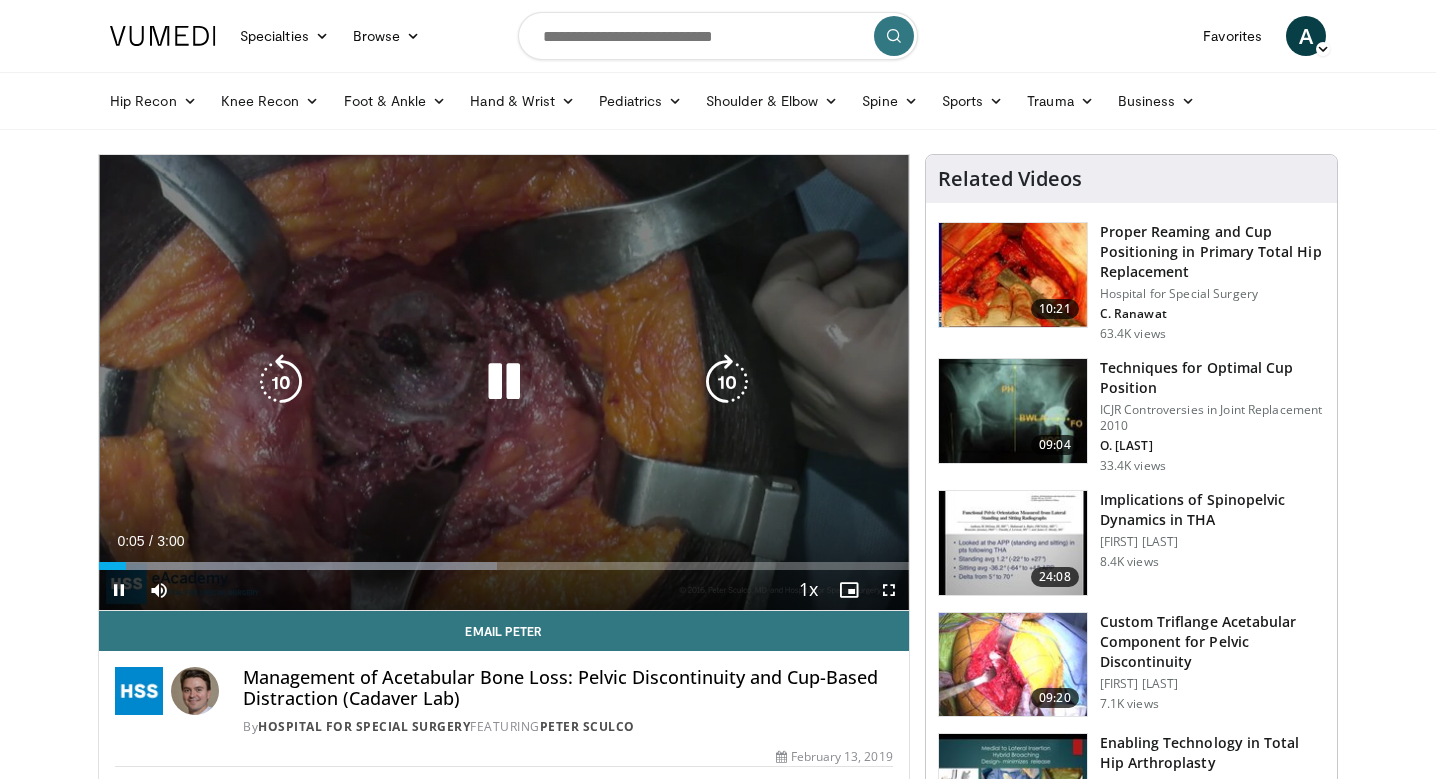 click at bounding box center (504, 382) 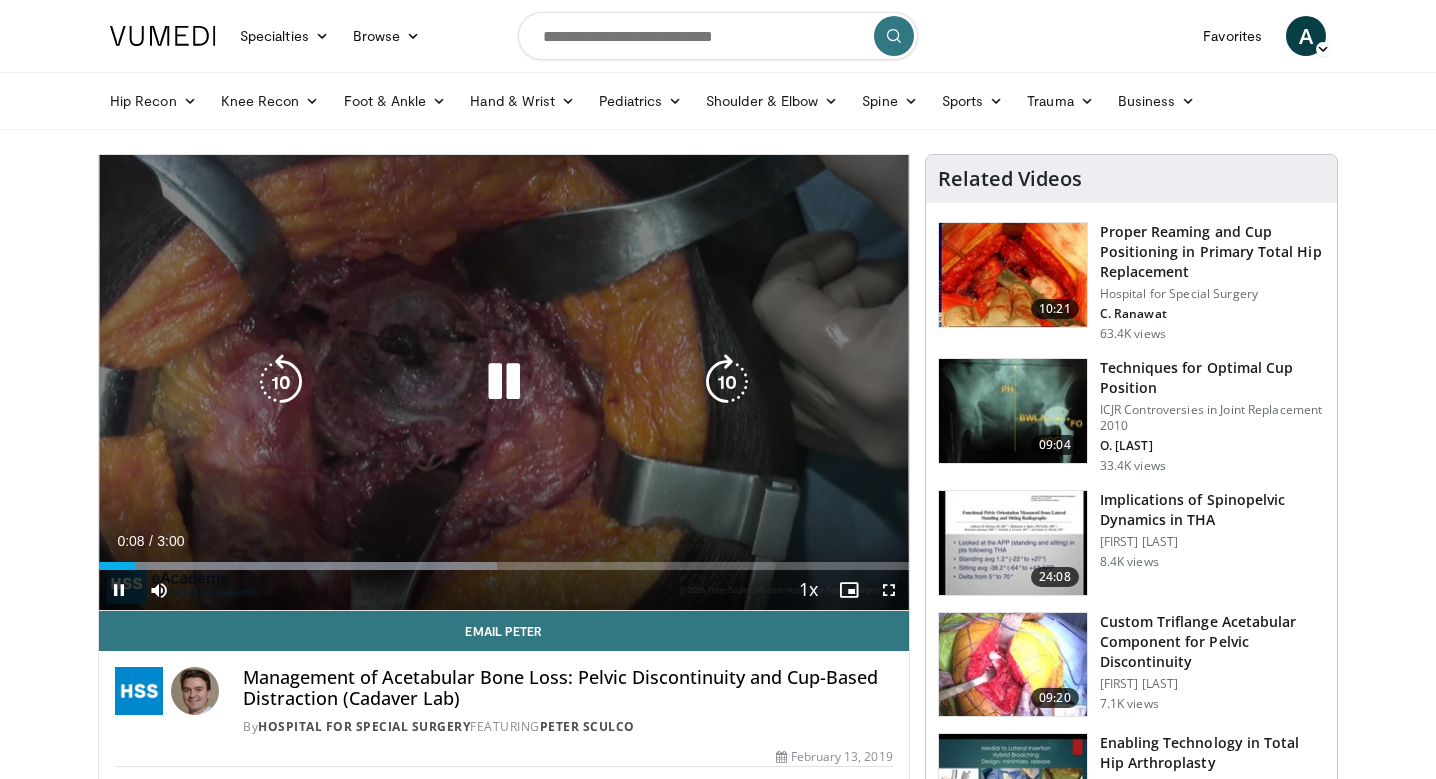 click on "10 seconds
Tap to unmute" at bounding box center (504, 382) 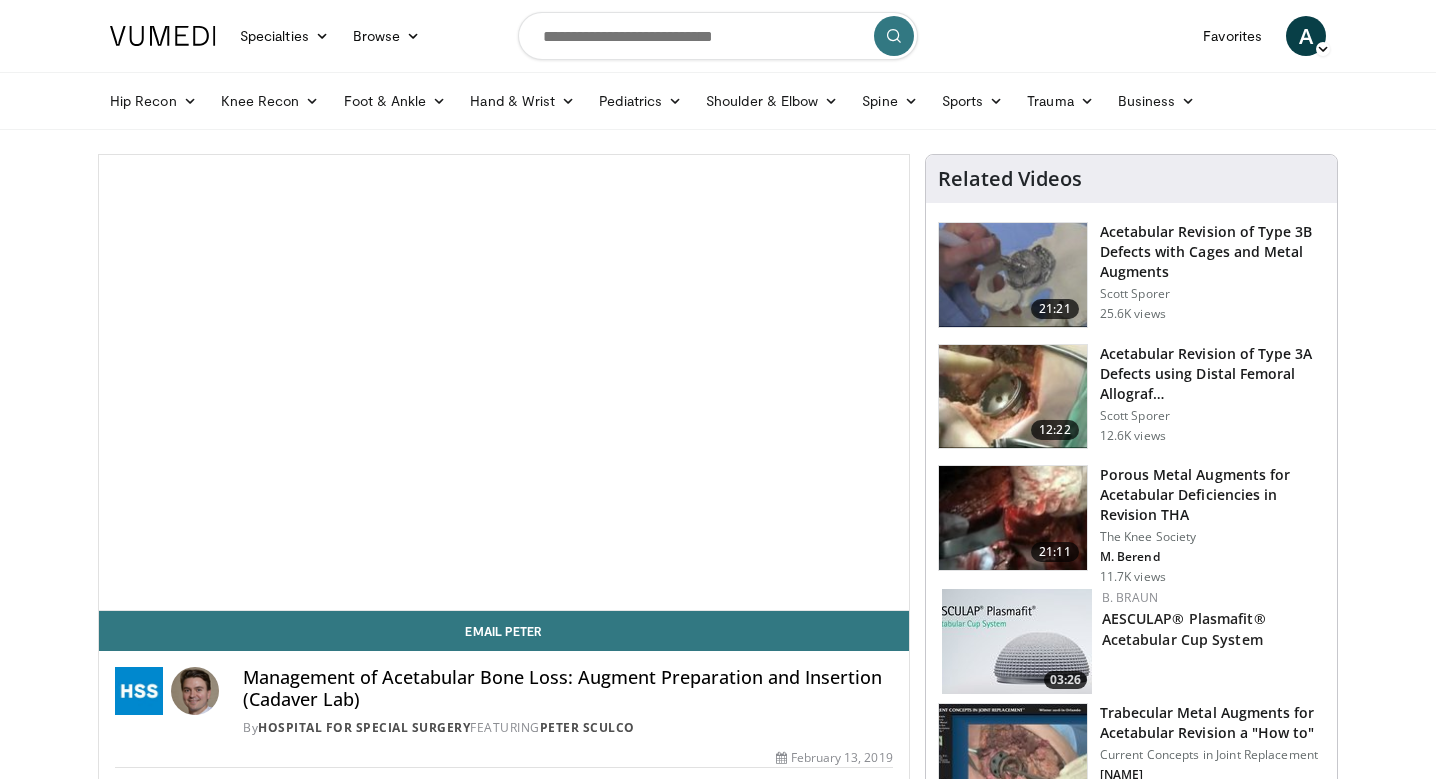 scroll, scrollTop: 0, scrollLeft: 0, axis: both 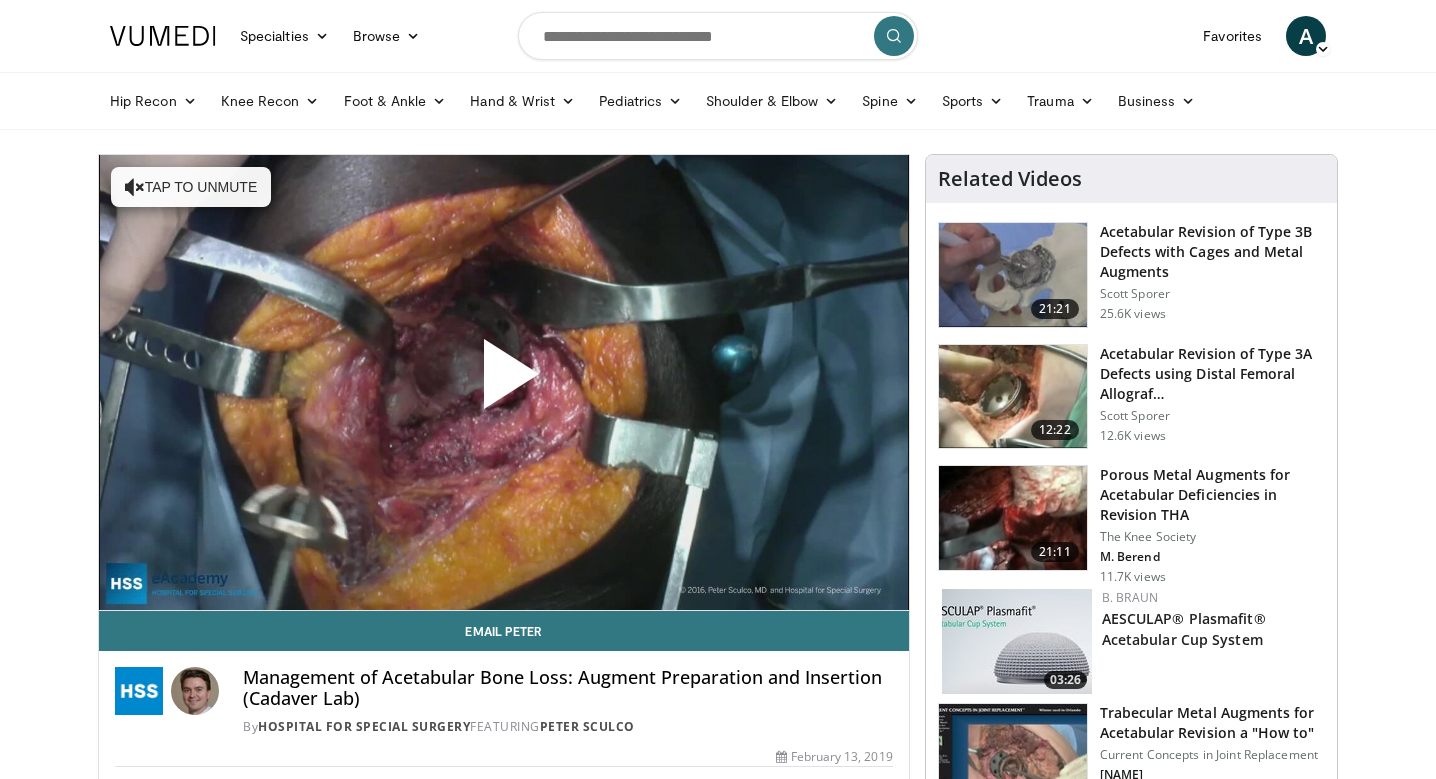 click at bounding box center (504, 382) 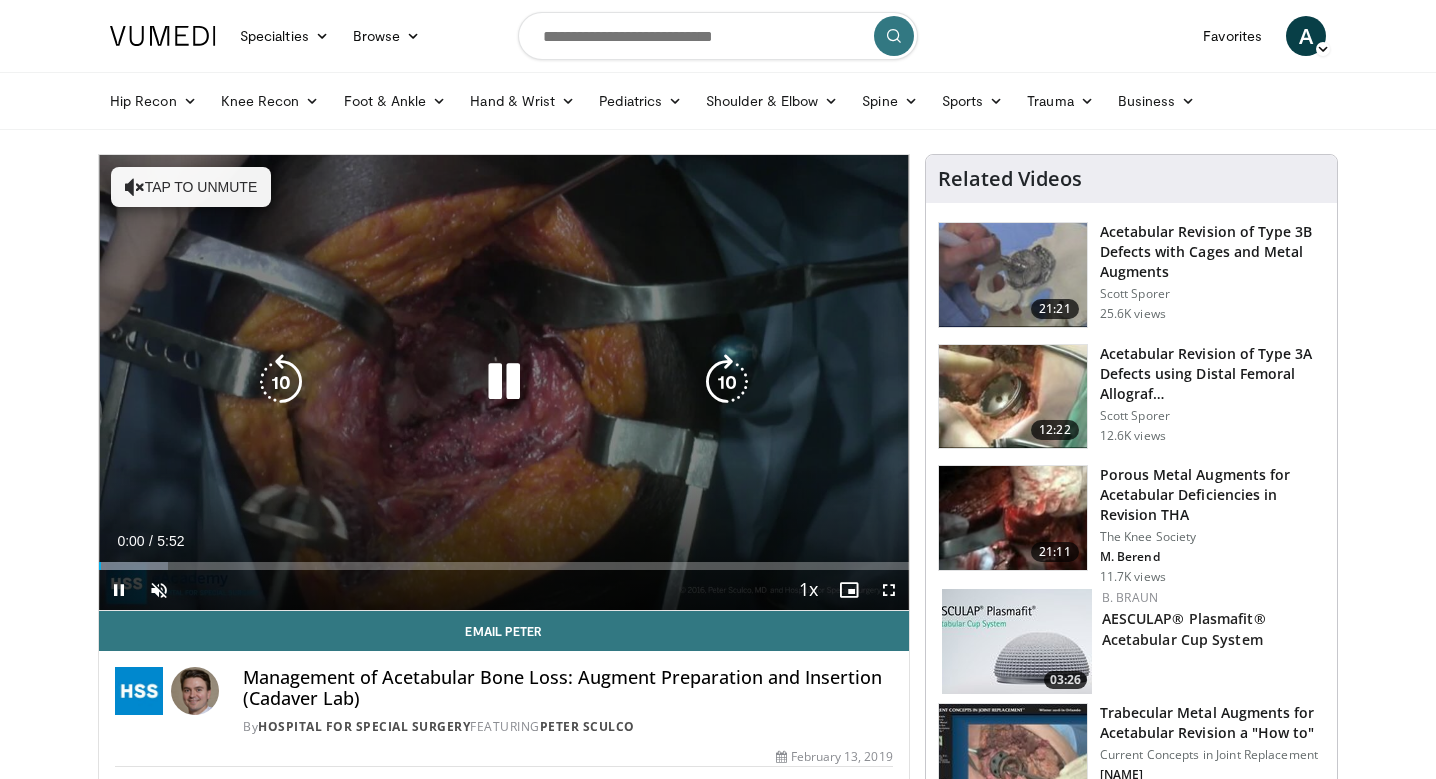 click on "Tap to unmute" at bounding box center (191, 187) 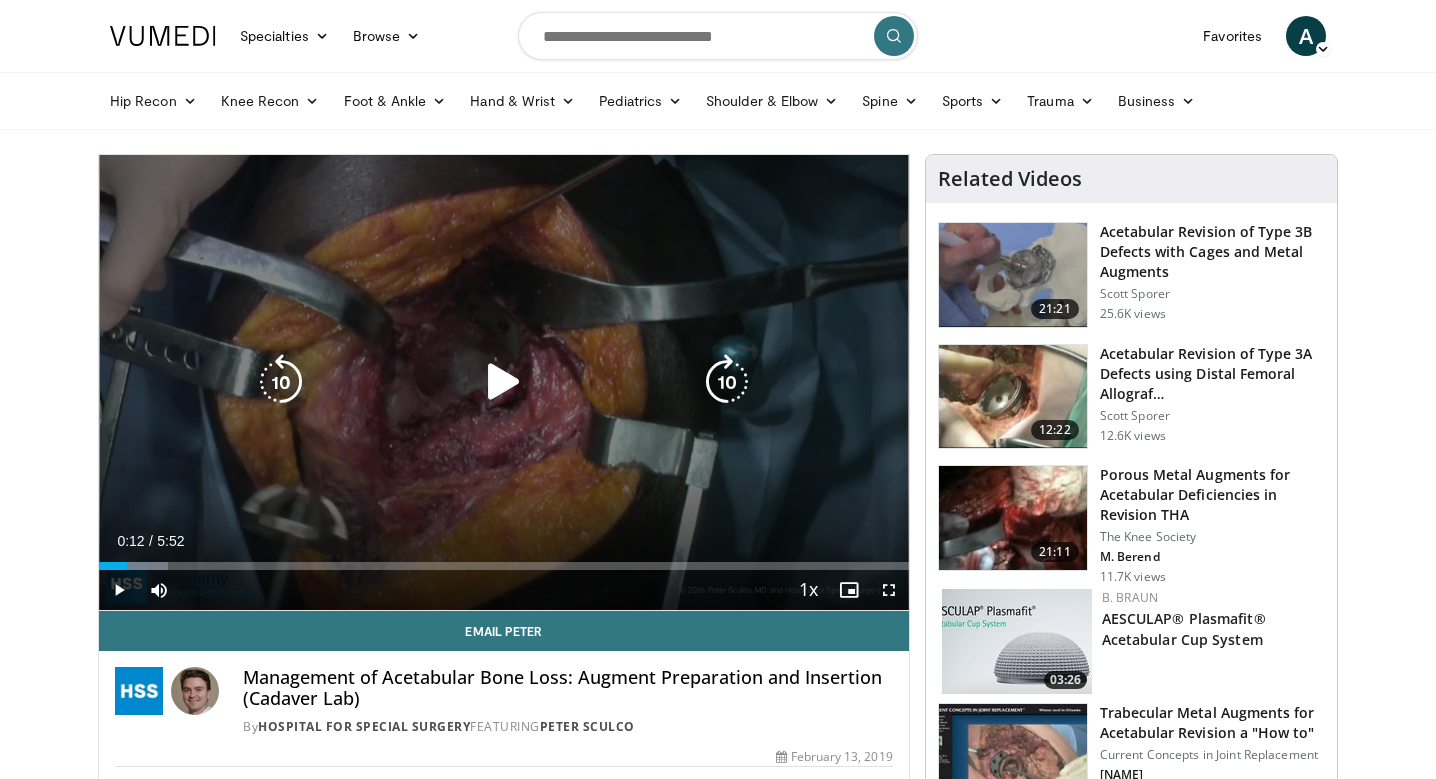 click at bounding box center [504, 382] 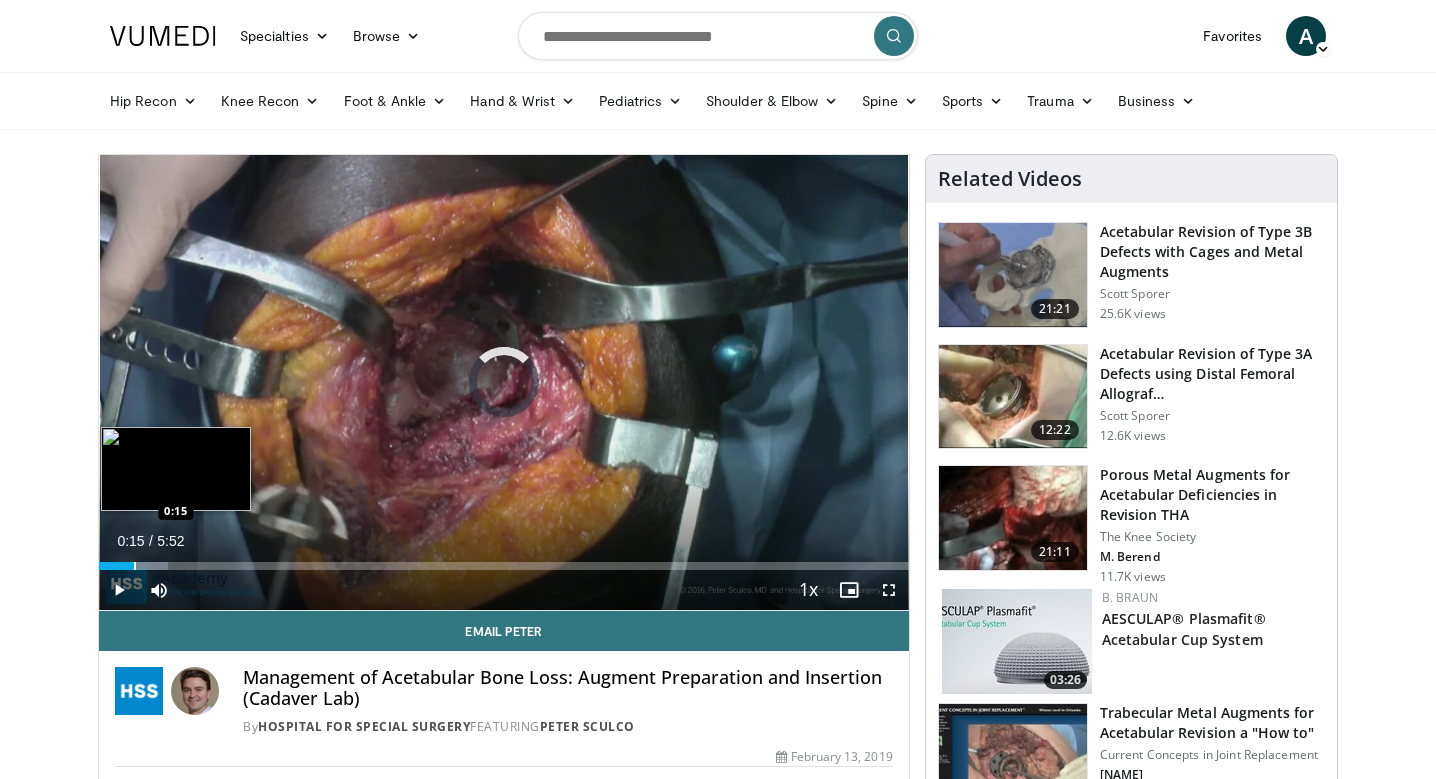 click at bounding box center (135, 566) 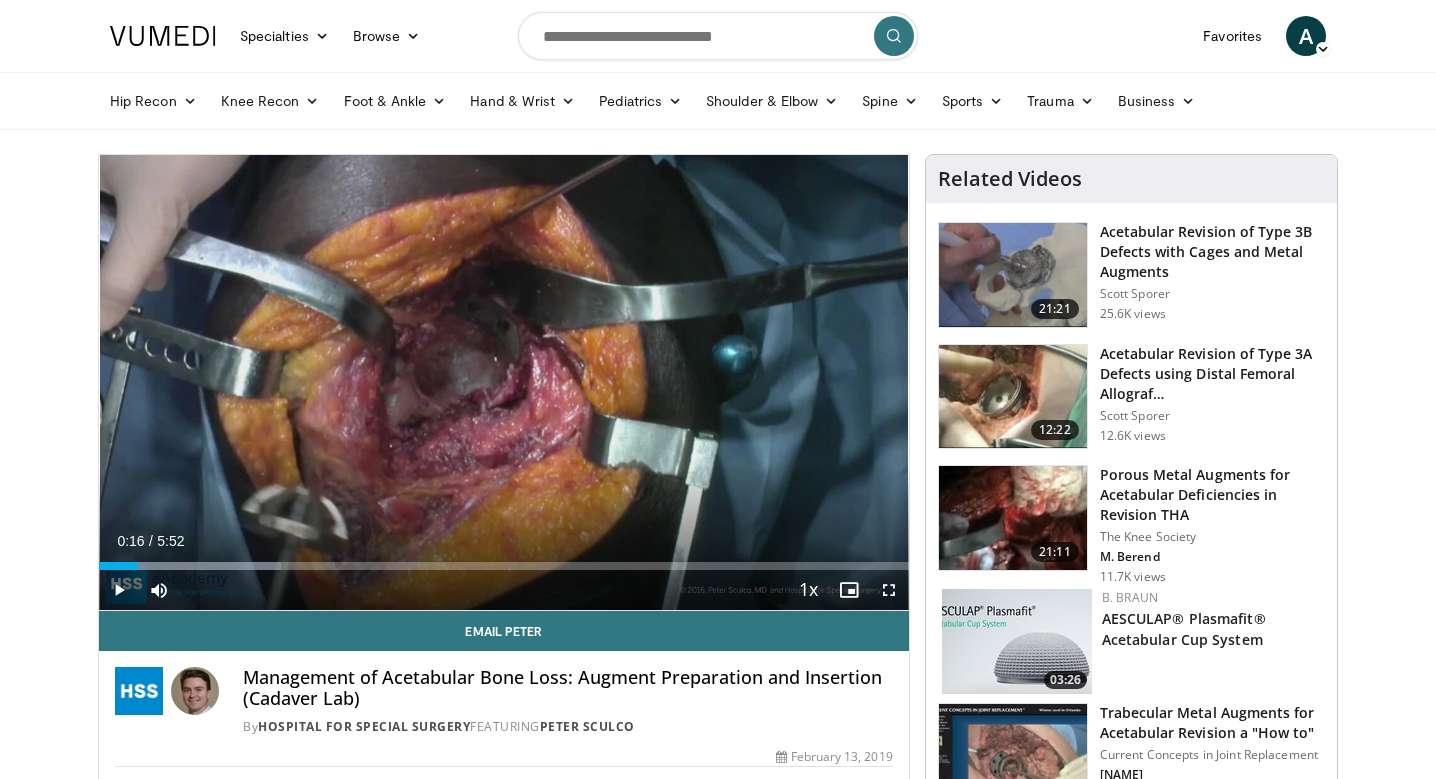 click at bounding box center (118, 566) 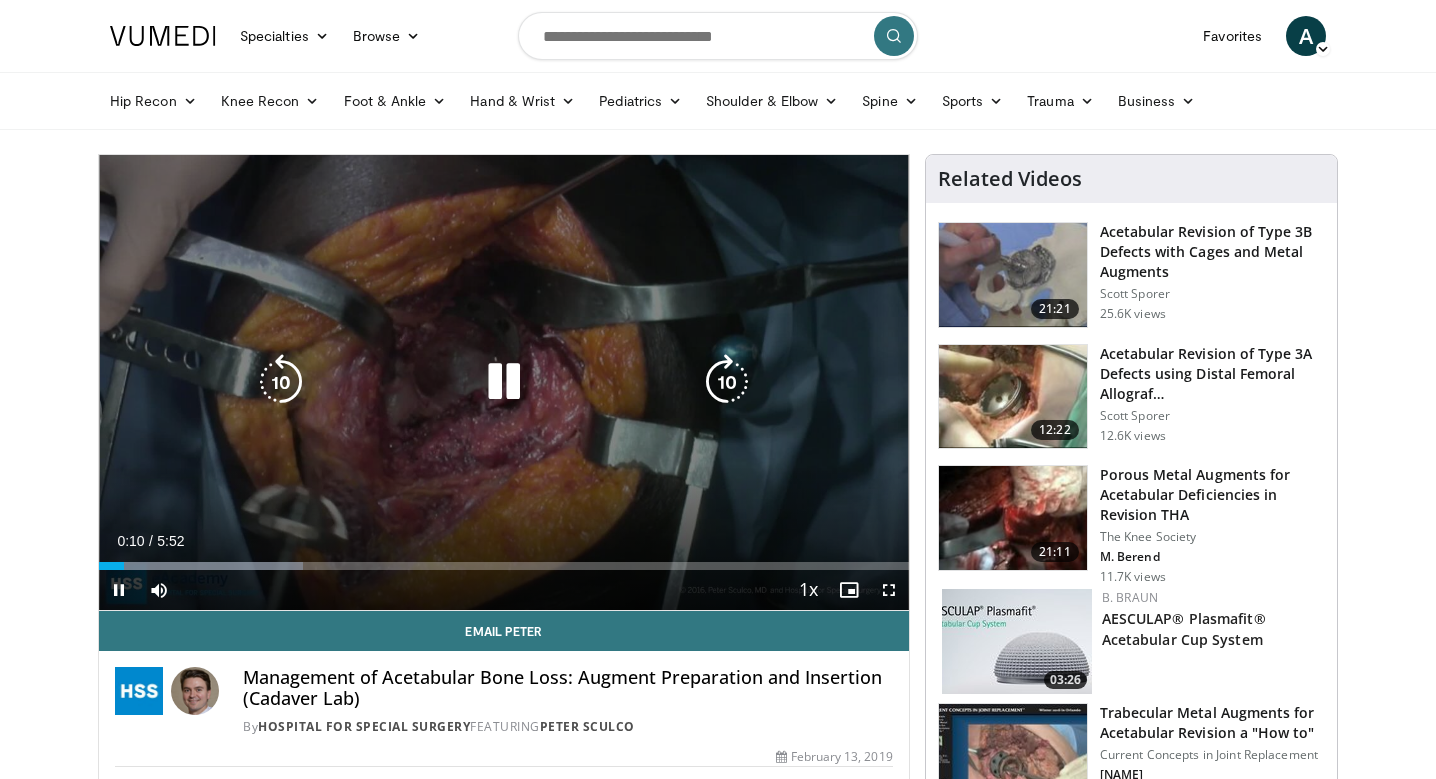 click at bounding box center (504, 382) 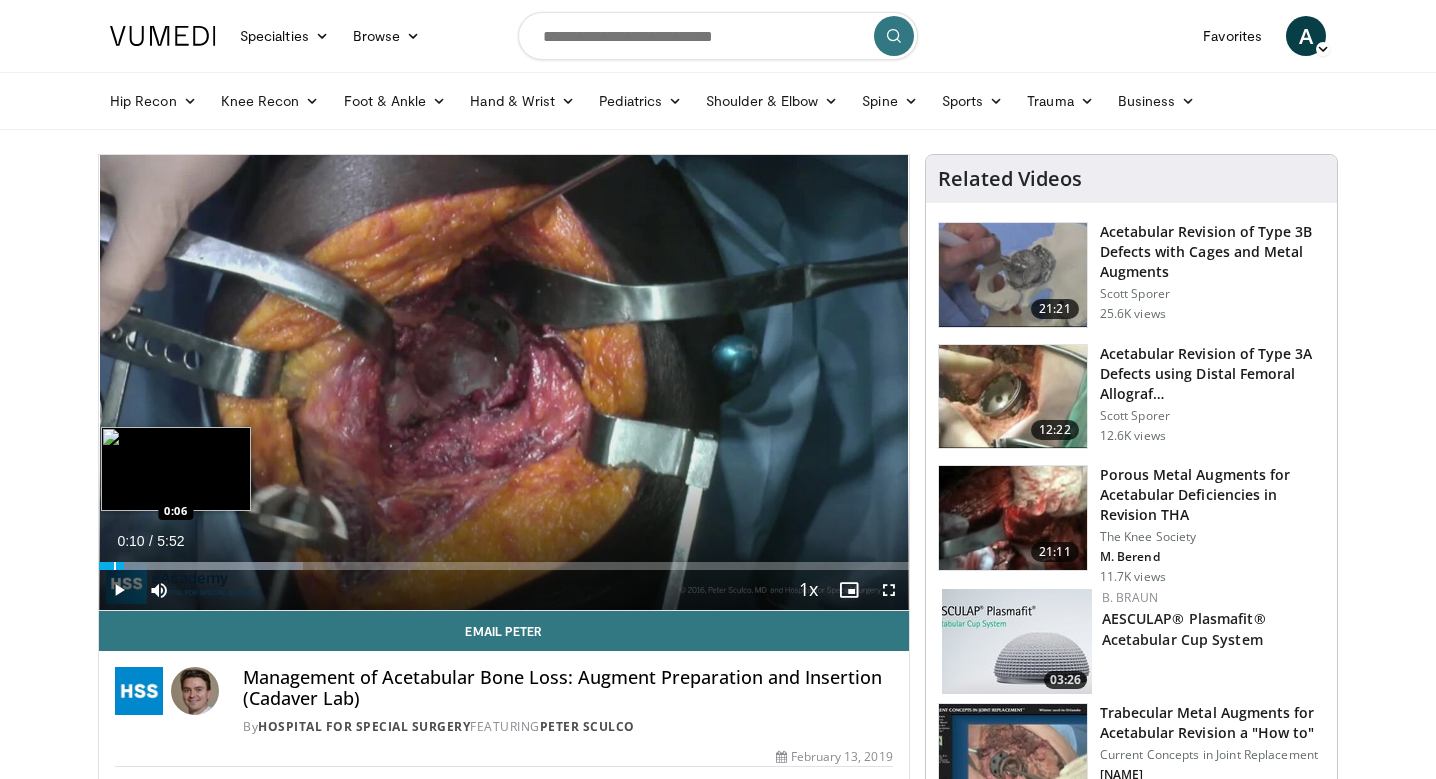 click at bounding box center (115, 566) 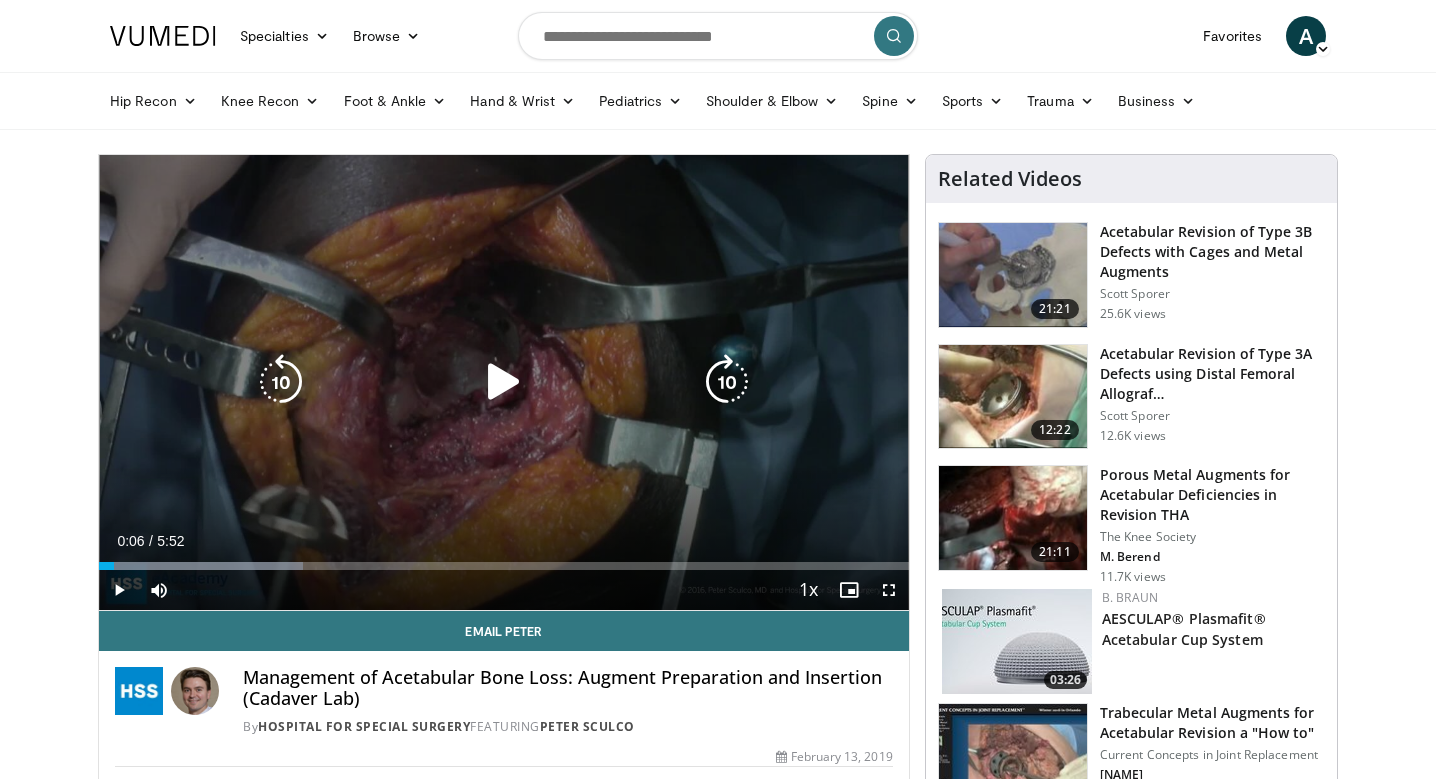 click at bounding box center [504, 382] 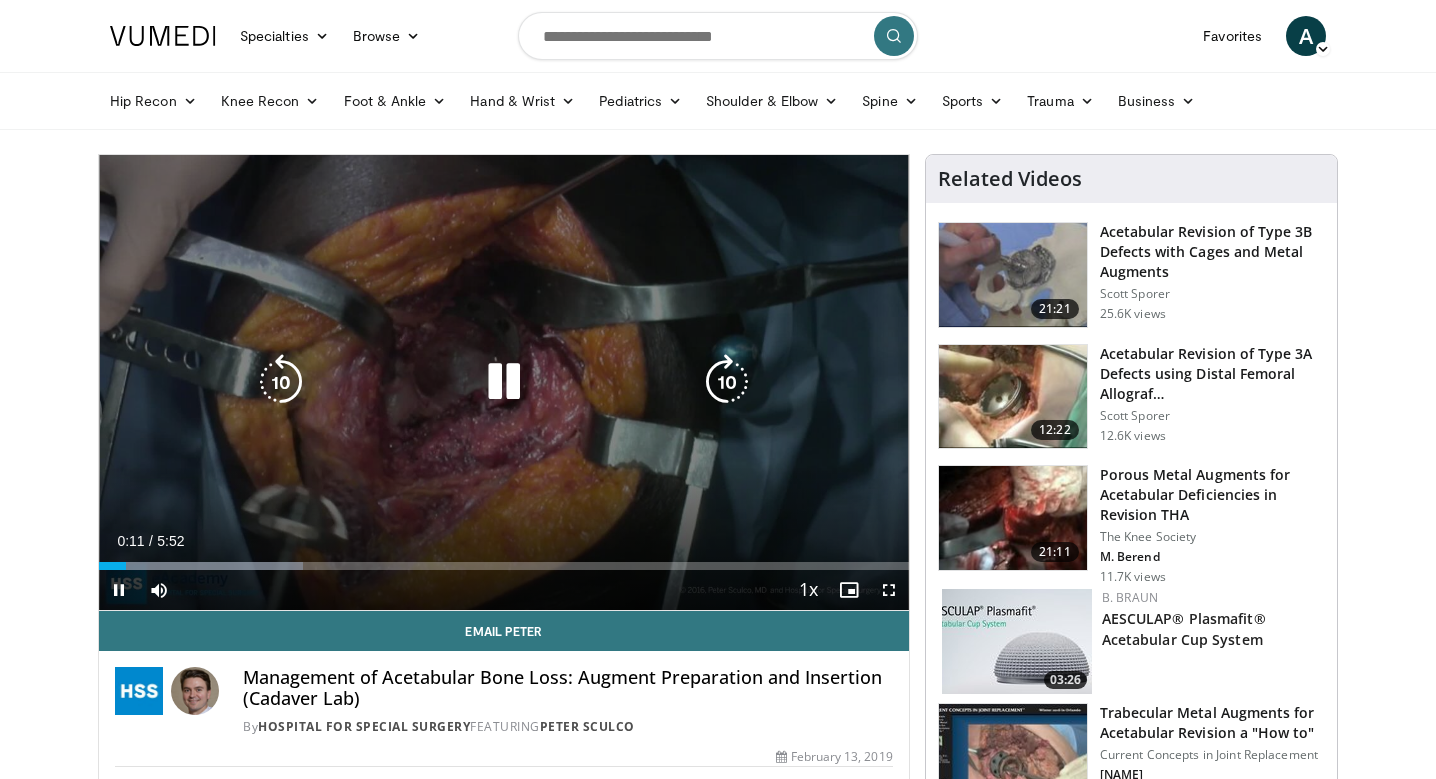 click at bounding box center [504, 382] 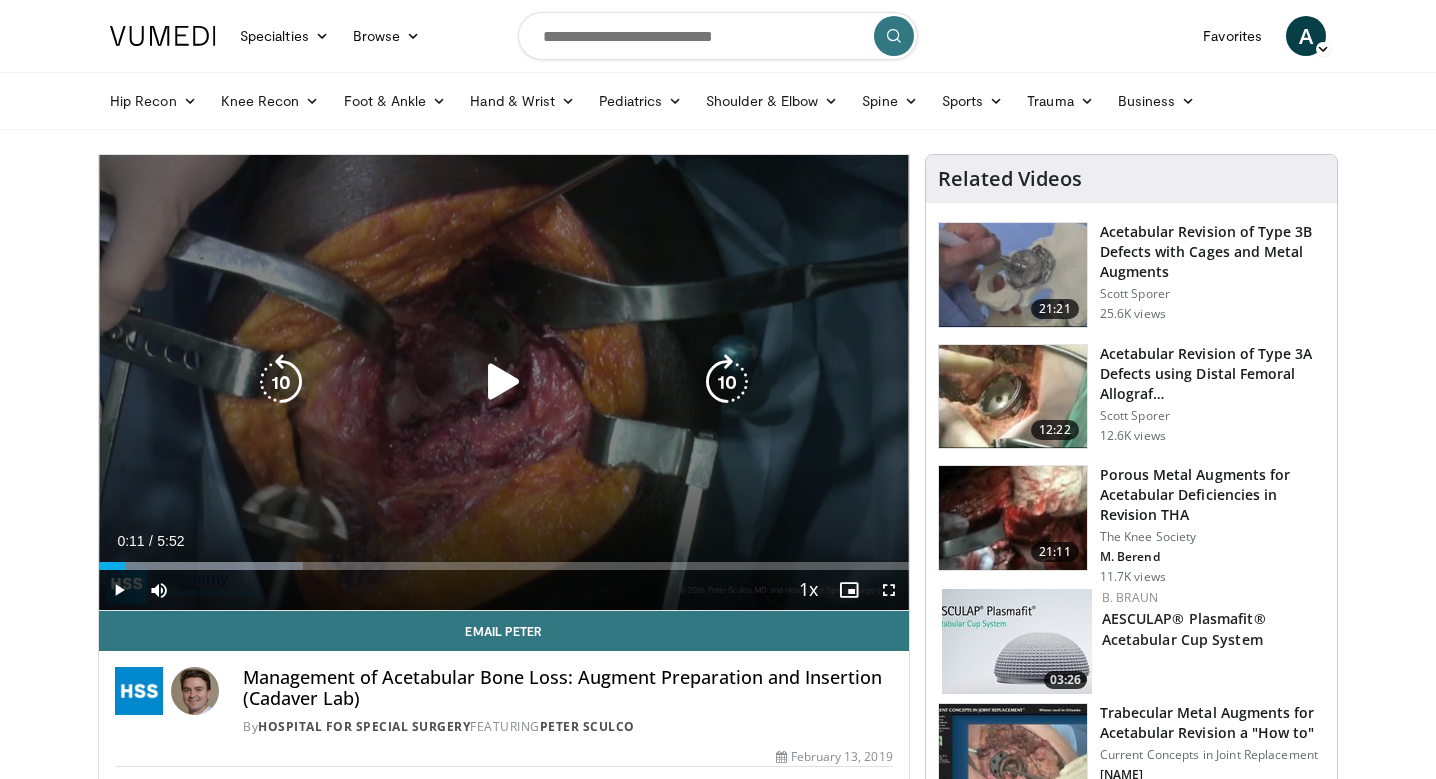 click at bounding box center [504, 382] 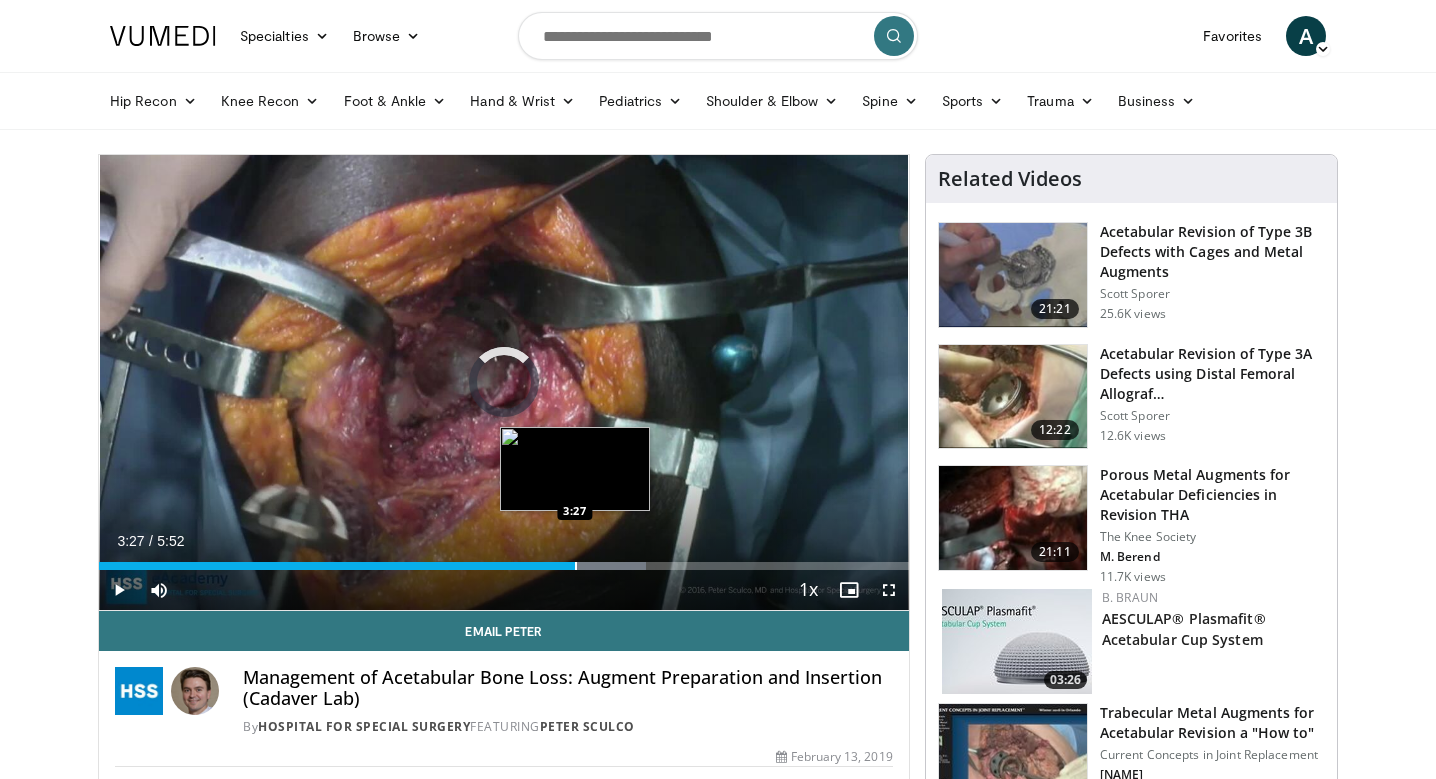 click at bounding box center [576, 566] 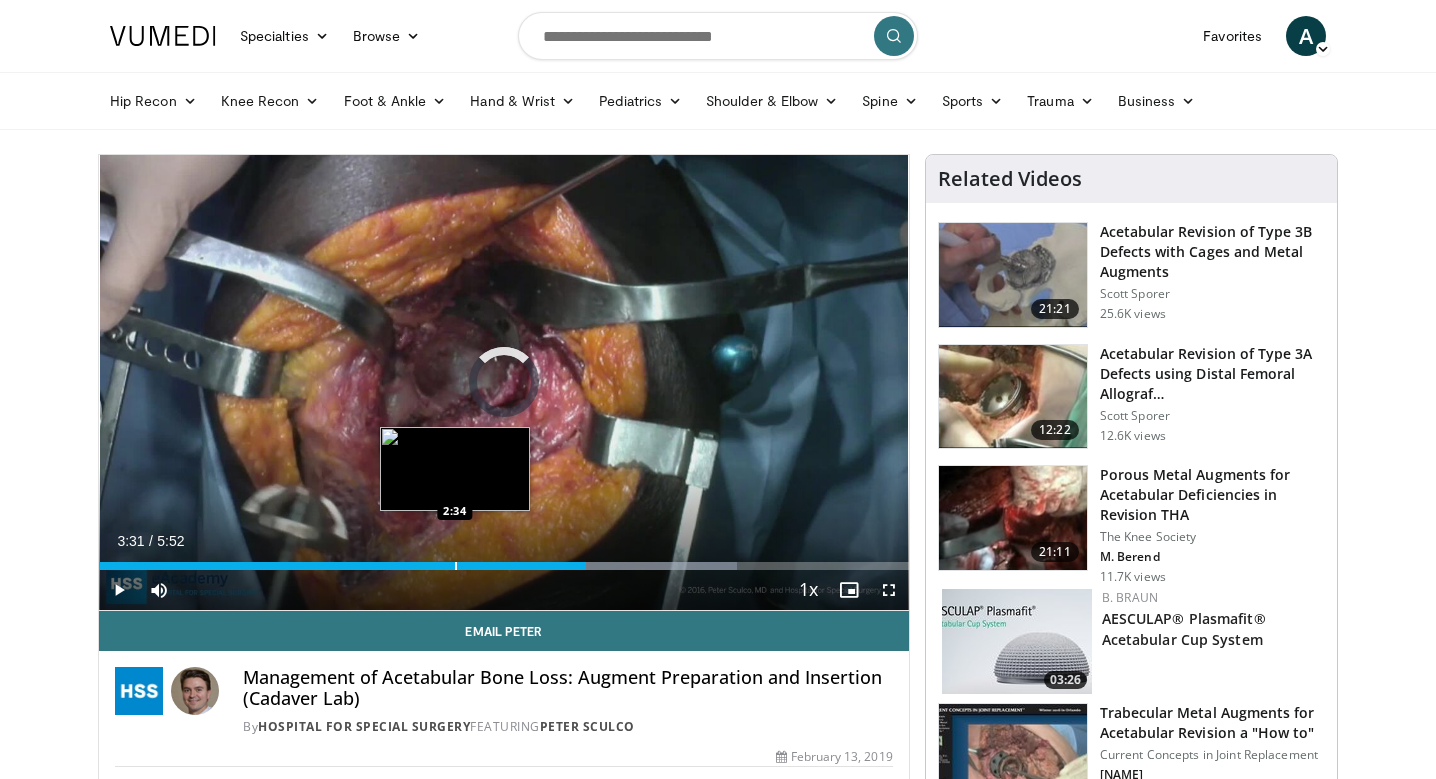 click at bounding box center [456, 566] 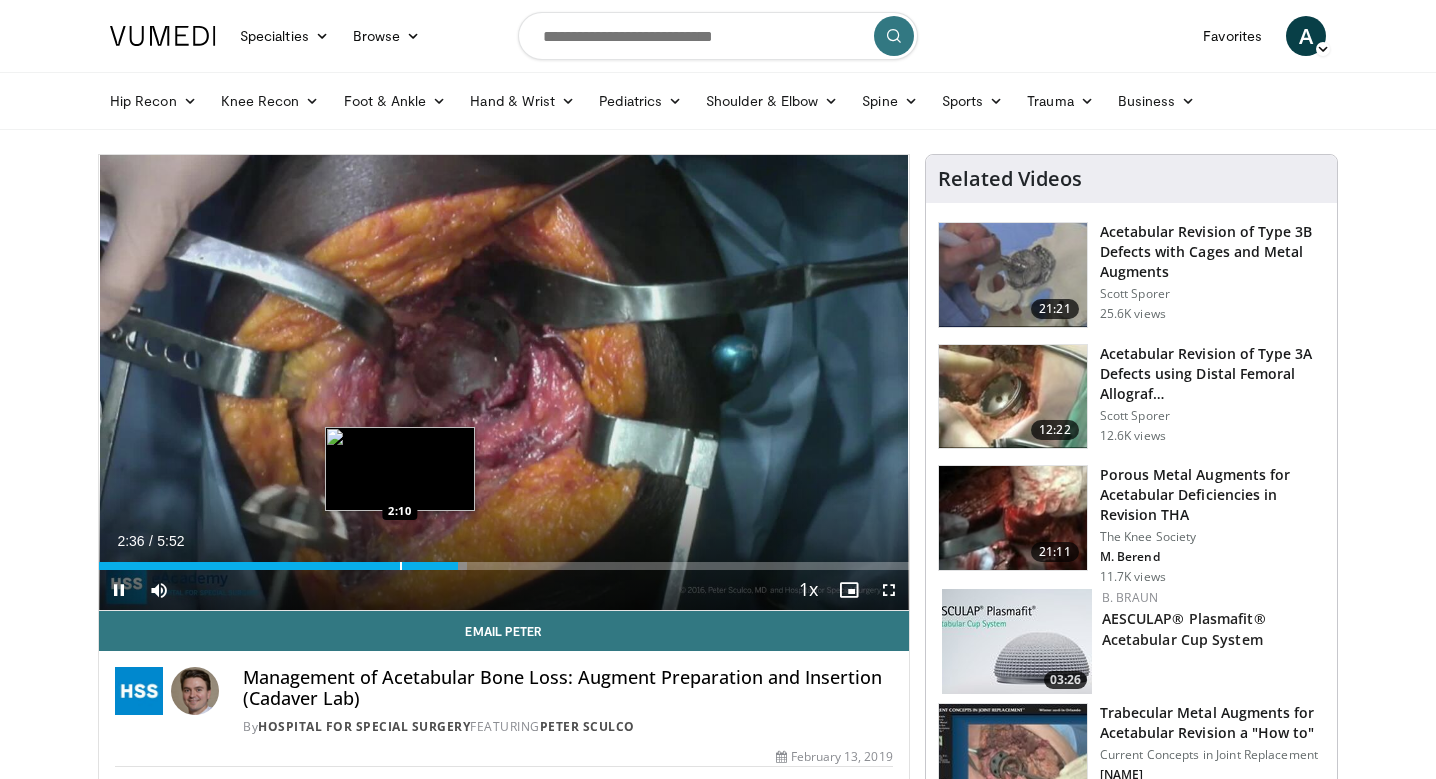 click on "10 seconds
Tap to unmute" at bounding box center [504, 382] 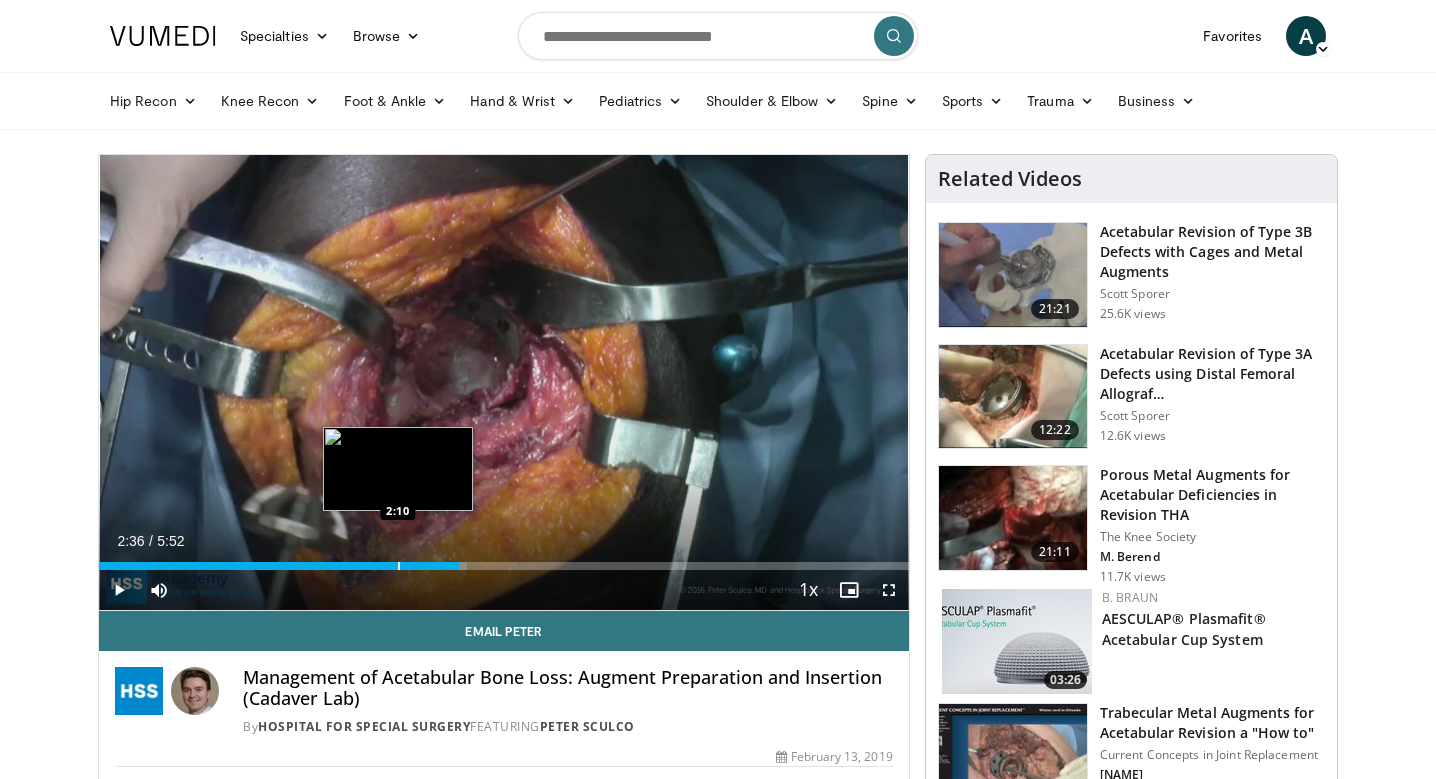 click at bounding box center [399, 566] 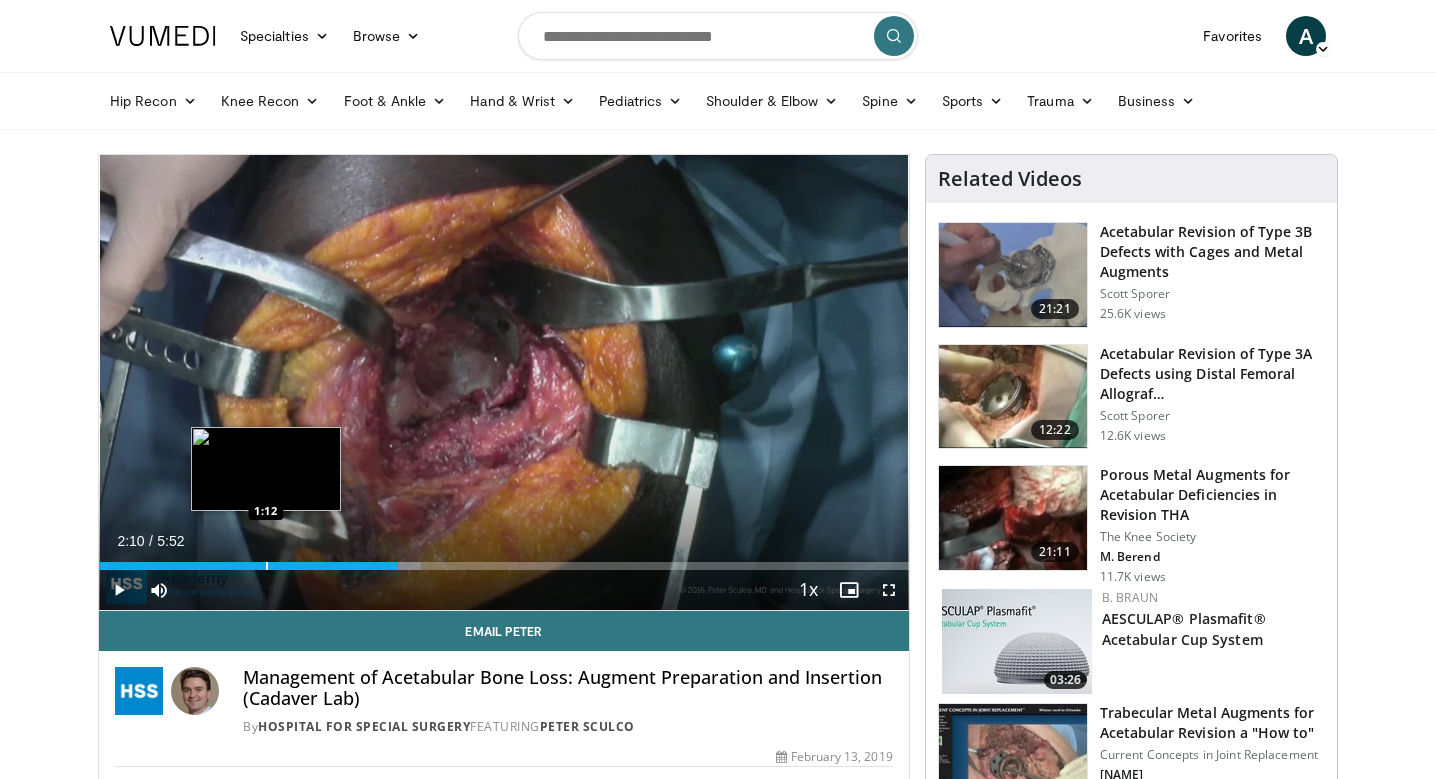click at bounding box center (266, 469) 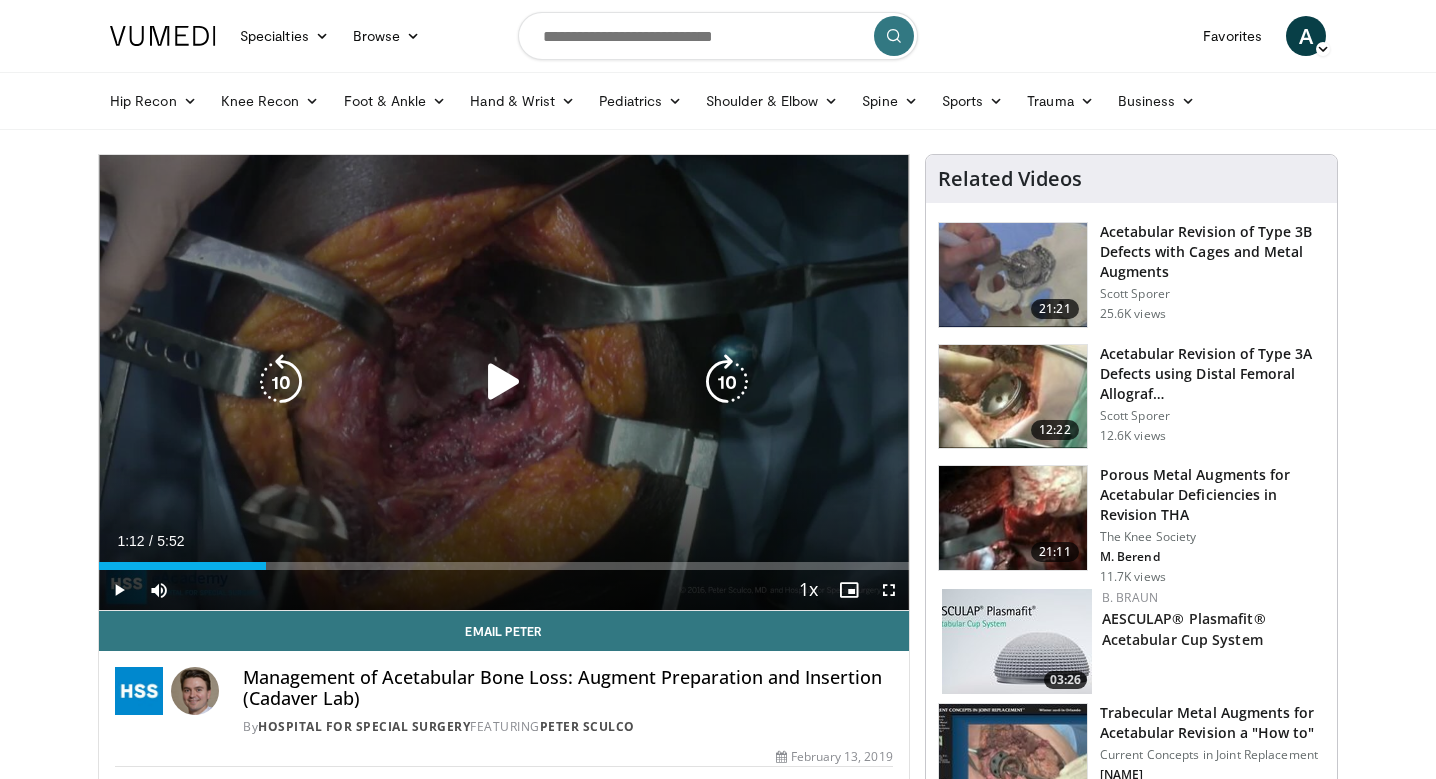 click at bounding box center (504, 382) 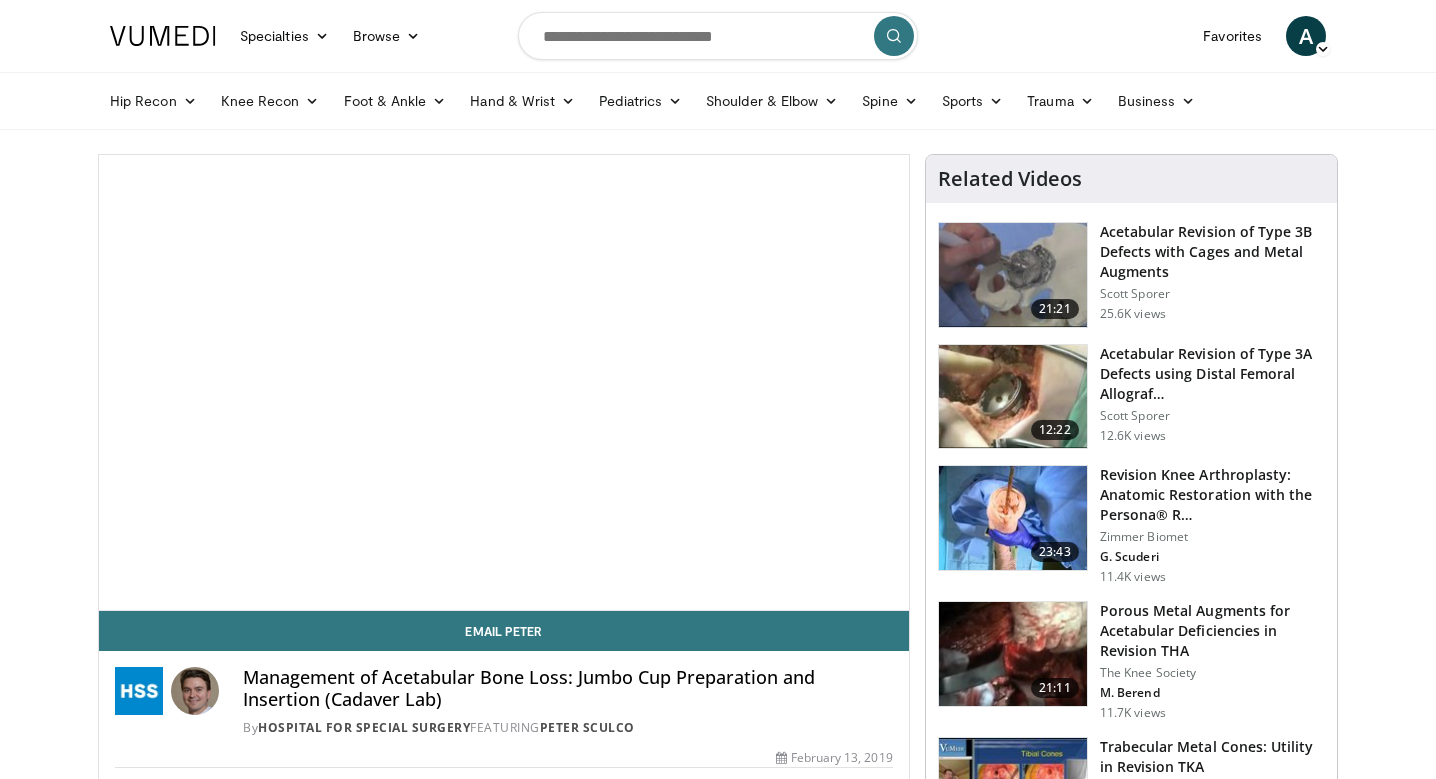 scroll, scrollTop: 0, scrollLeft: 0, axis: both 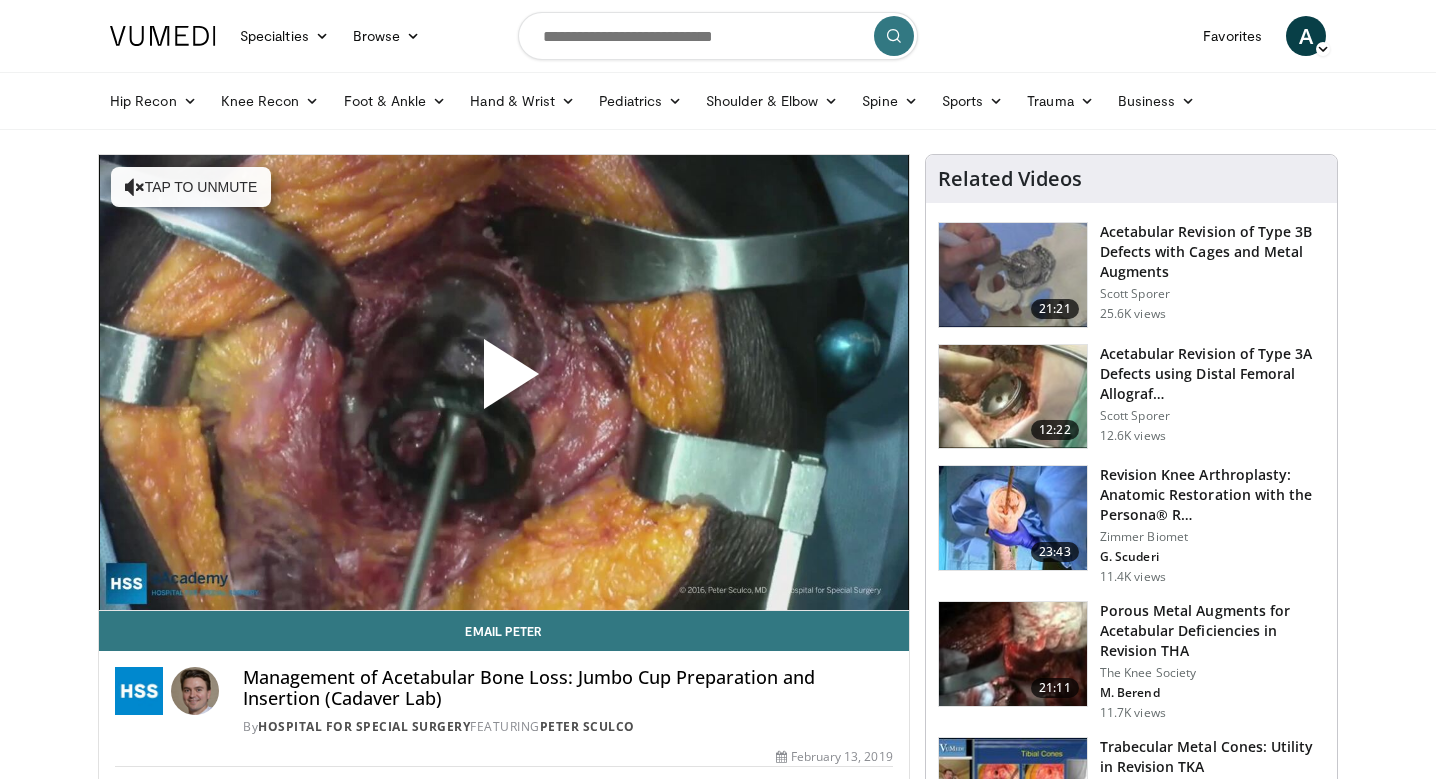 click at bounding box center (504, 382) 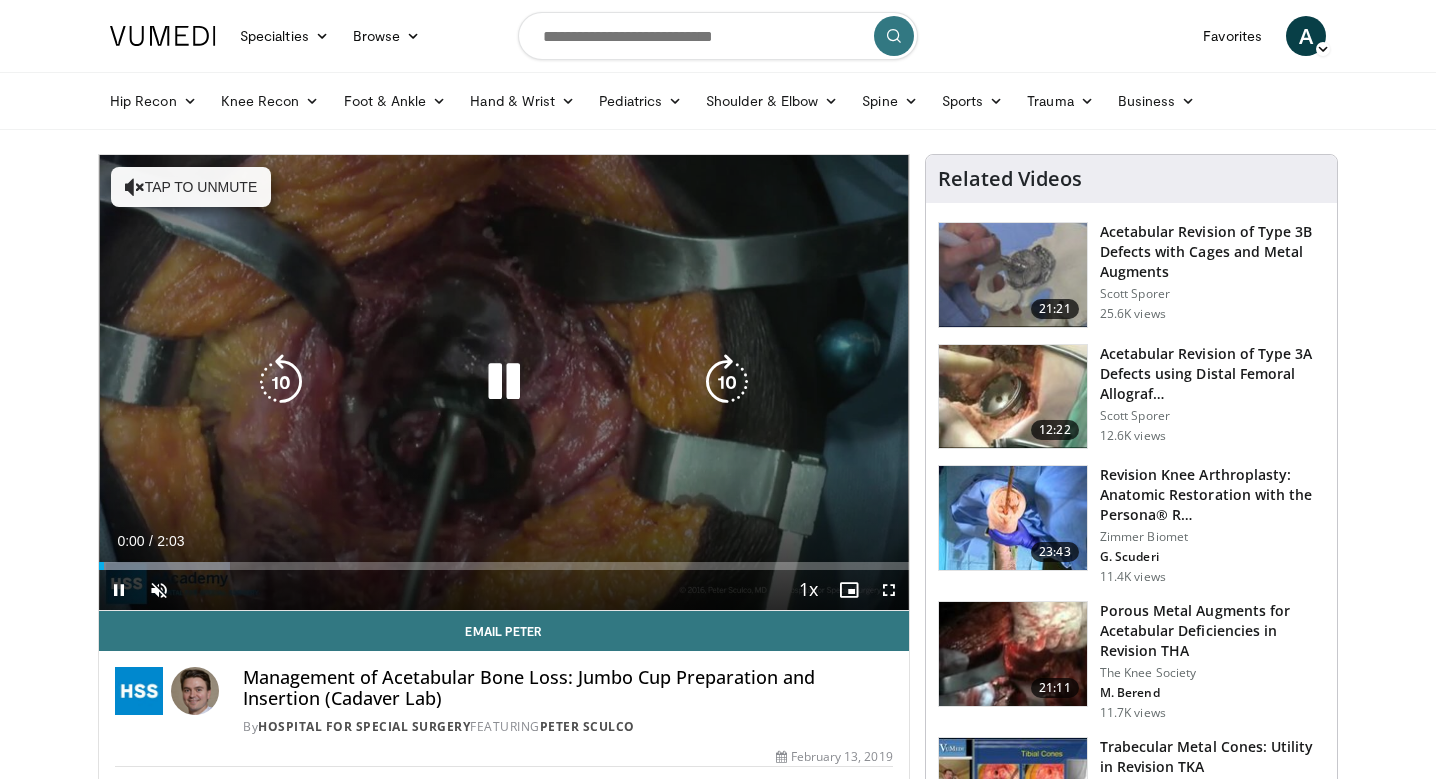 click on "Tap to unmute" at bounding box center [191, 187] 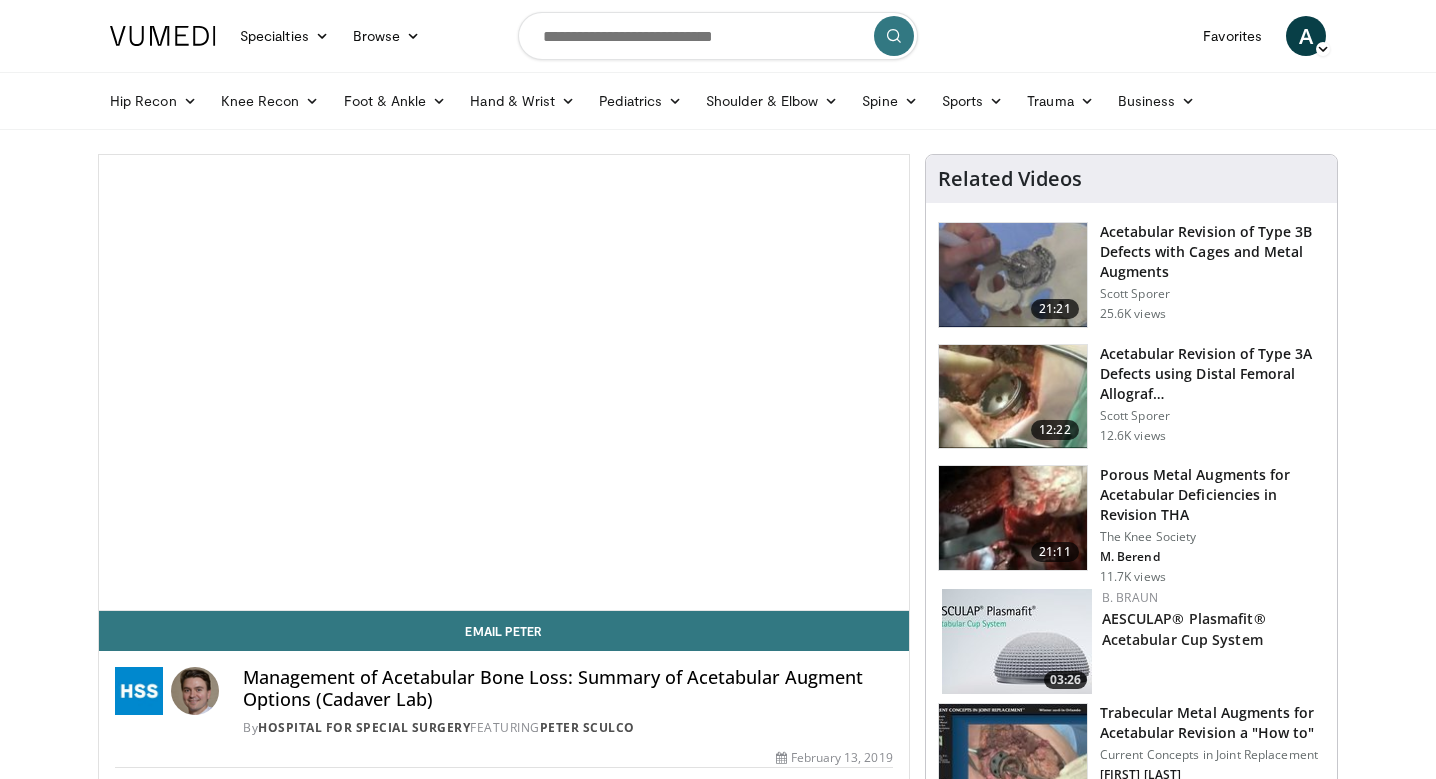 scroll, scrollTop: 0, scrollLeft: 0, axis: both 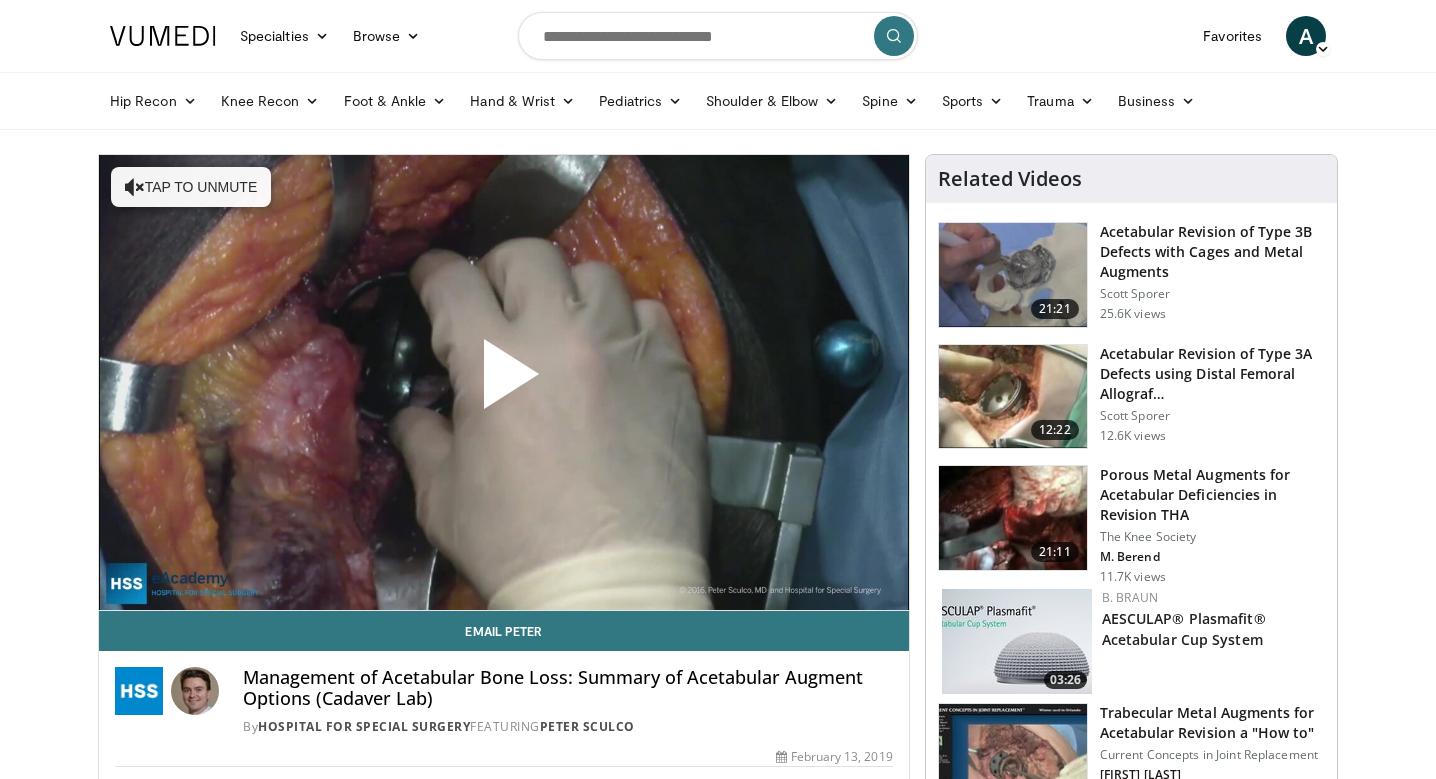 click at bounding box center [504, 382] 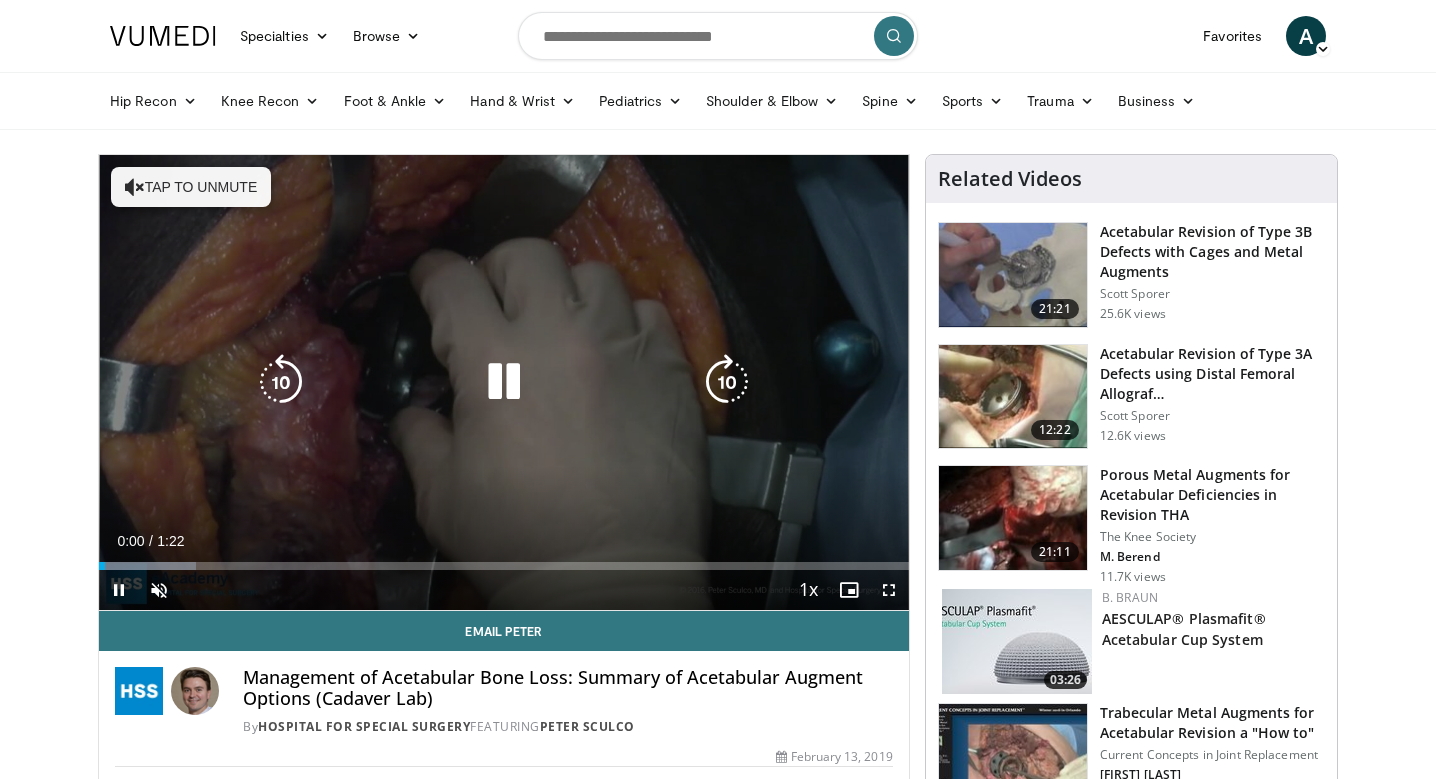 click on "Tap to unmute" at bounding box center (191, 187) 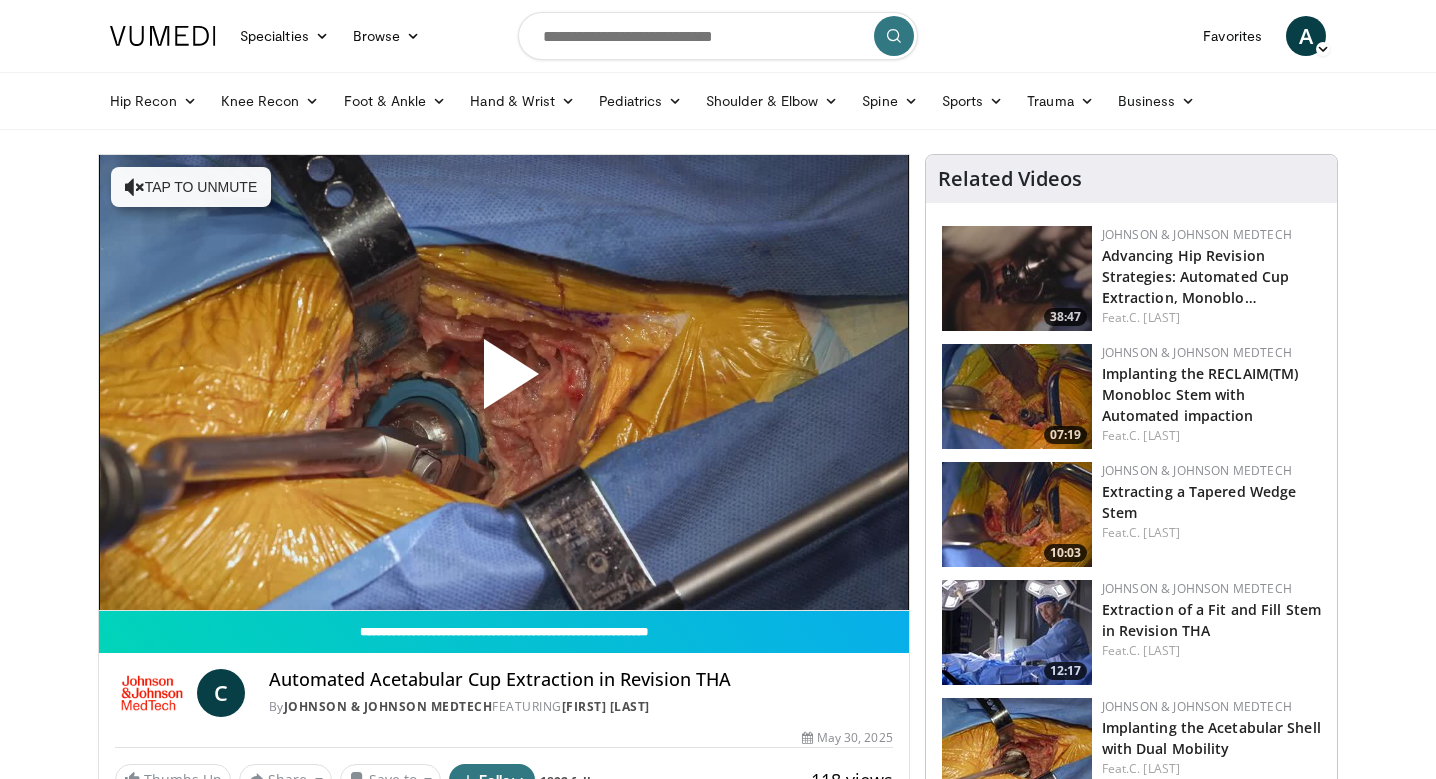scroll, scrollTop: 0, scrollLeft: 0, axis: both 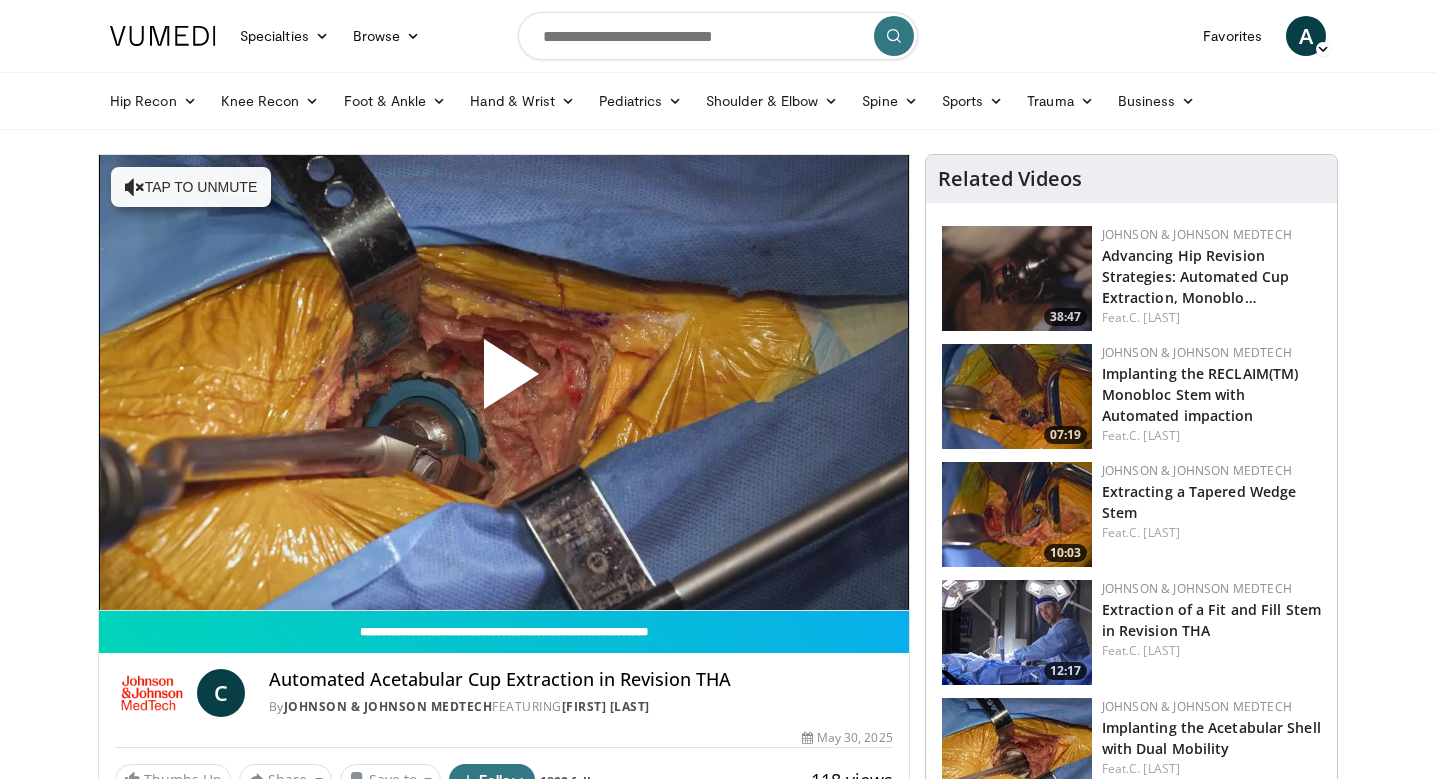 click at bounding box center [504, 382] 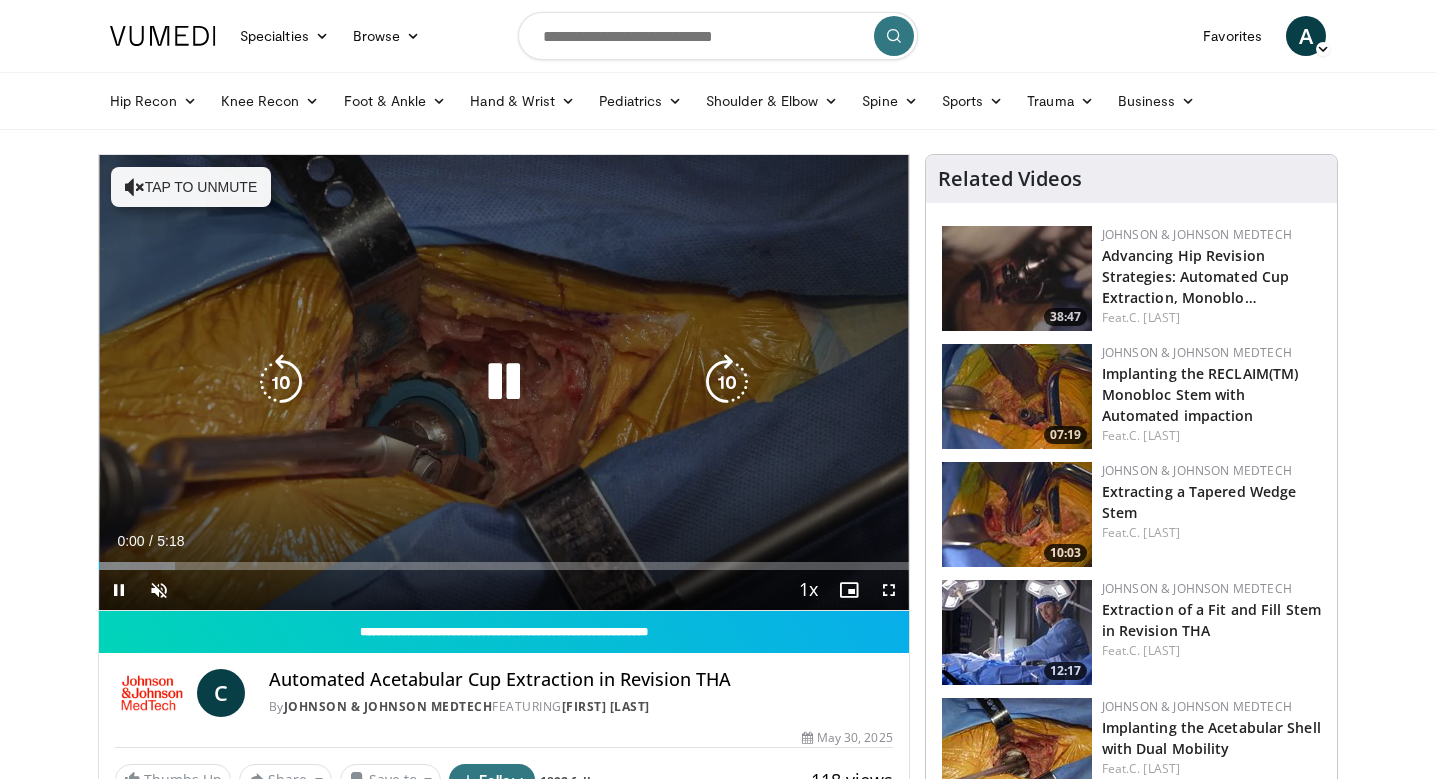 click on "Tap to unmute" at bounding box center [191, 187] 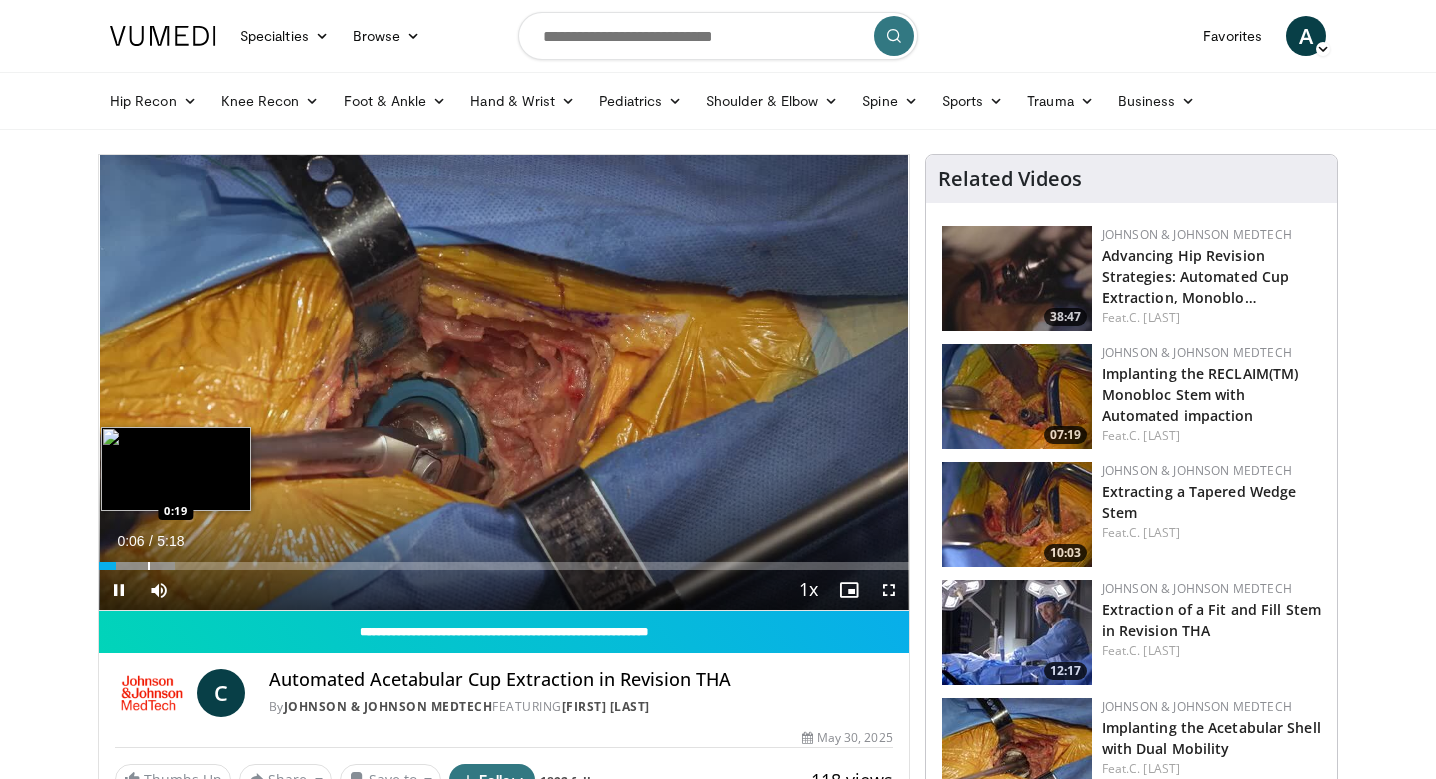 click at bounding box center (149, 566) 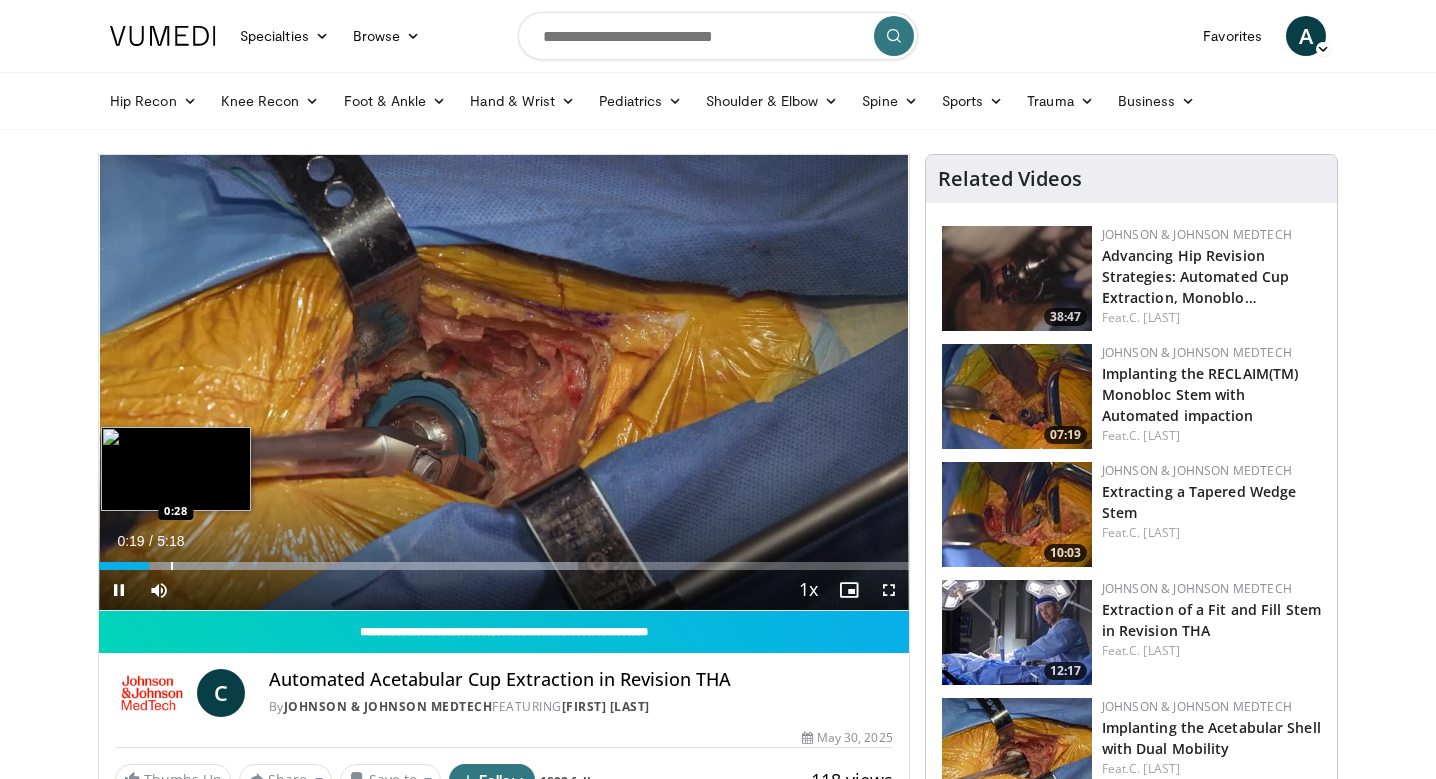 click at bounding box center (172, 566) 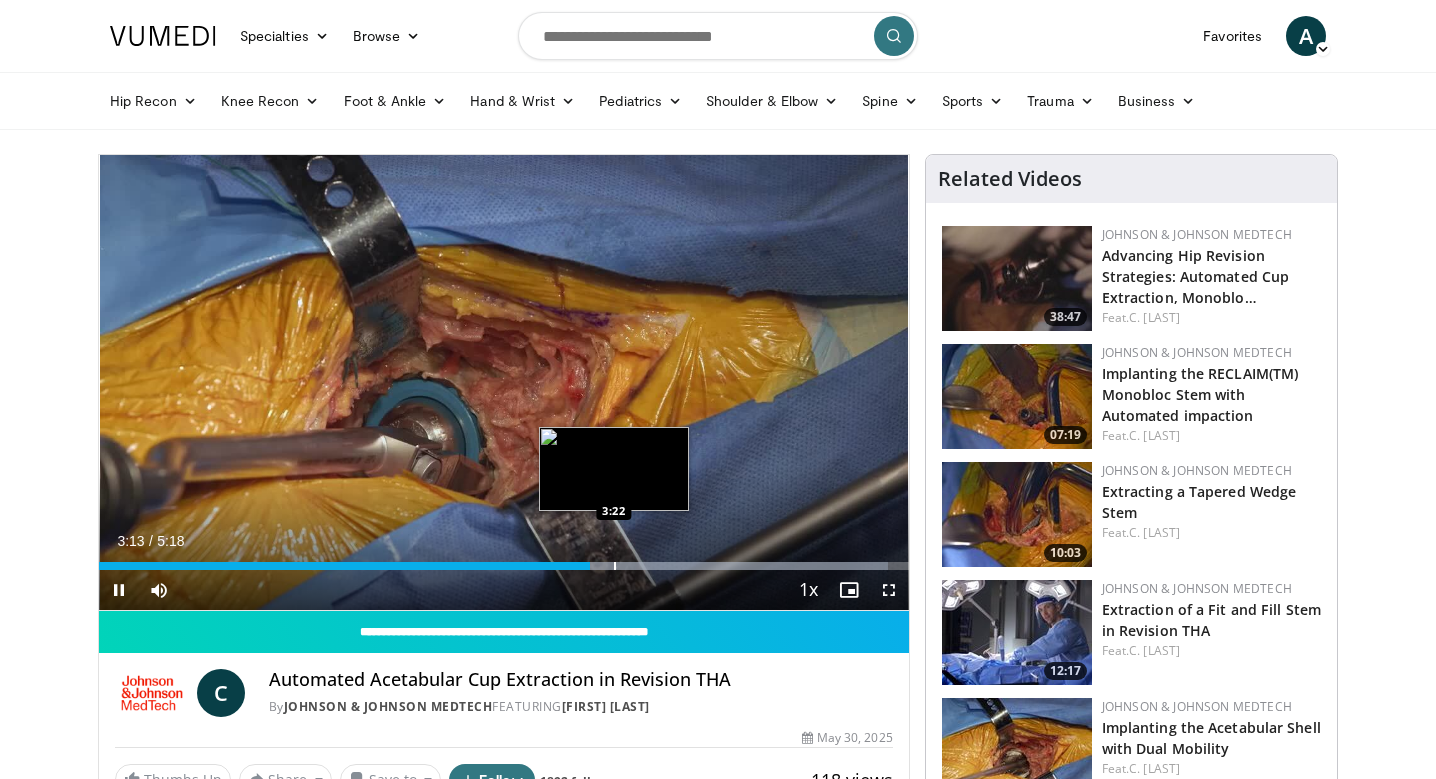 click at bounding box center (615, 566) 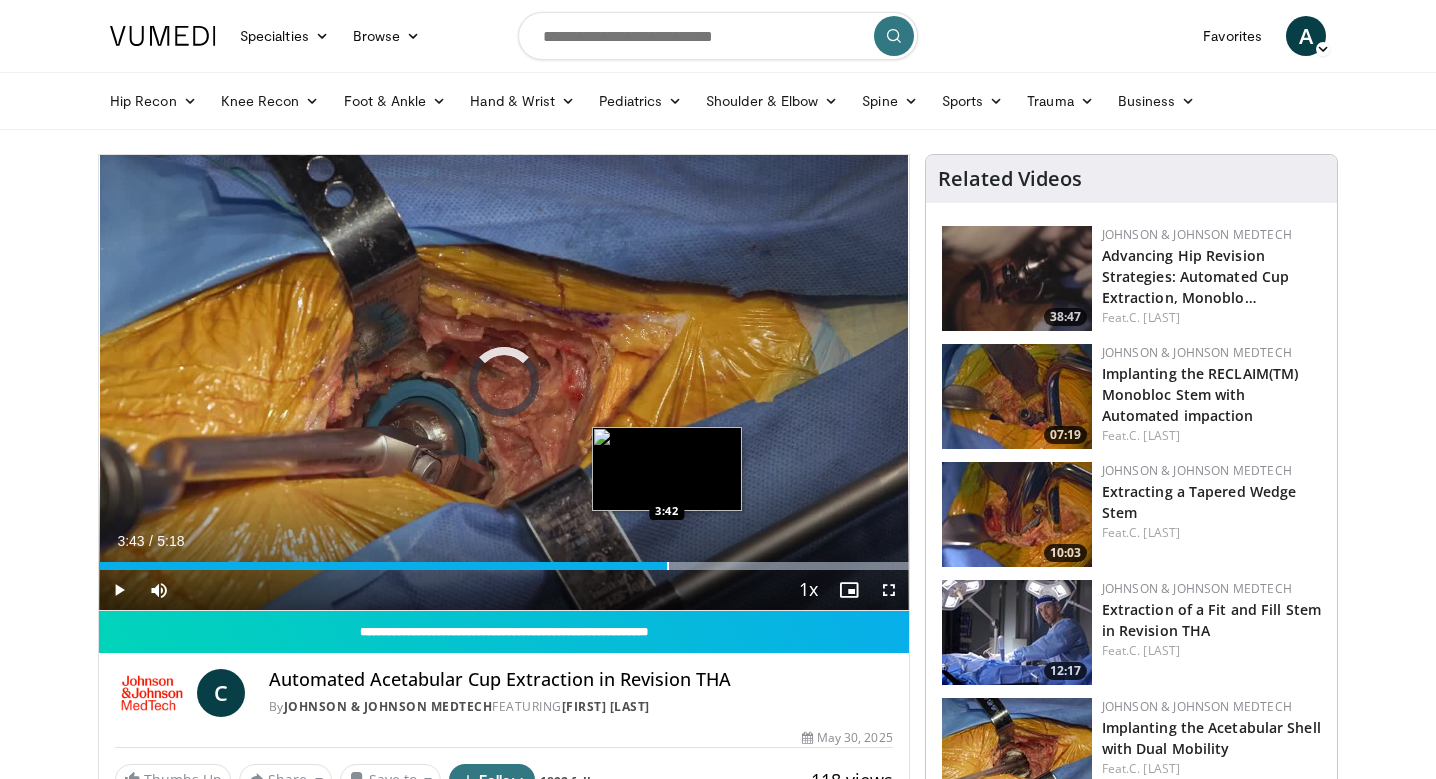 click at bounding box center (668, 566) 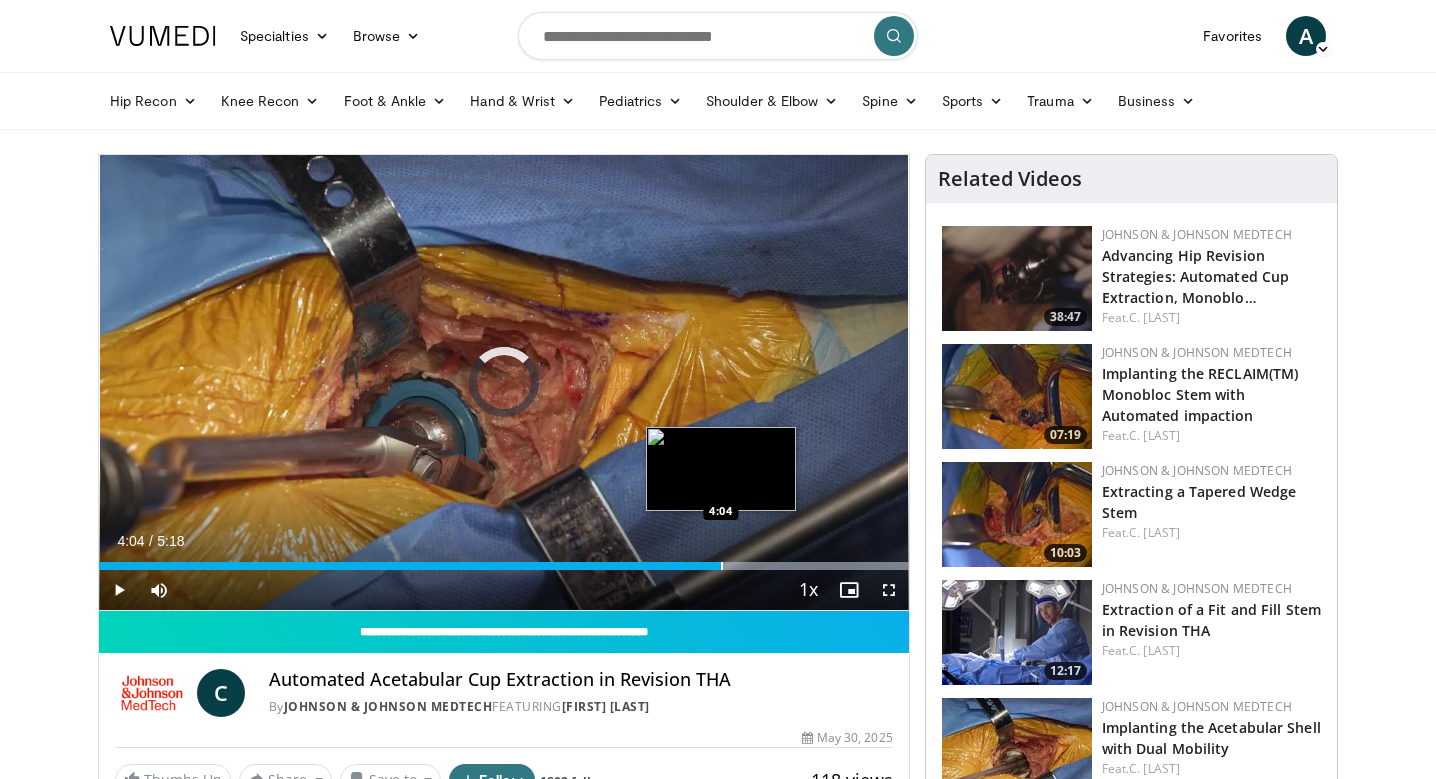 click at bounding box center (722, 566) 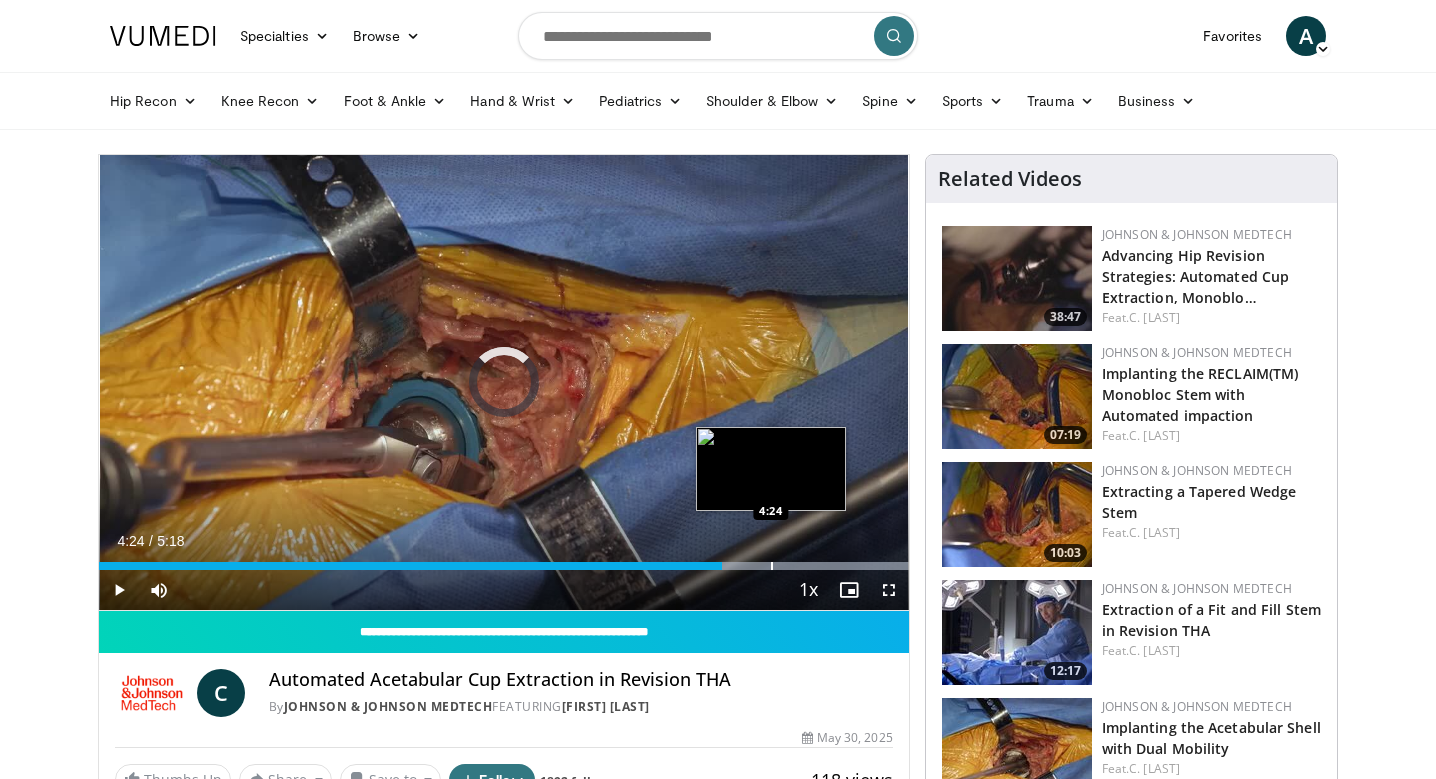 click at bounding box center [772, 566] 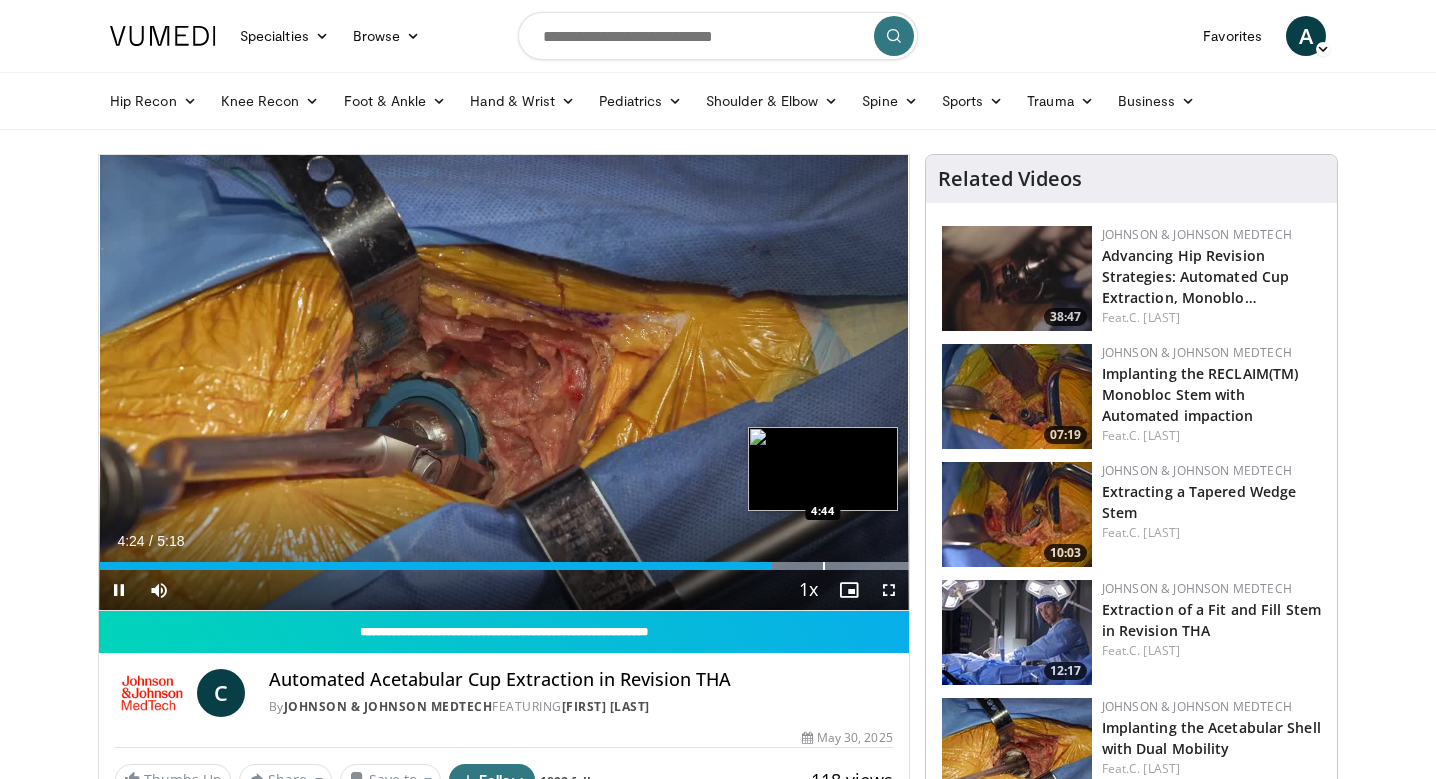 click on "Loaded :  99.97% 4:24 4:44" at bounding box center (504, 560) 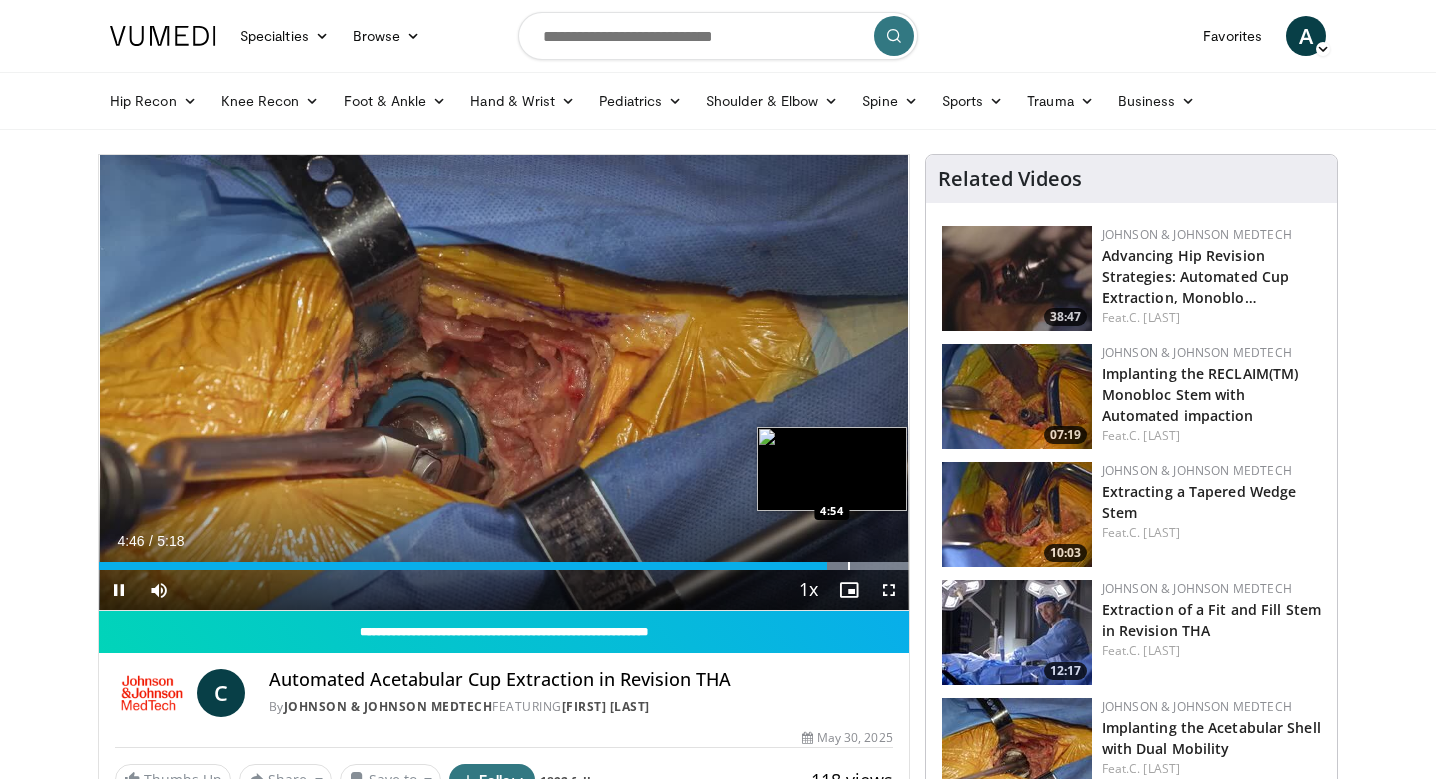 click at bounding box center [849, 566] 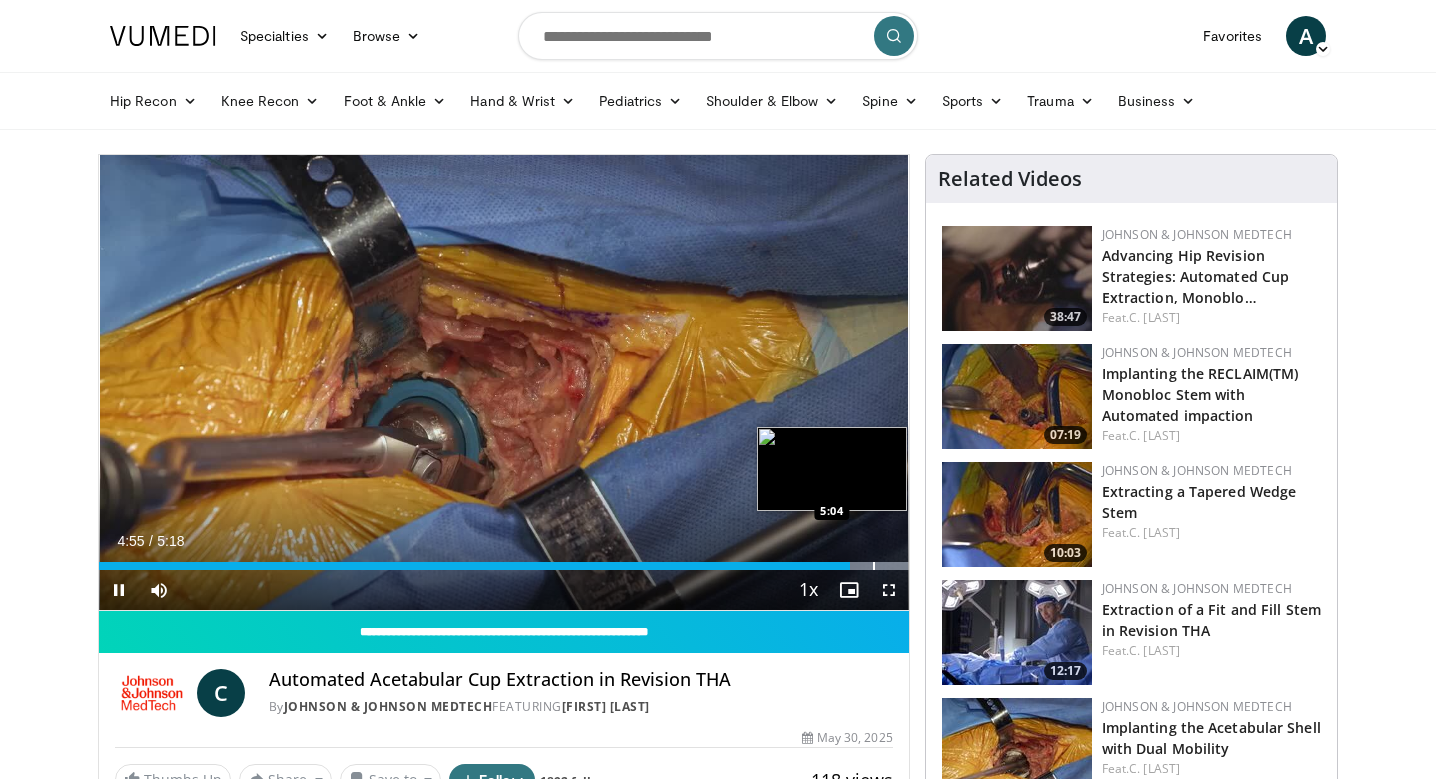 click at bounding box center (874, 566) 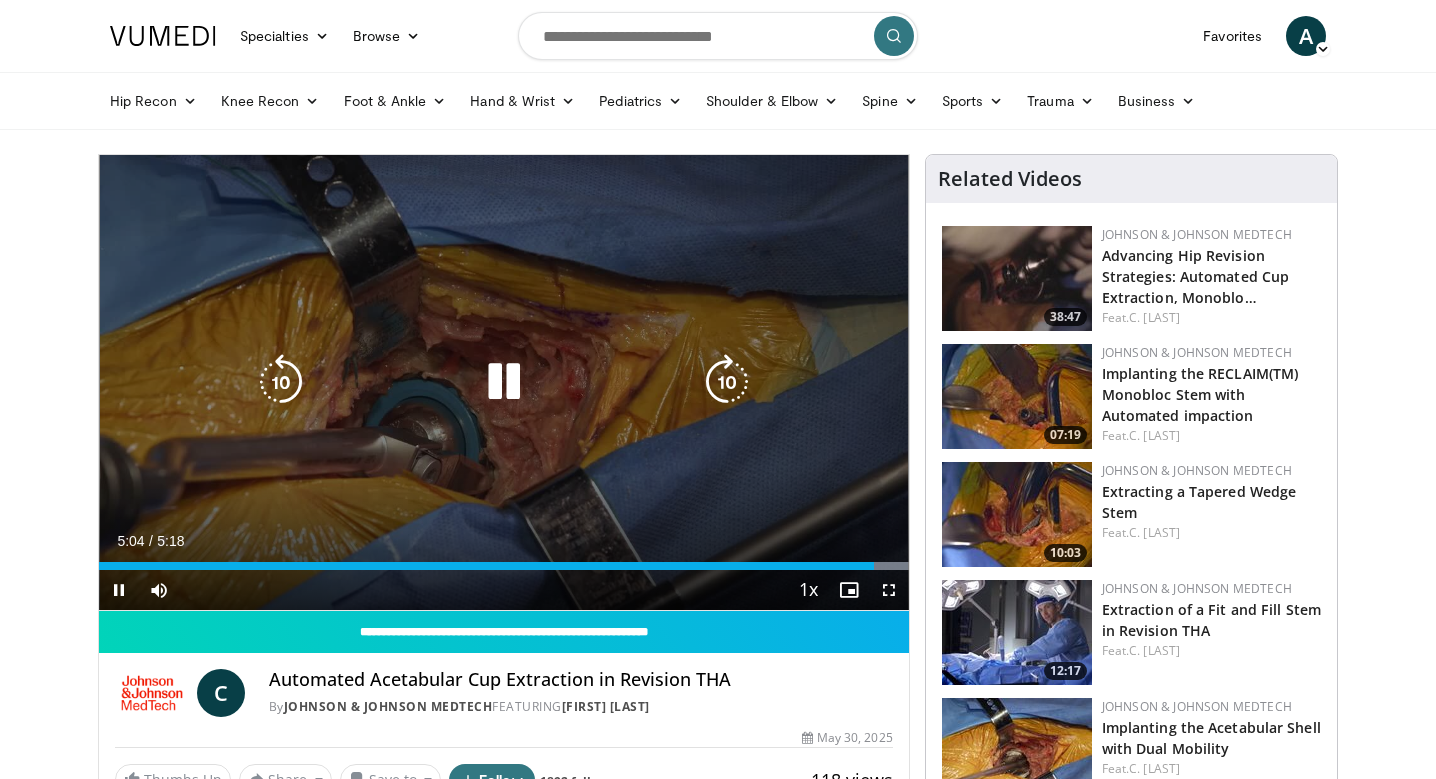 click on "10 seconds
Tap to unmute" at bounding box center (504, 382) 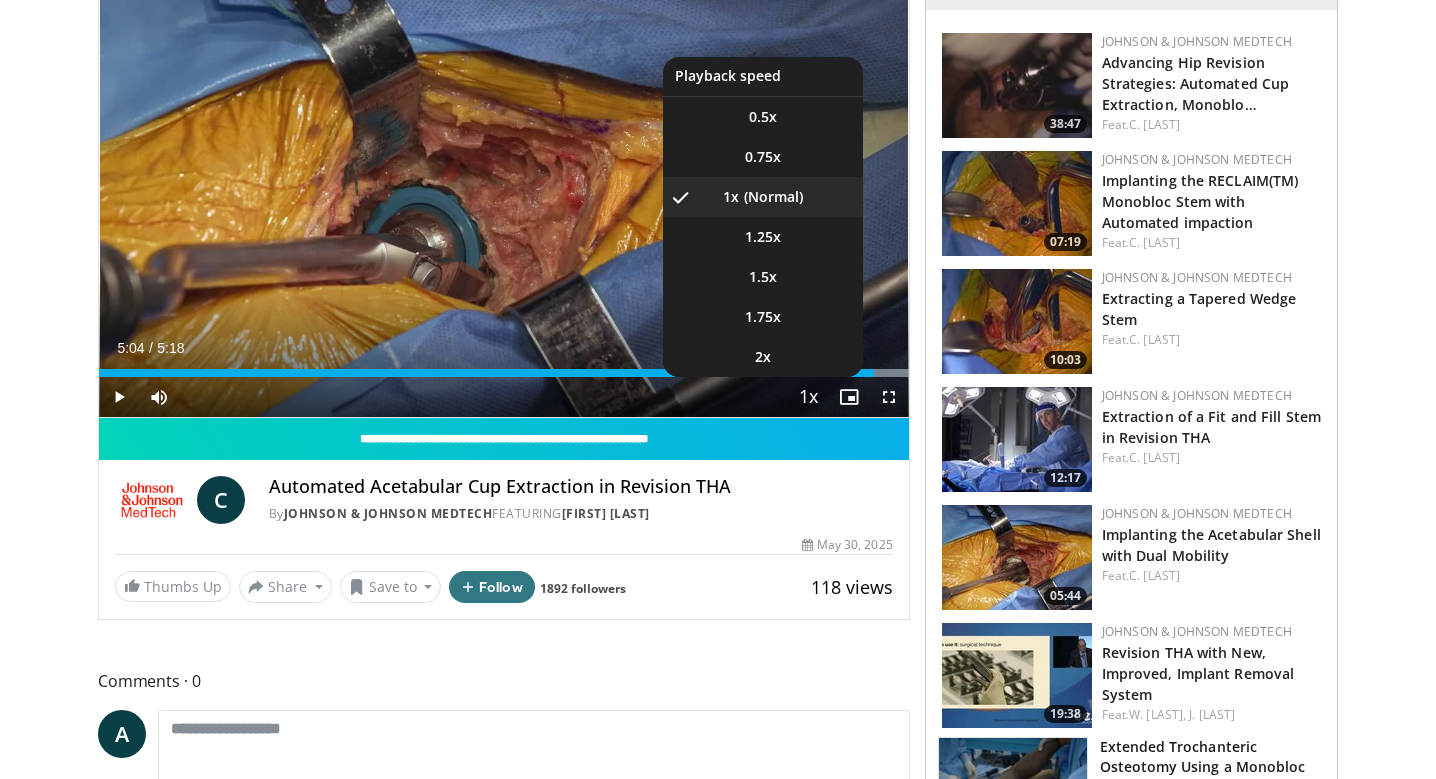 scroll, scrollTop: 218, scrollLeft: 0, axis: vertical 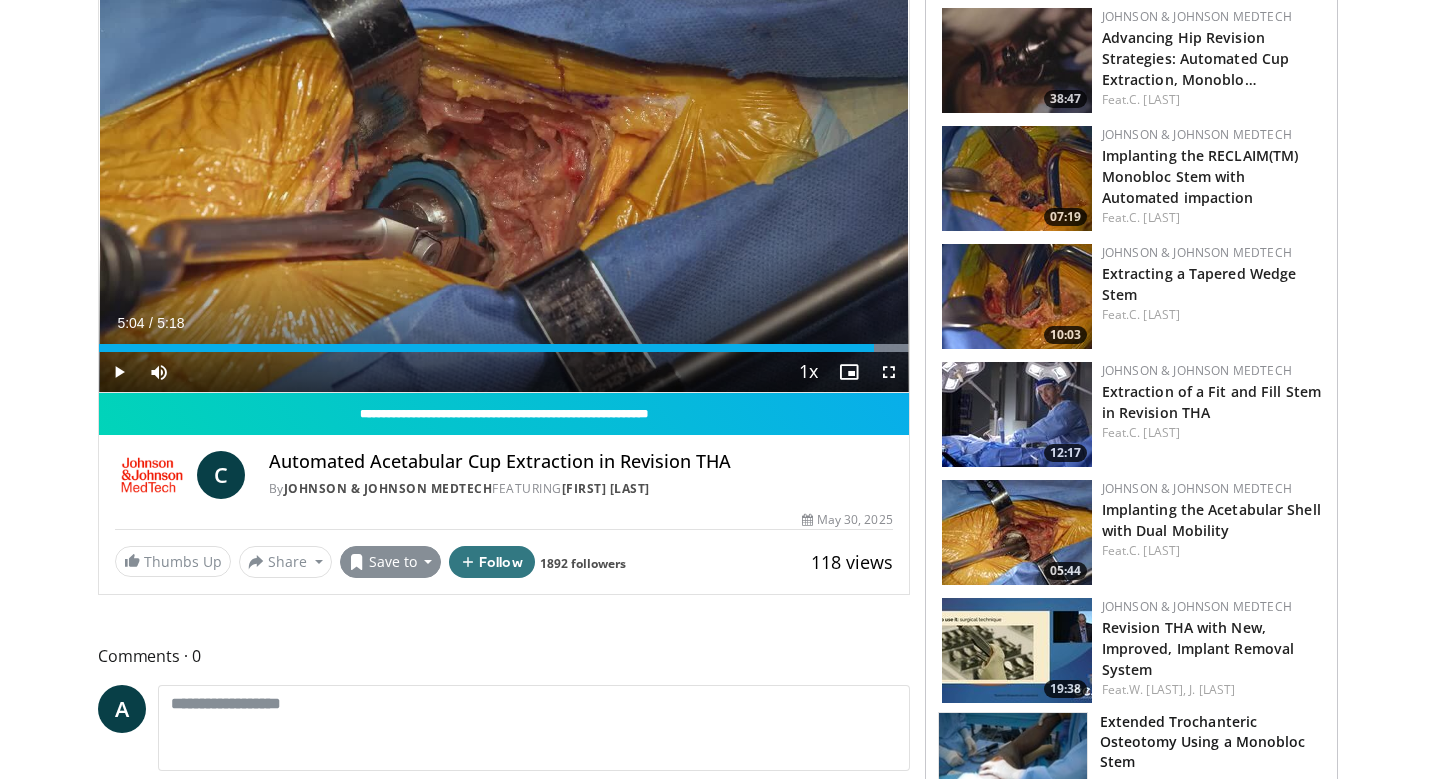 click on "Save to" at bounding box center (391, 562) 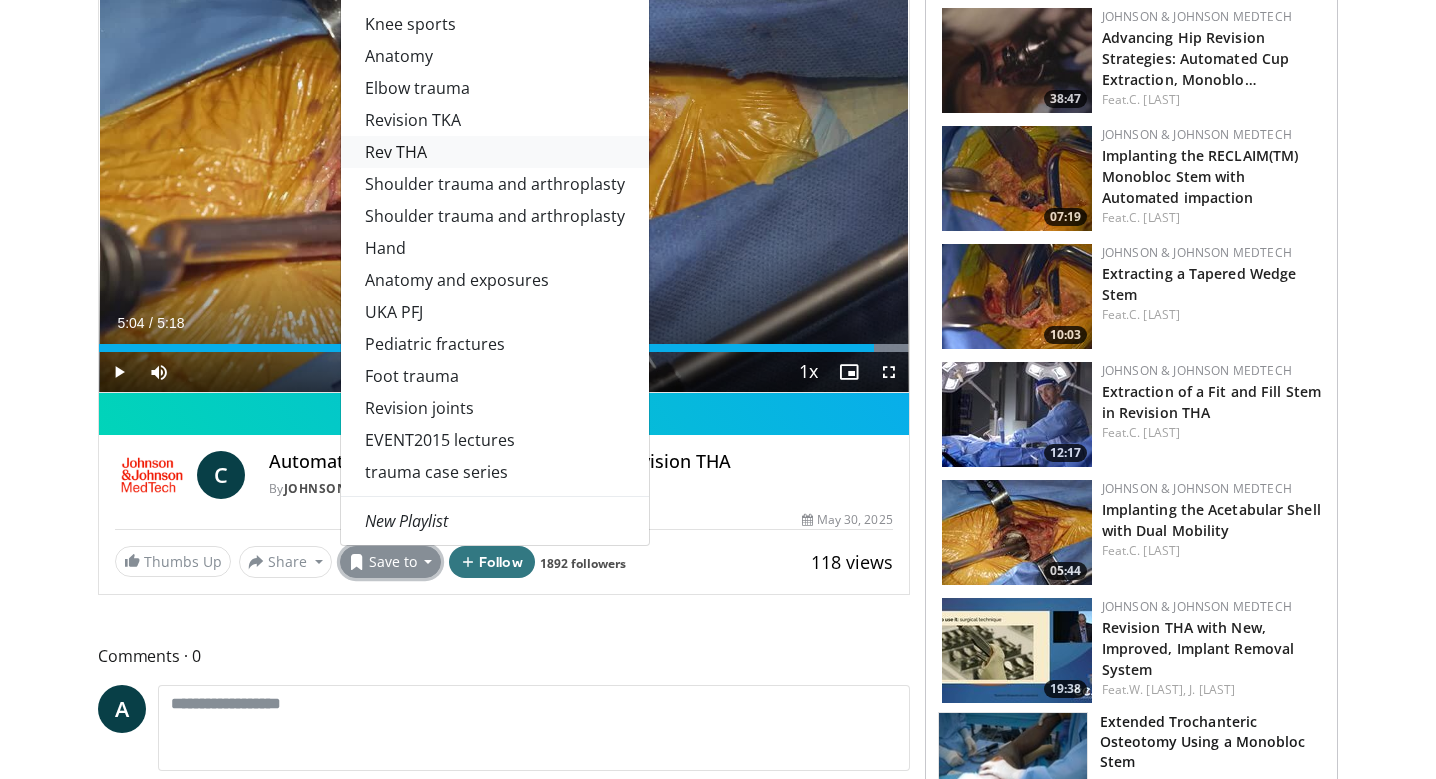 click on "Rev THA" at bounding box center (495, 152) 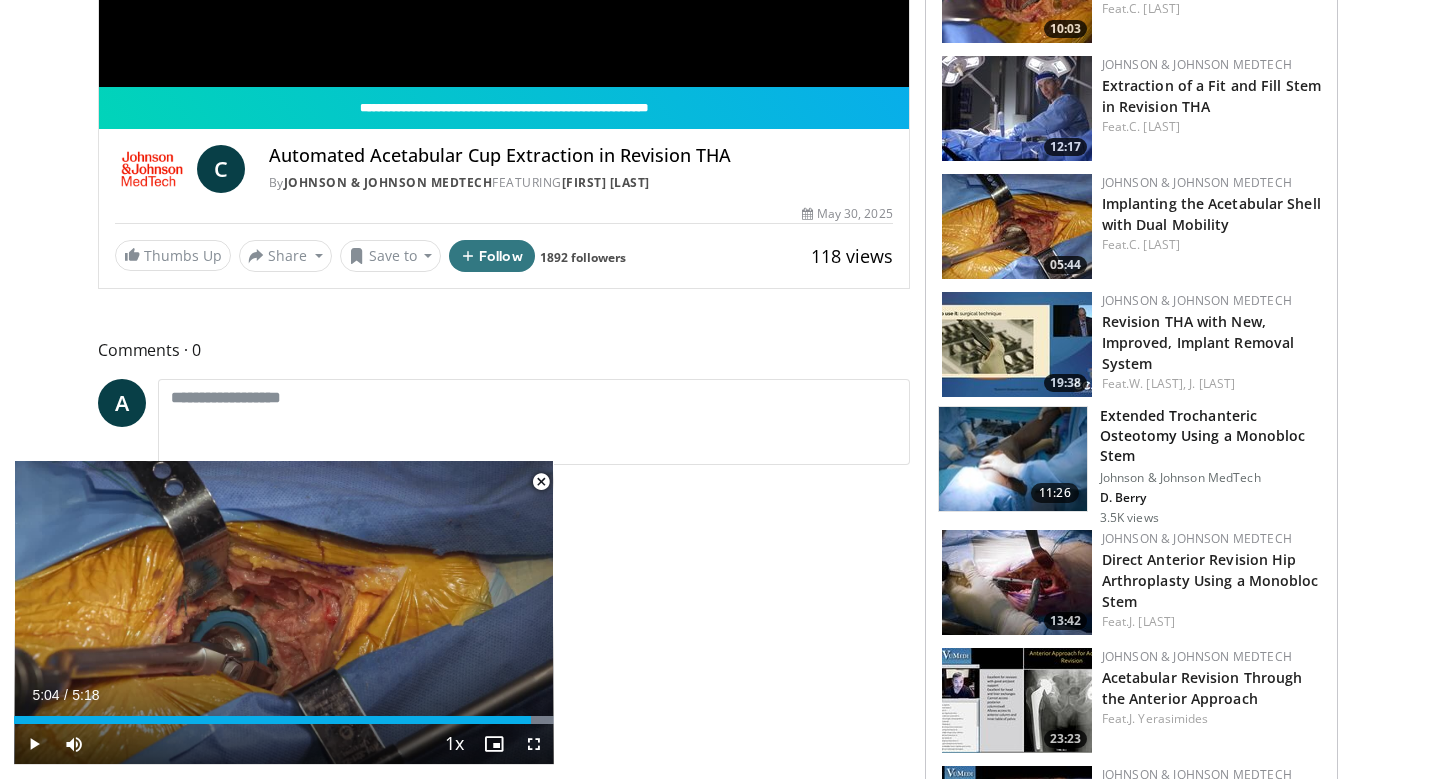 scroll, scrollTop: 524, scrollLeft: 0, axis: vertical 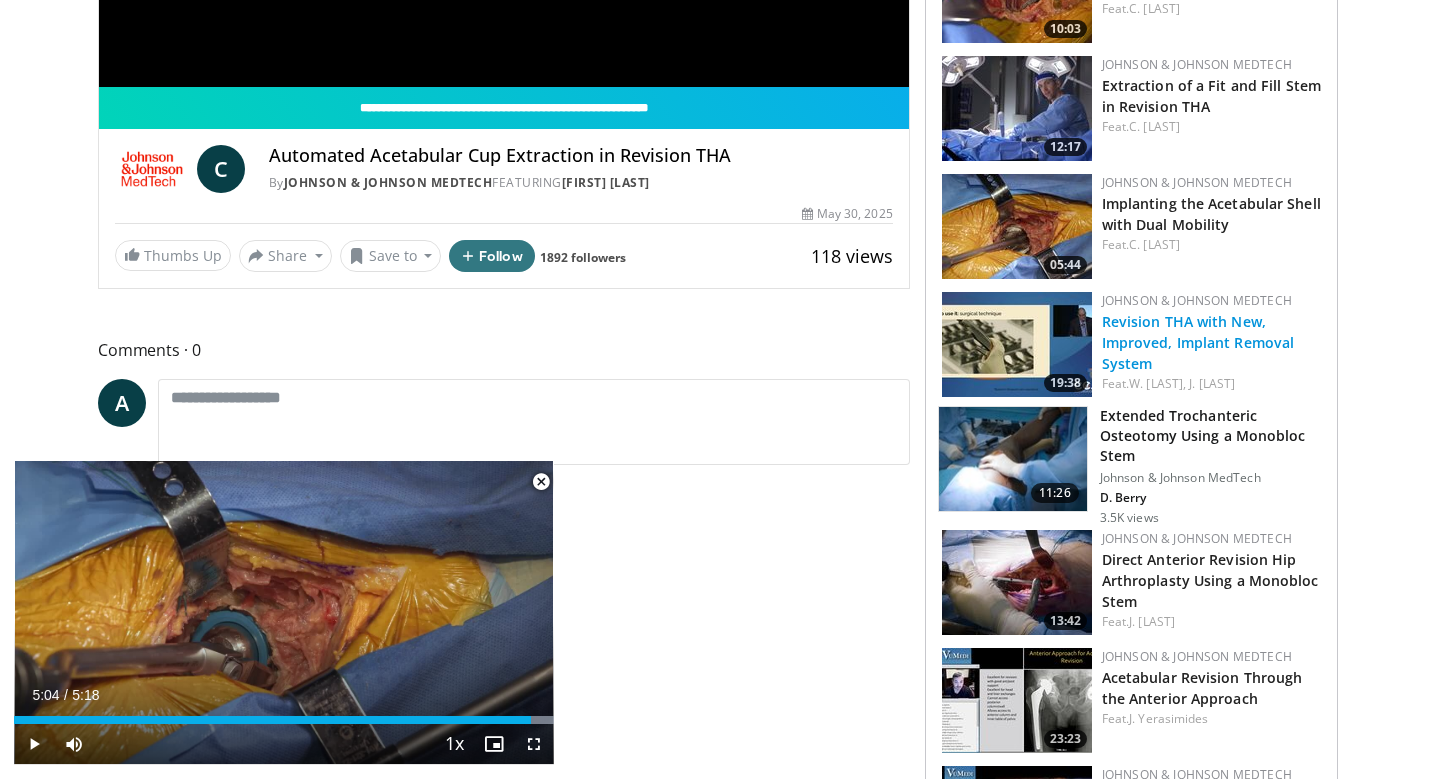 click on "Revision THA with New, Improved, Implant Removal System" at bounding box center [1198, 342] 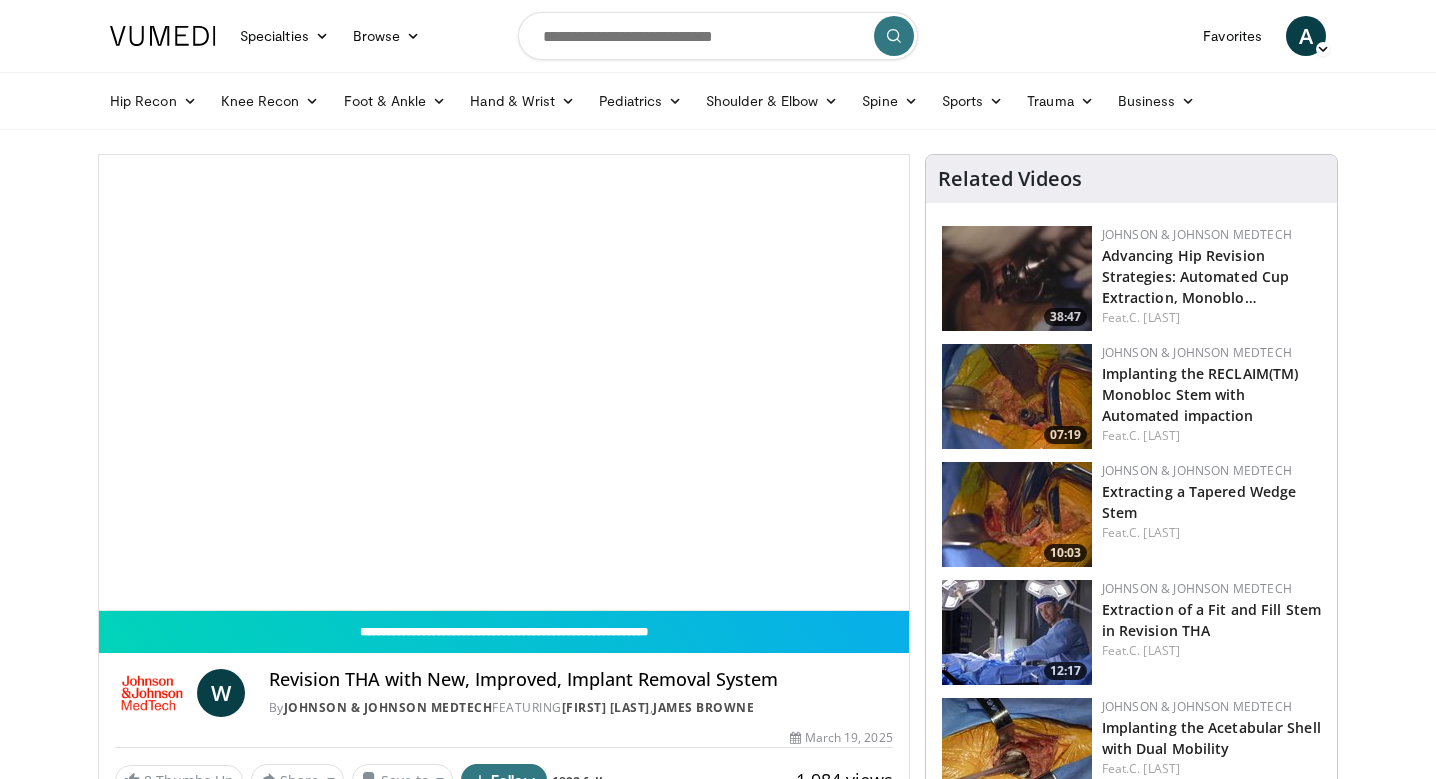 scroll, scrollTop: 0, scrollLeft: 0, axis: both 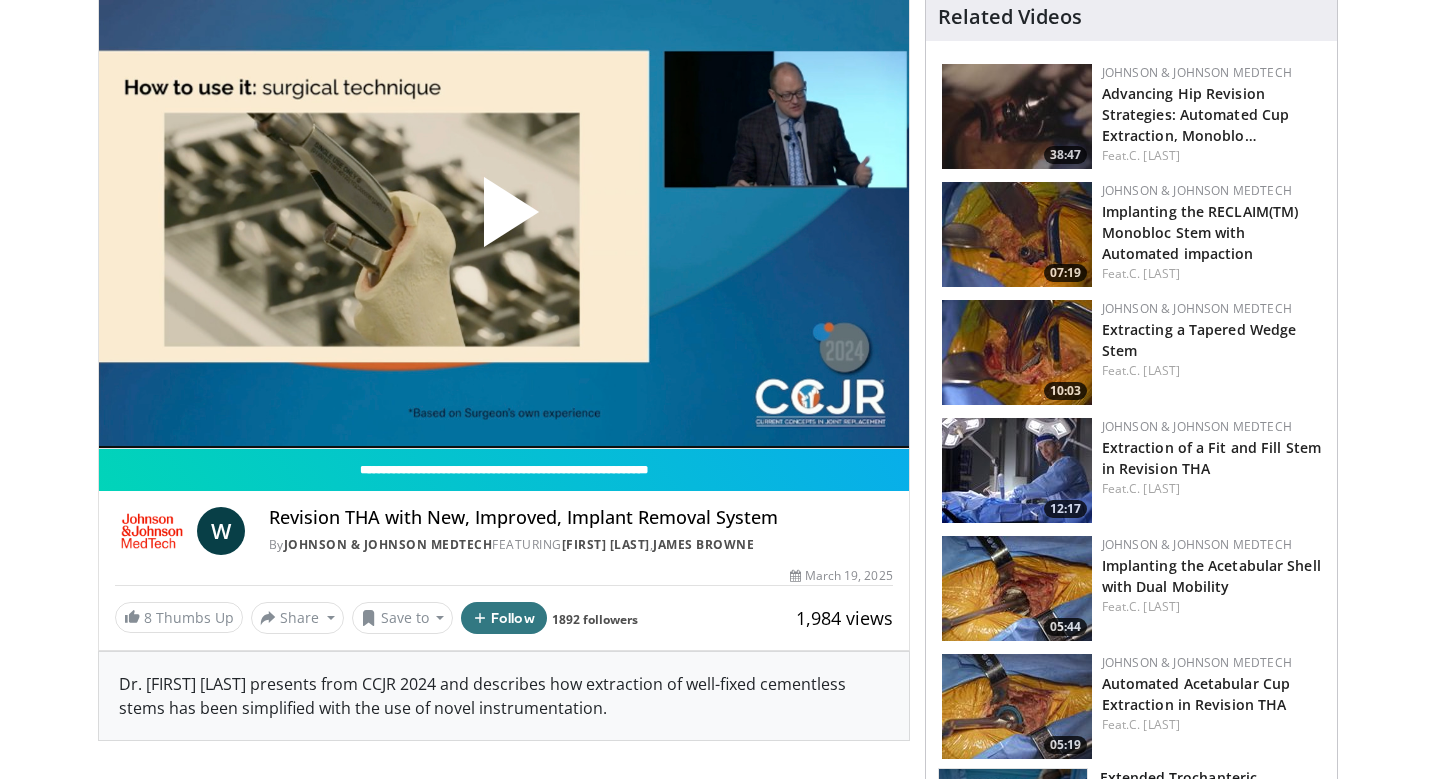 click at bounding box center (504, 220) 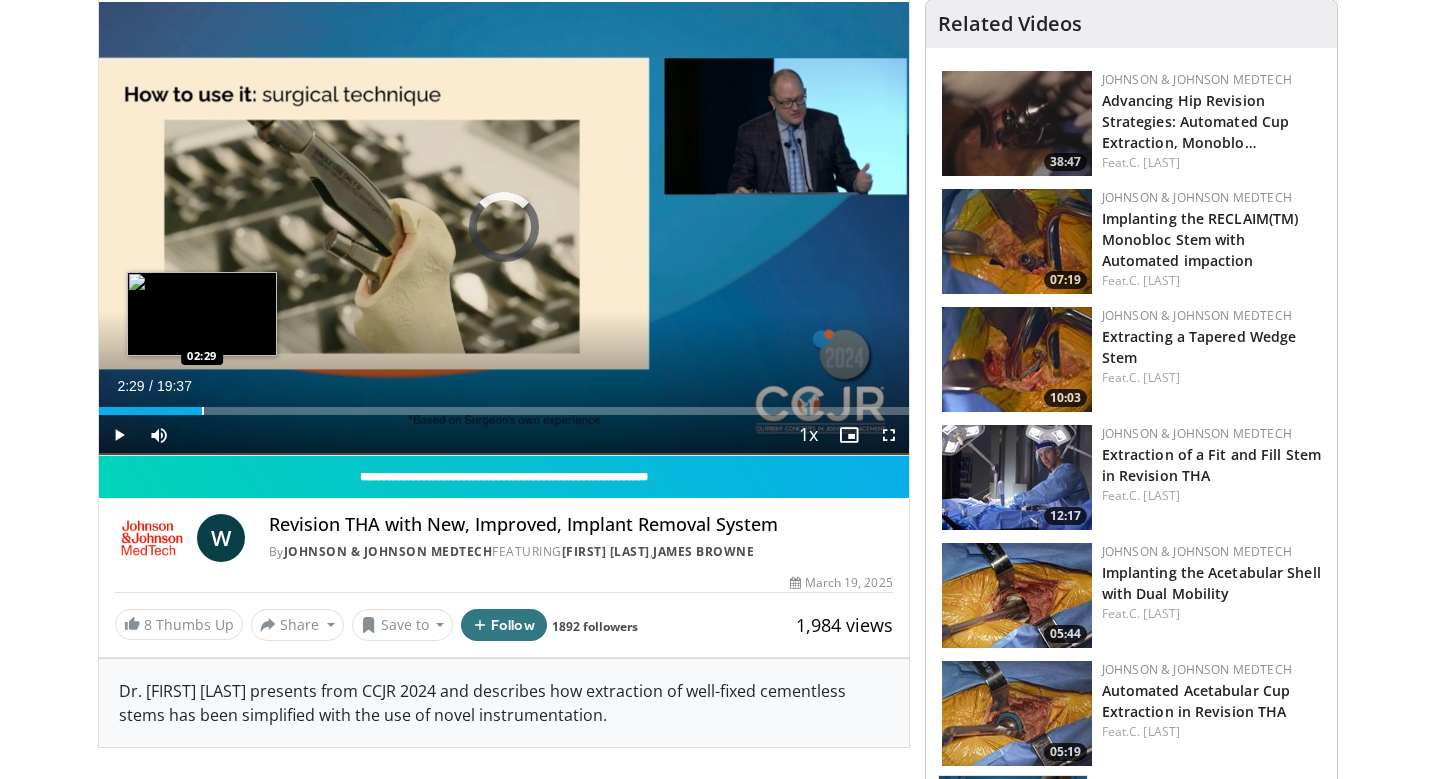 click at bounding box center (203, 411) 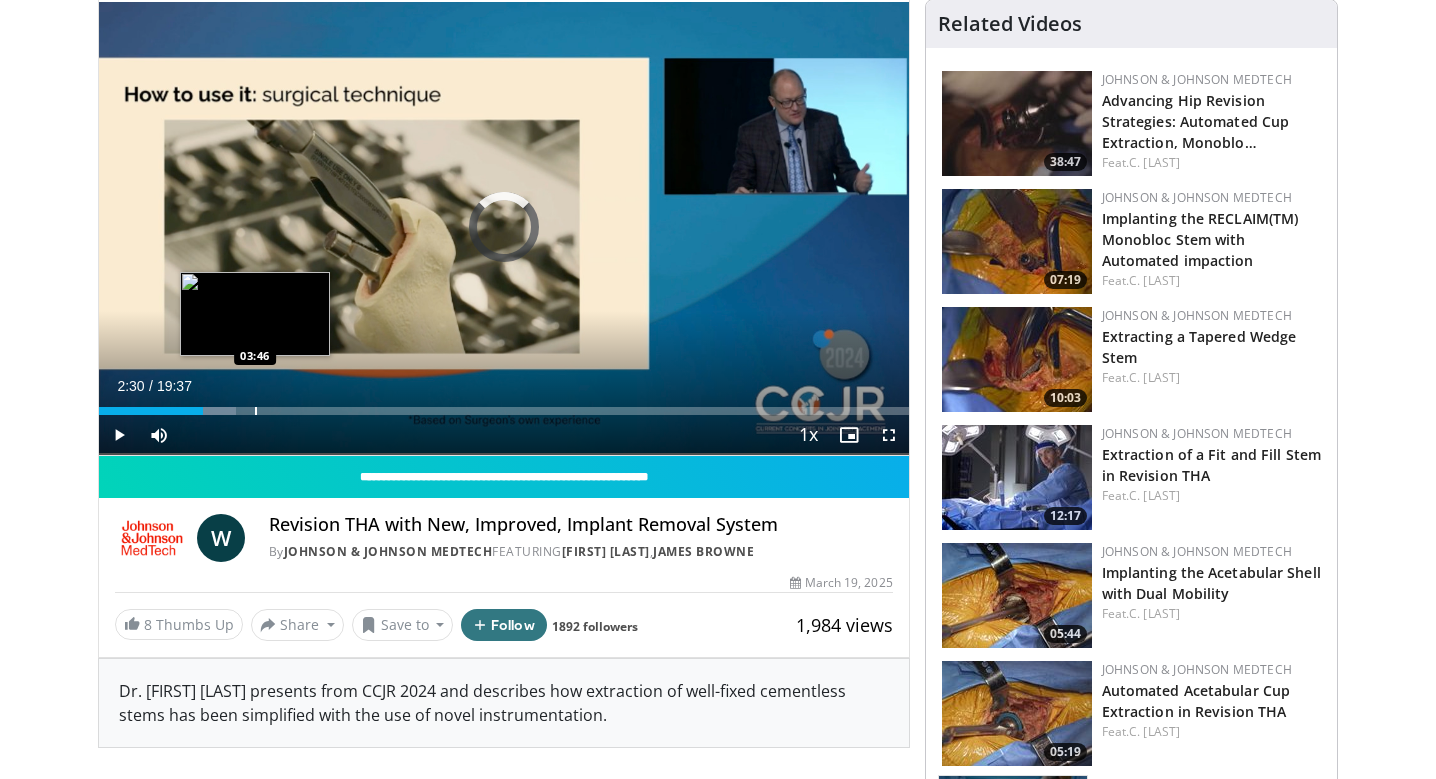 click on "Loaded :  16.98% 02:30 03:46" at bounding box center (504, 405) 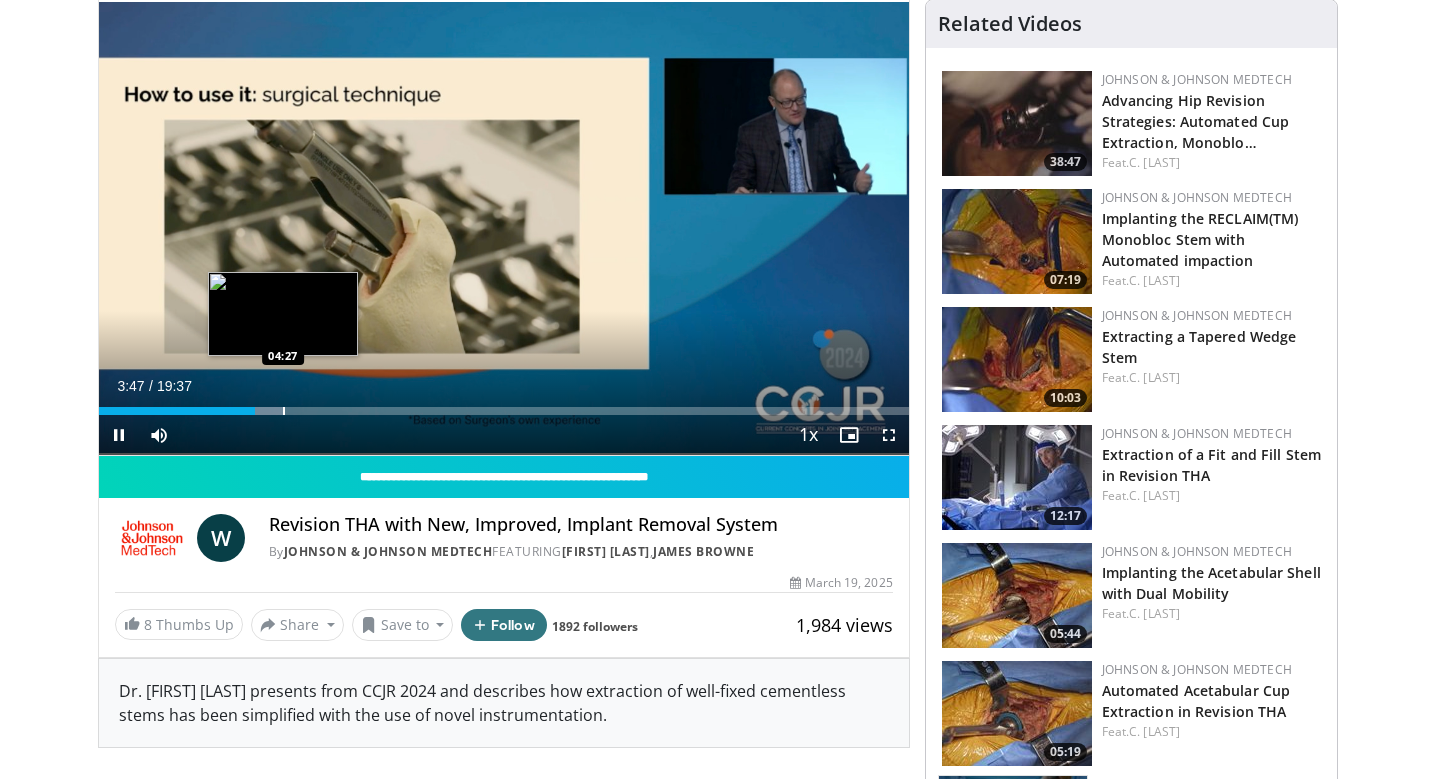 click on "Loaded :  22.93% 03:47 04:27" at bounding box center [504, 405] 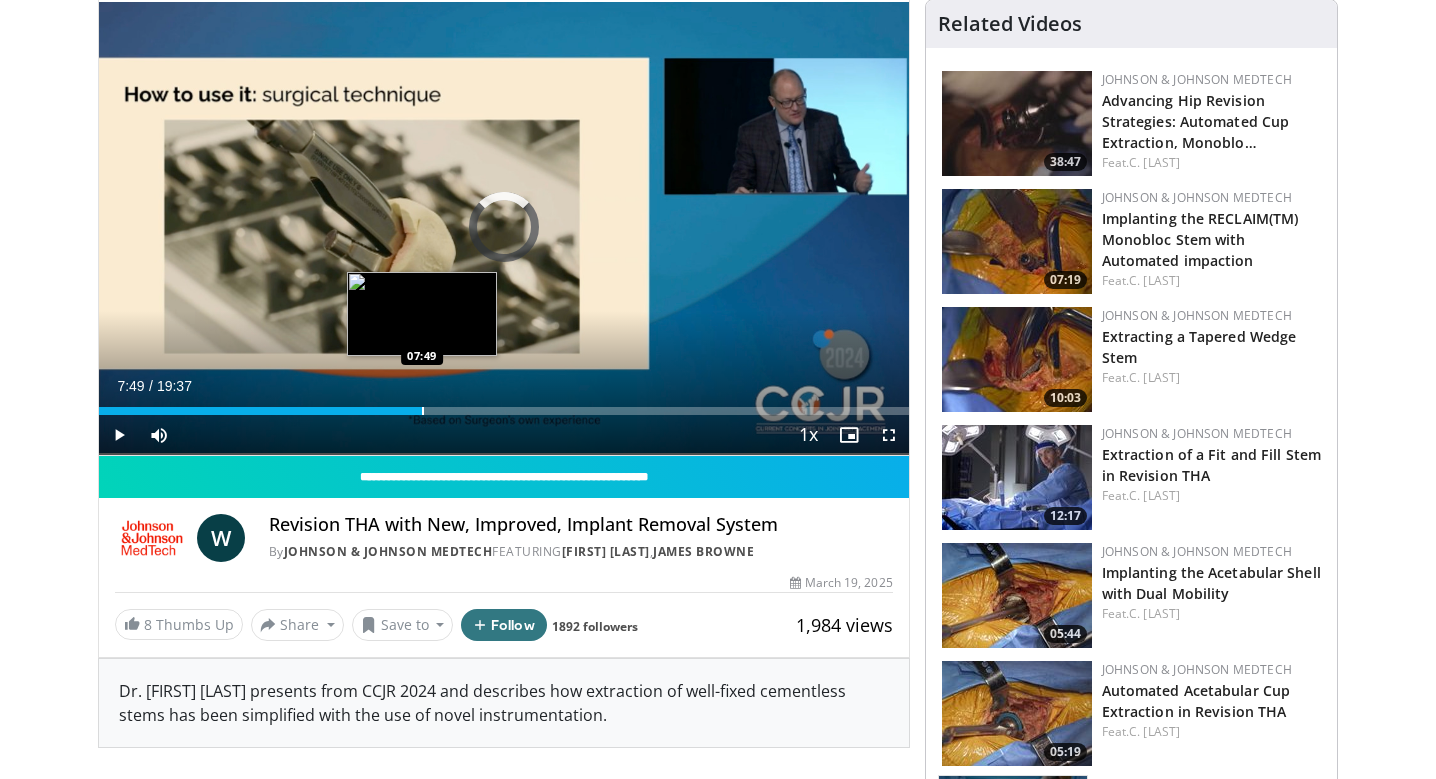 click on "Loaded :  28.02% 04:27 07:49" at bounding box center [504, 405] 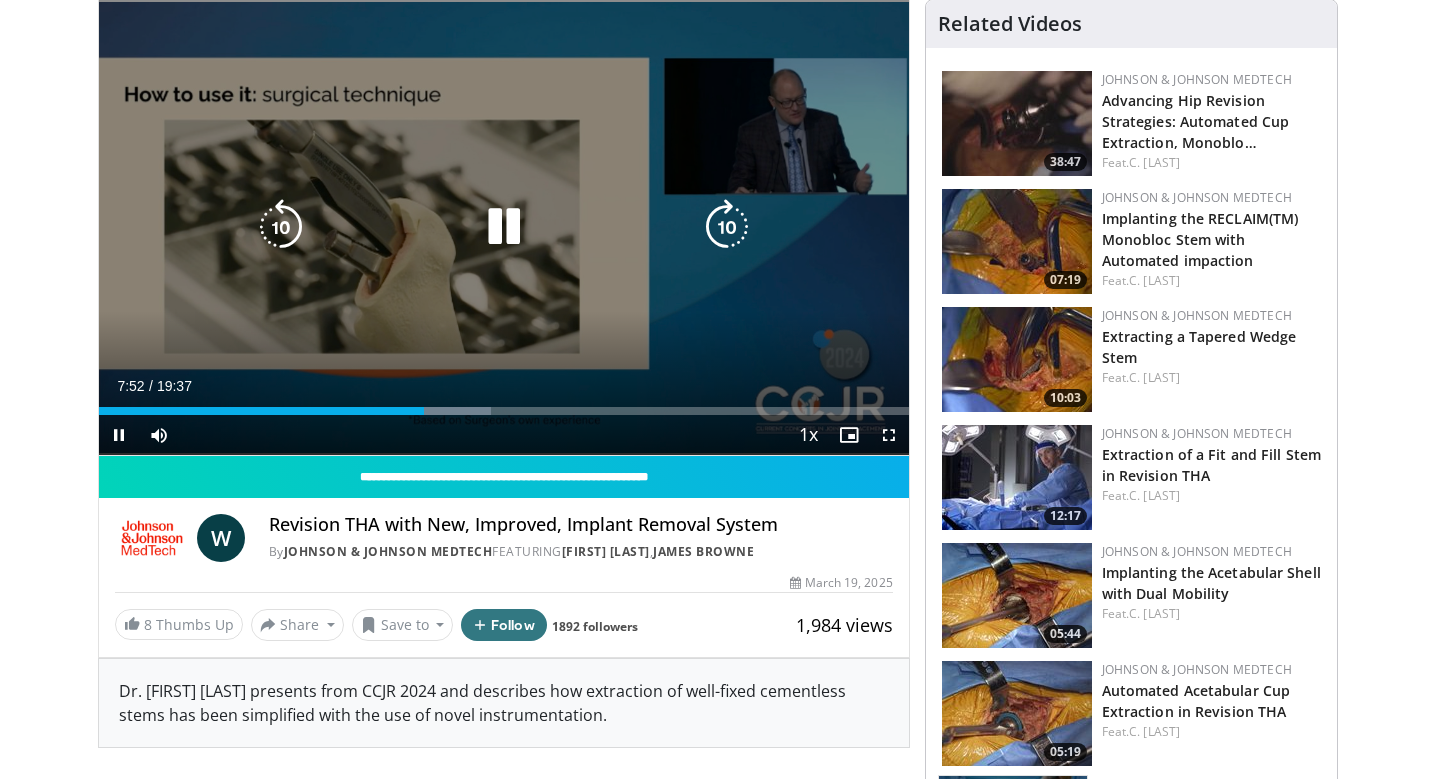 click on "Loaded :  48.40% 07:52 11:55" at bounding box center (504, 411) 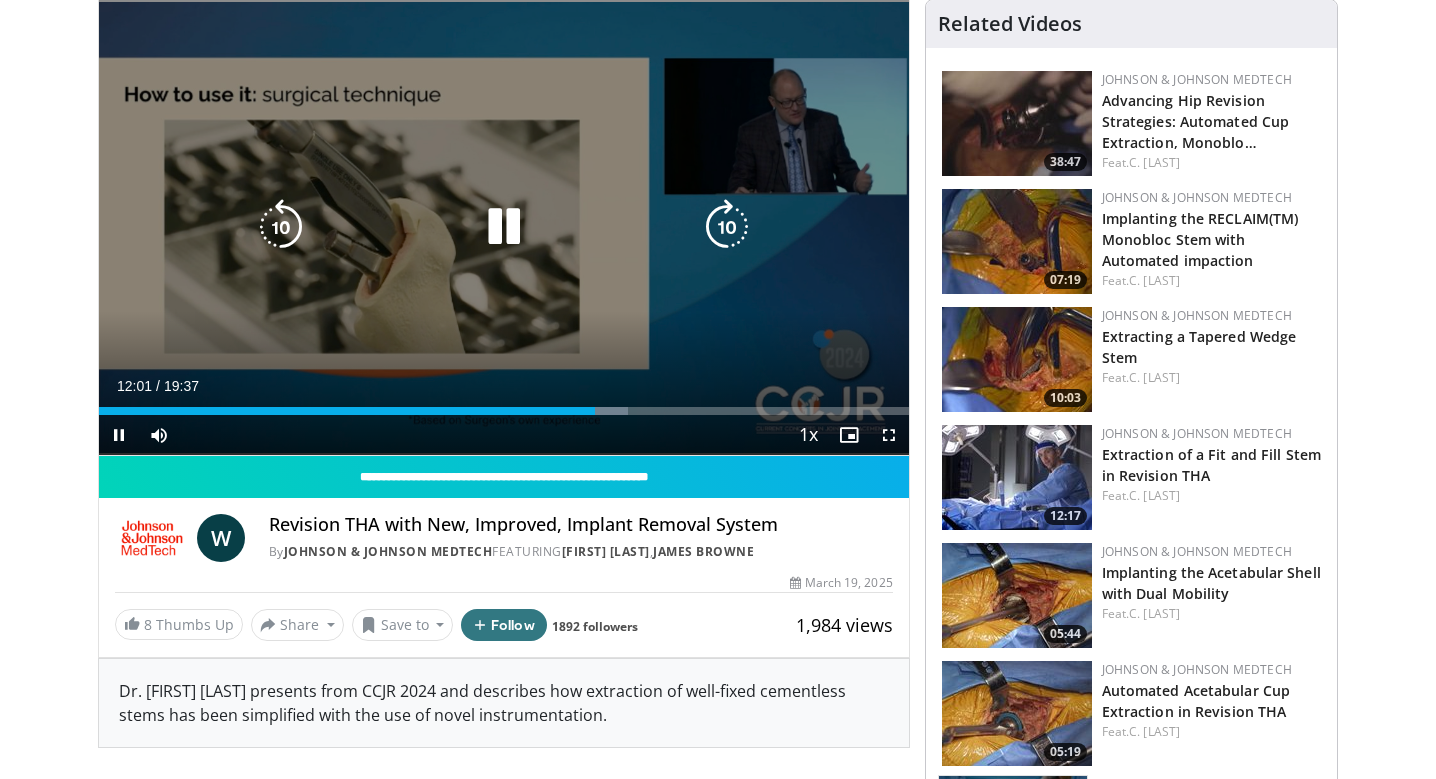 click on "10 seconds
Tap to unmute" at bounding box center [504, 227] 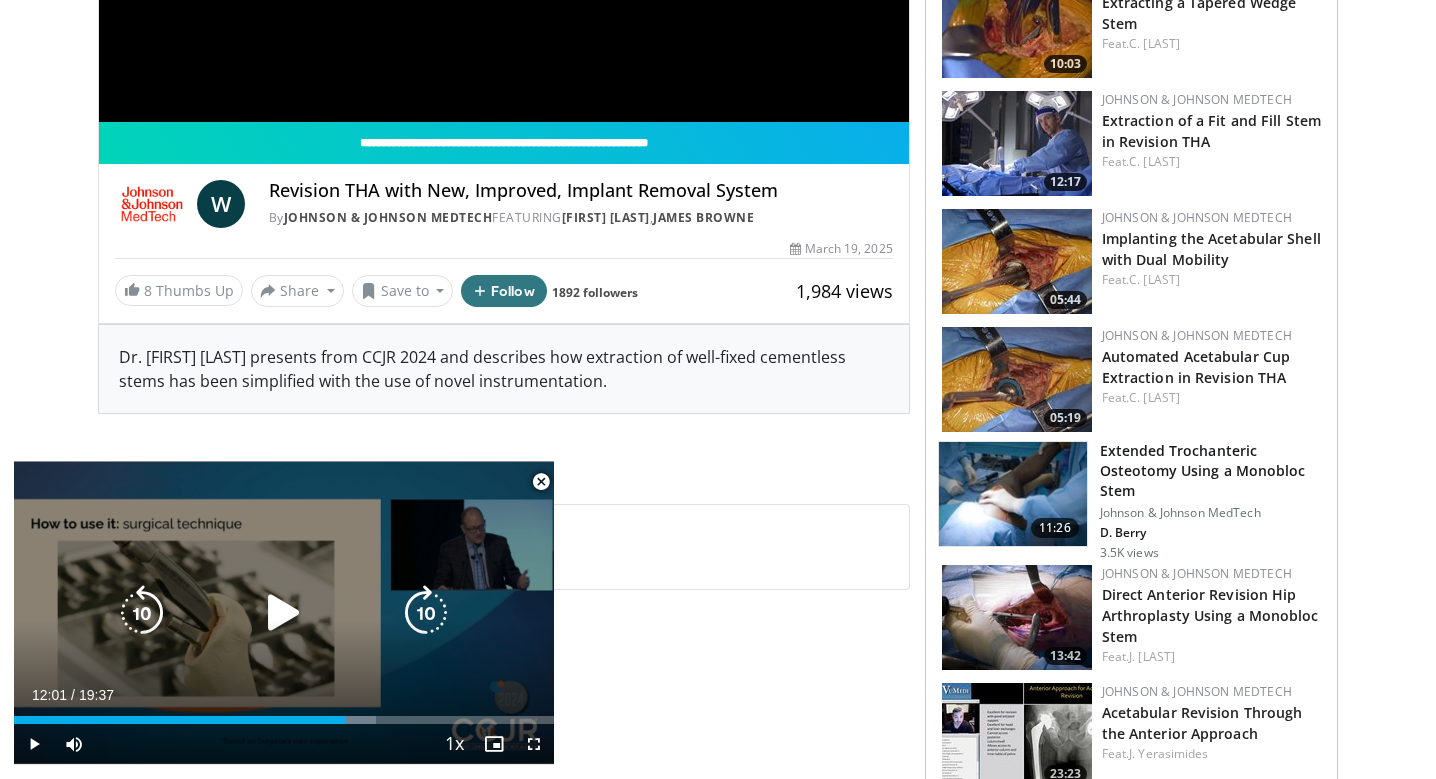 scroll, scrollTop: 493, scrollLeft: 0, axis: vertical 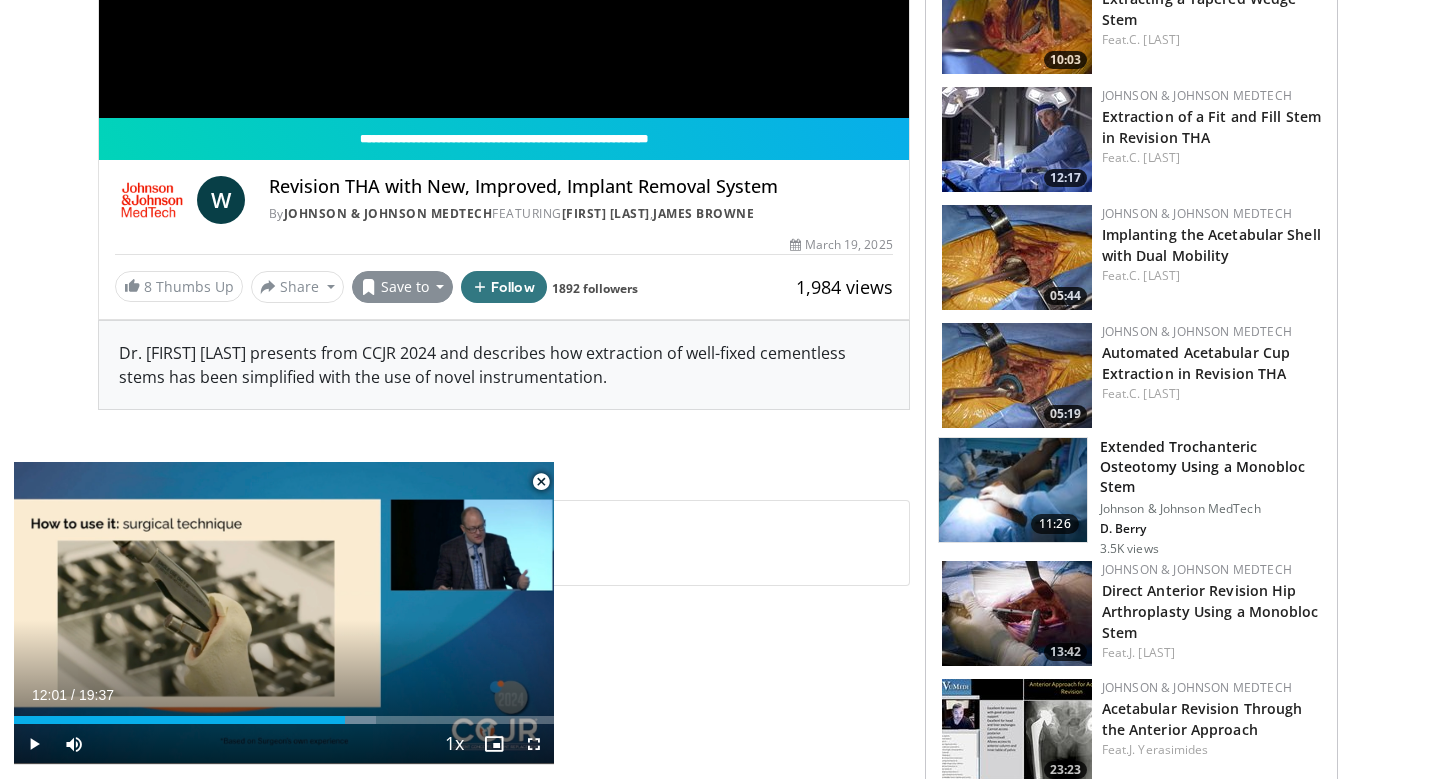 click on "Save to" at bounding box center (403, 287) 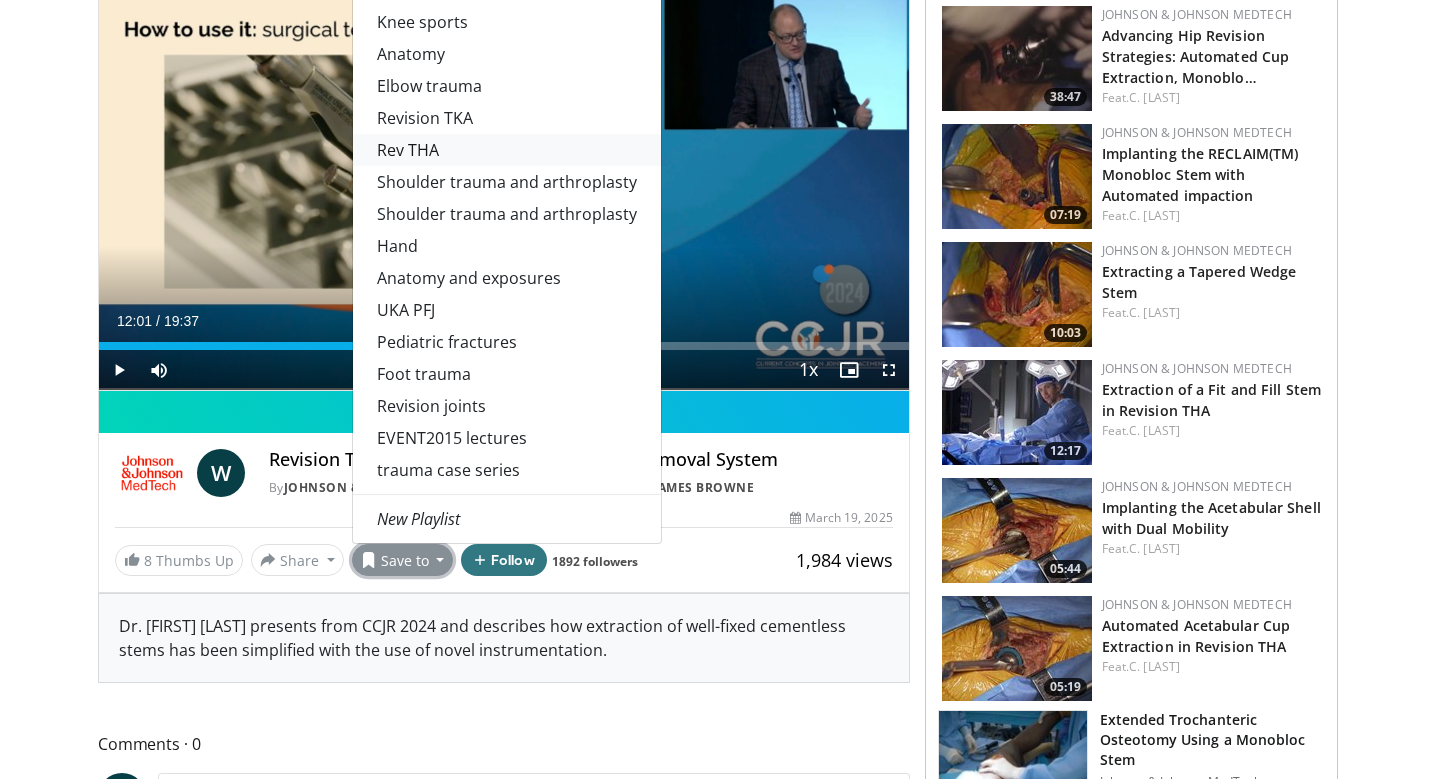 scroll, scrollTop: 173, scrollLeft: 0, axis: vertical 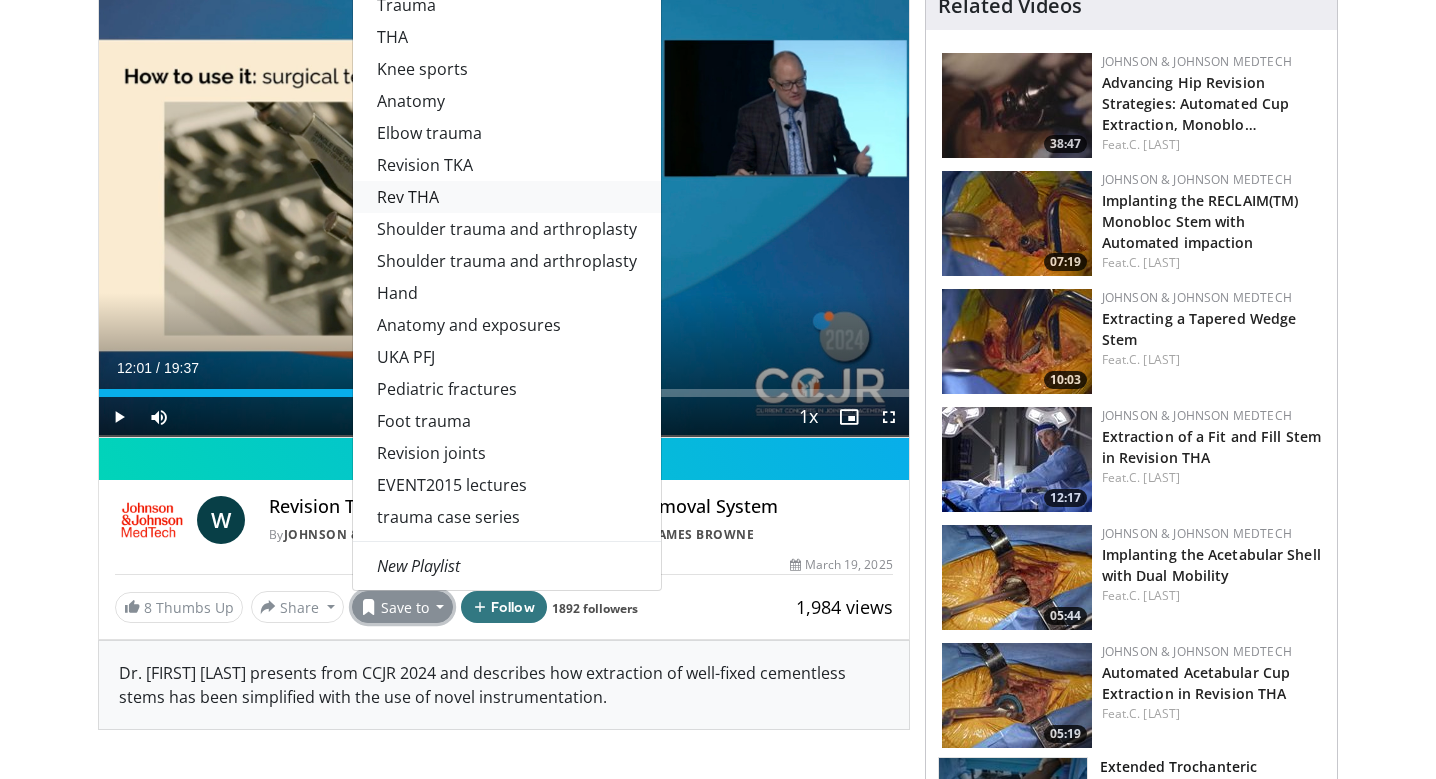 click on "Rev THA" at bounding box center [507, 197] 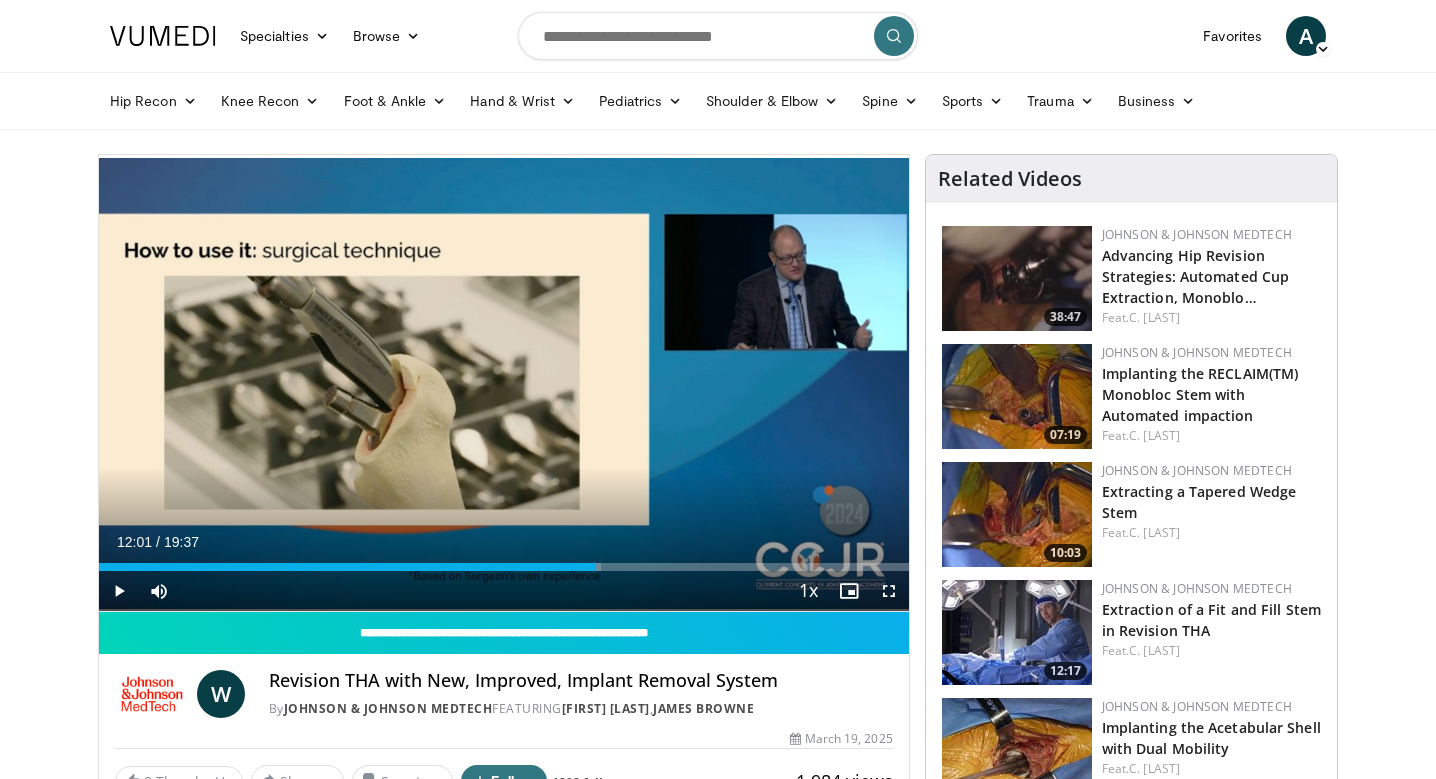scroll, scrollTop: 0, scrollLeft: 0, axis: both 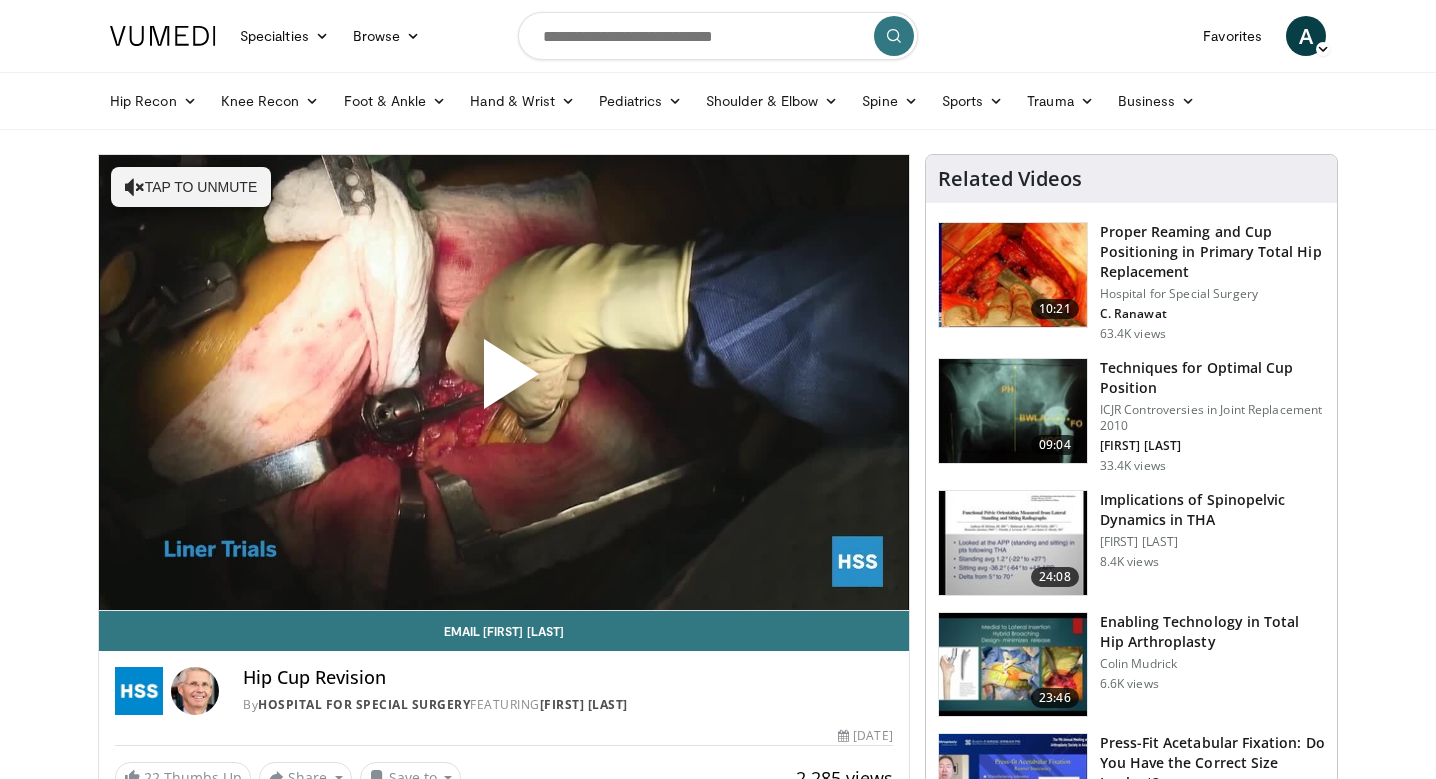 click at bounding box center [504, 382] 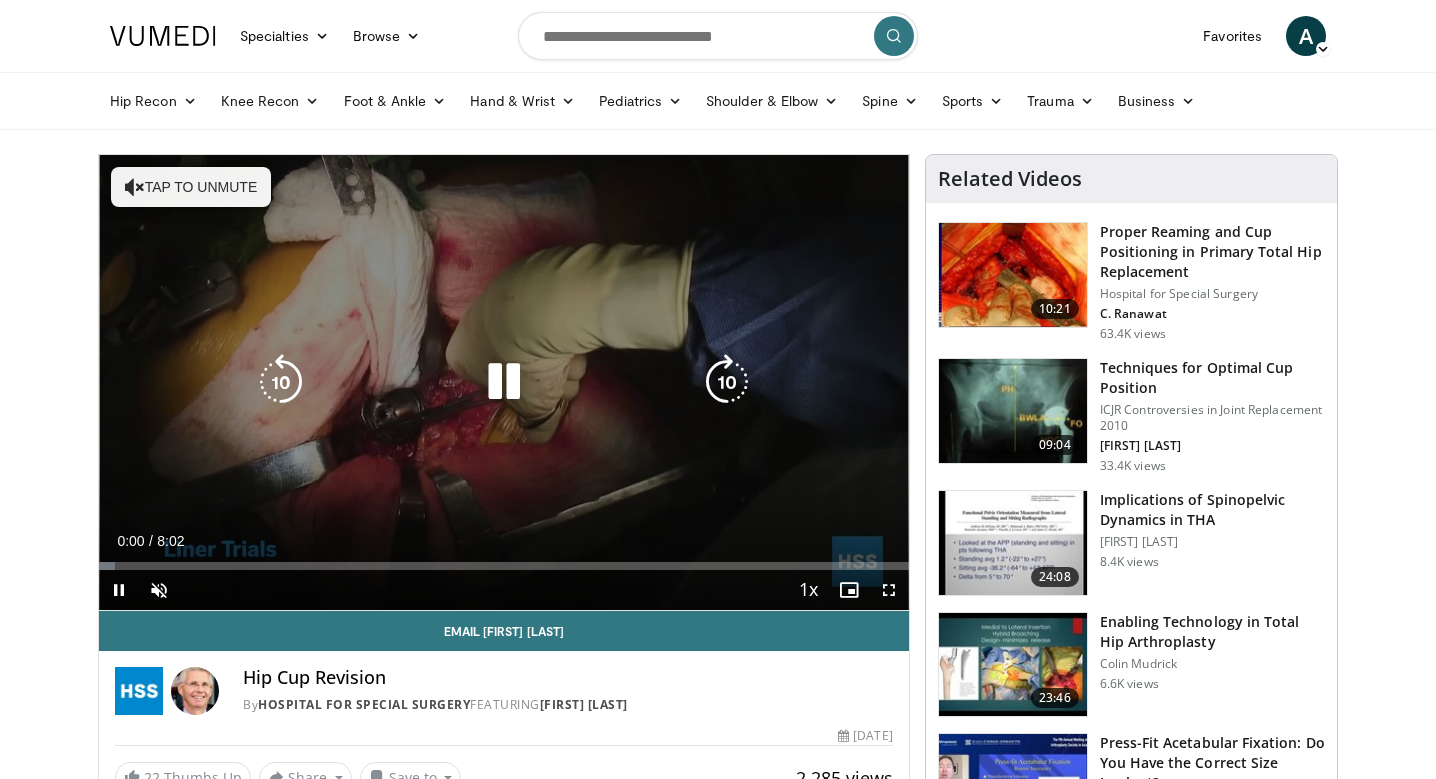 click on "Tap to unmute" at bounding box center [191, 187] 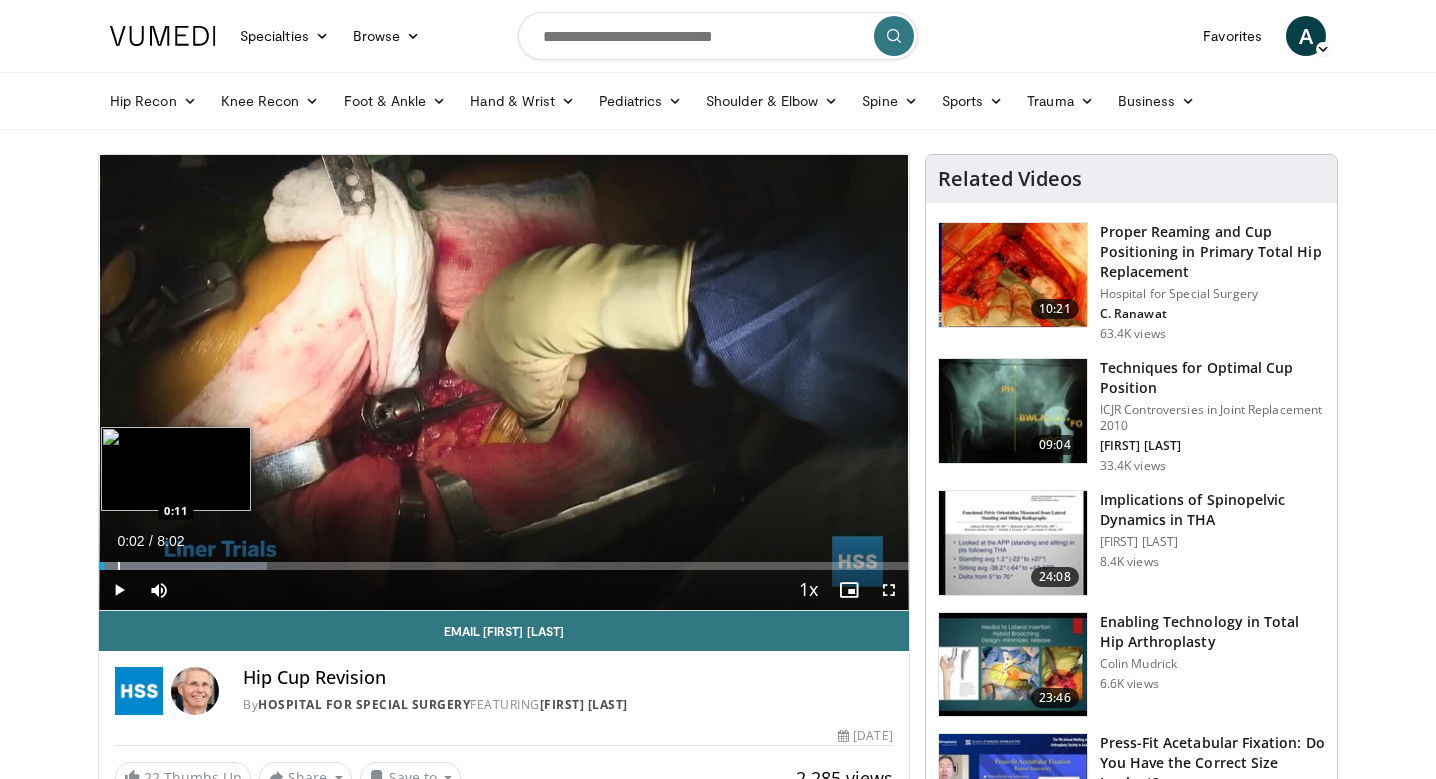 click at bounding box center (119, 566) 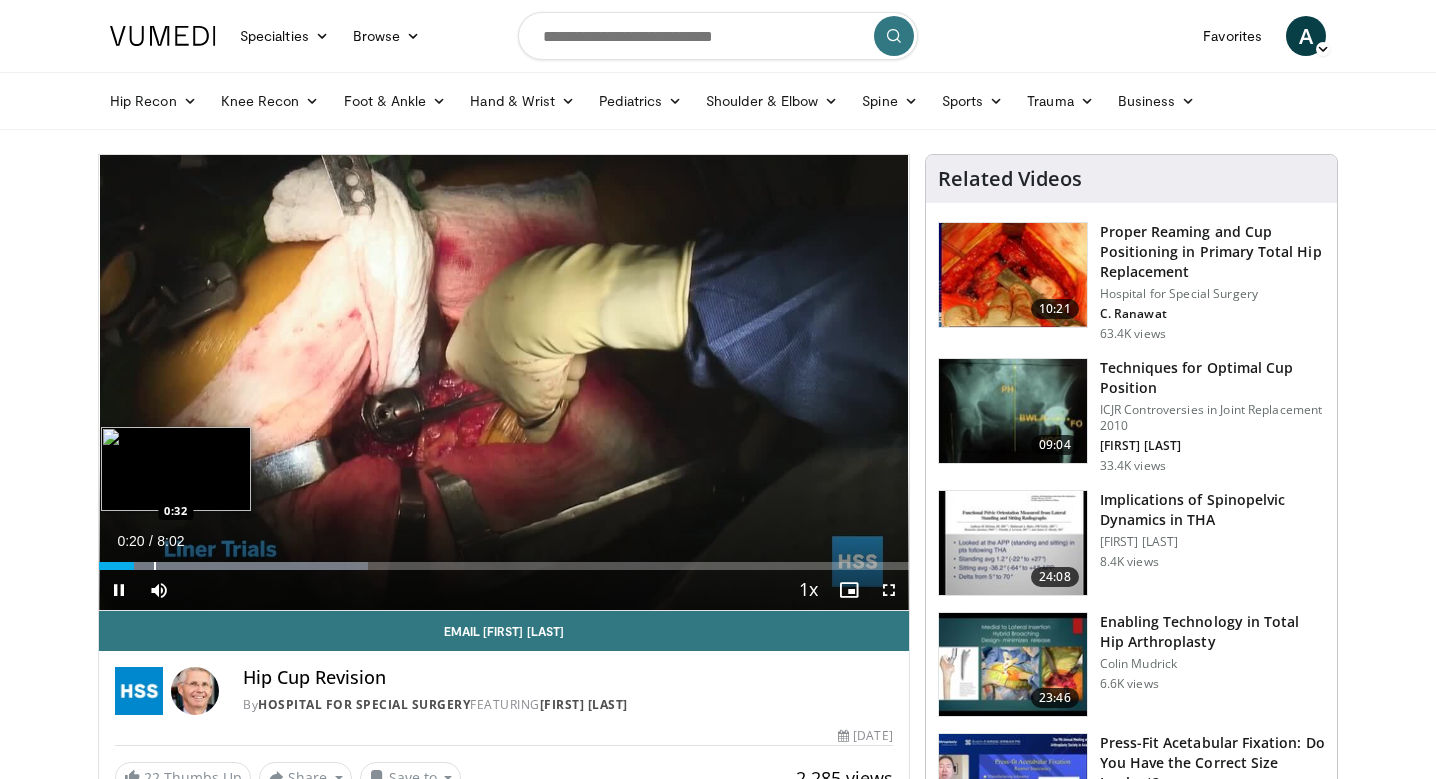 click at bounding box center (155, 566) 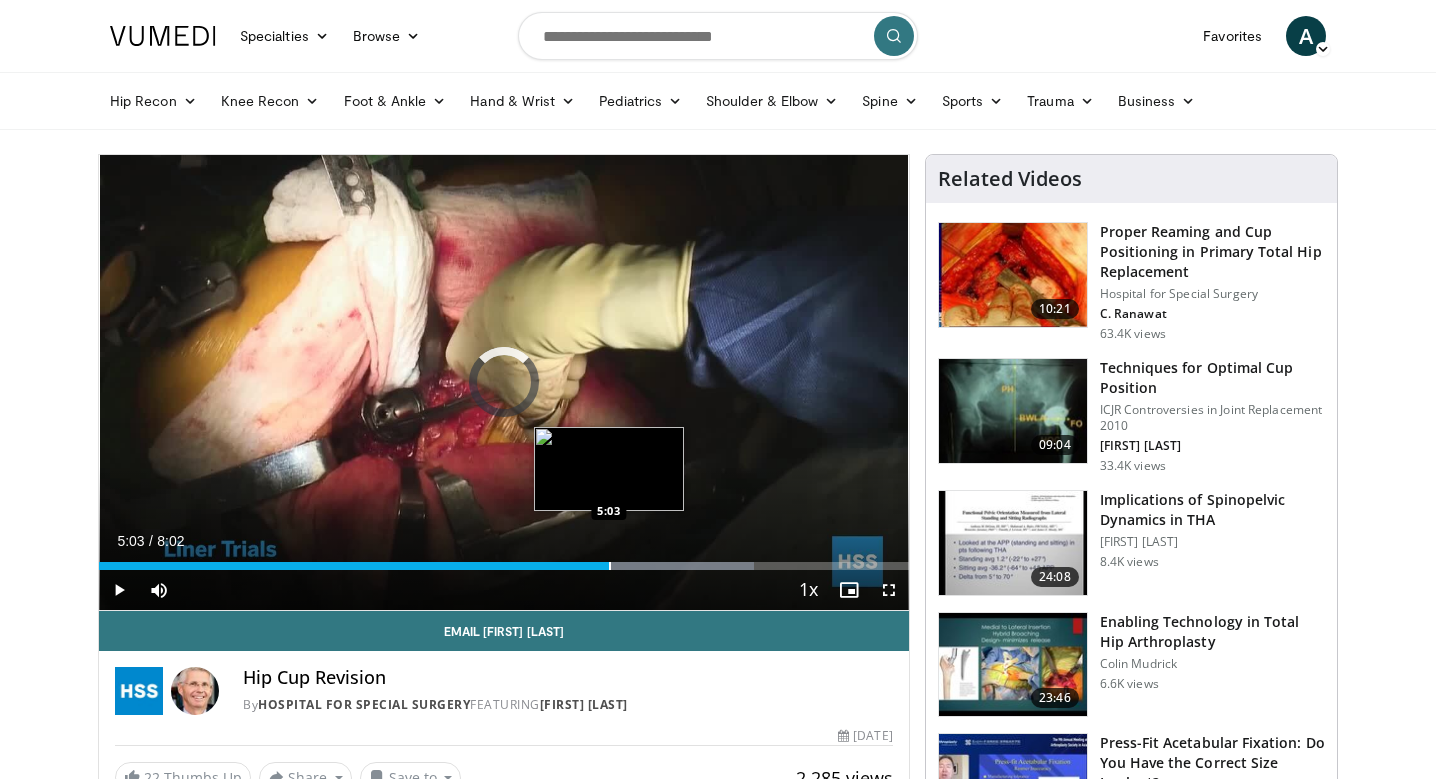 click at bounding box center (610, 566) 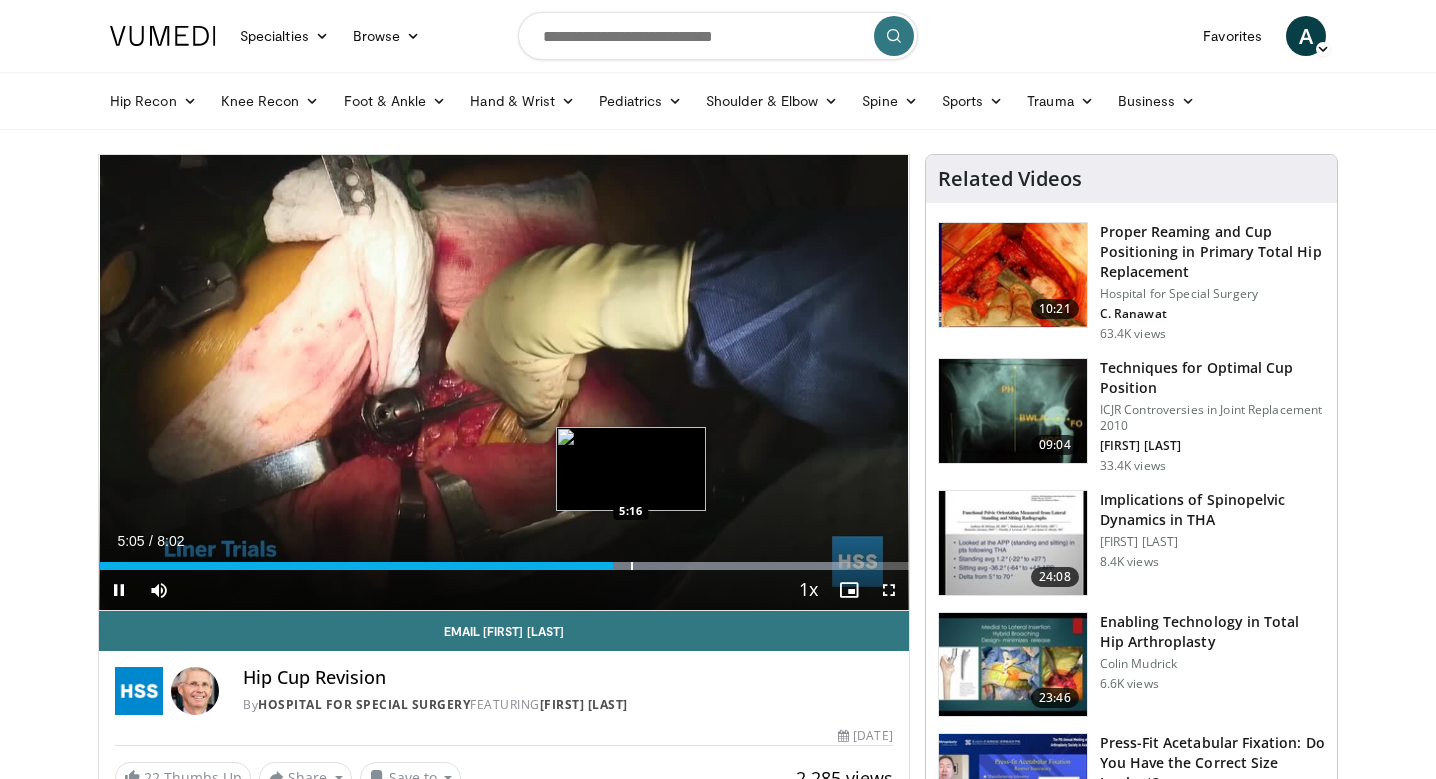 click at bounding box center [632, 566] 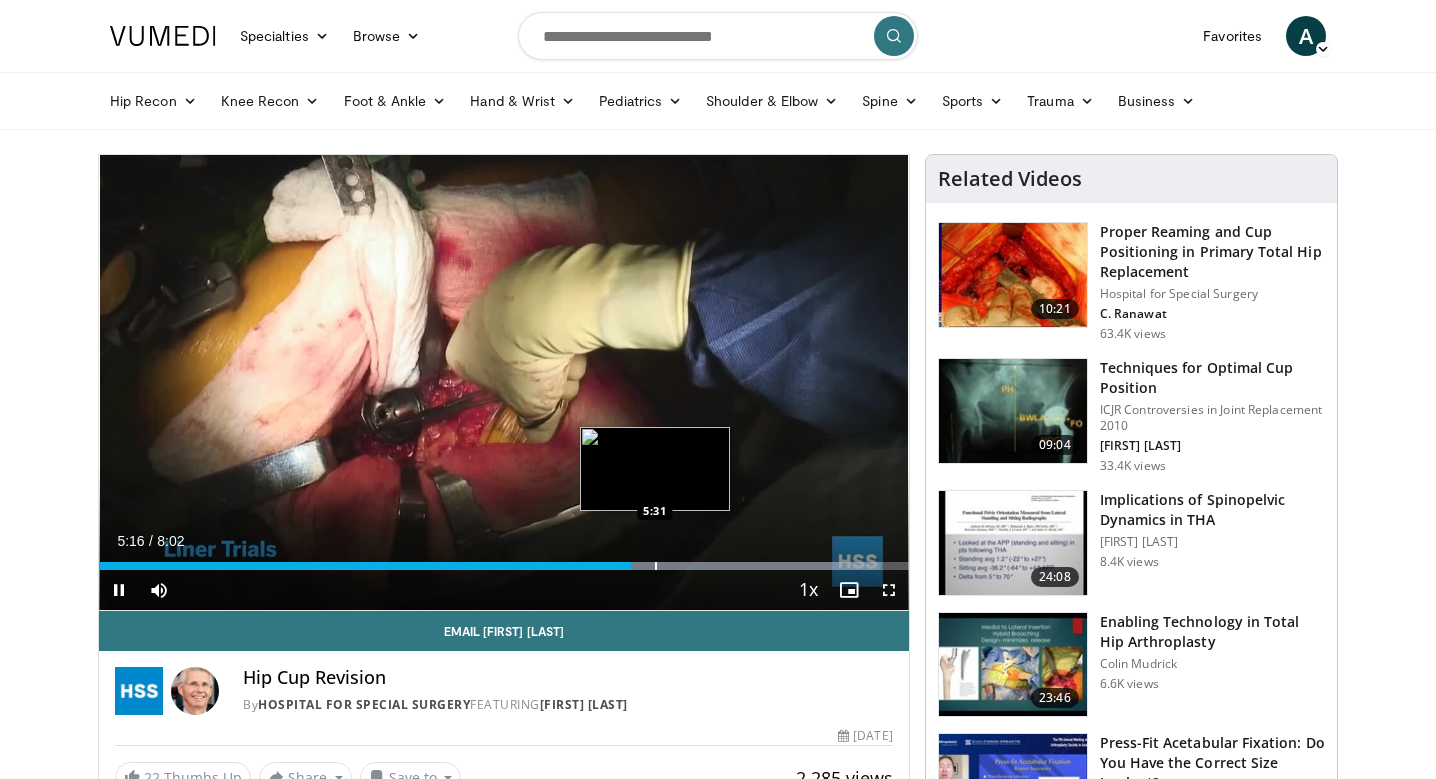 click at bounding box center [656, 566] 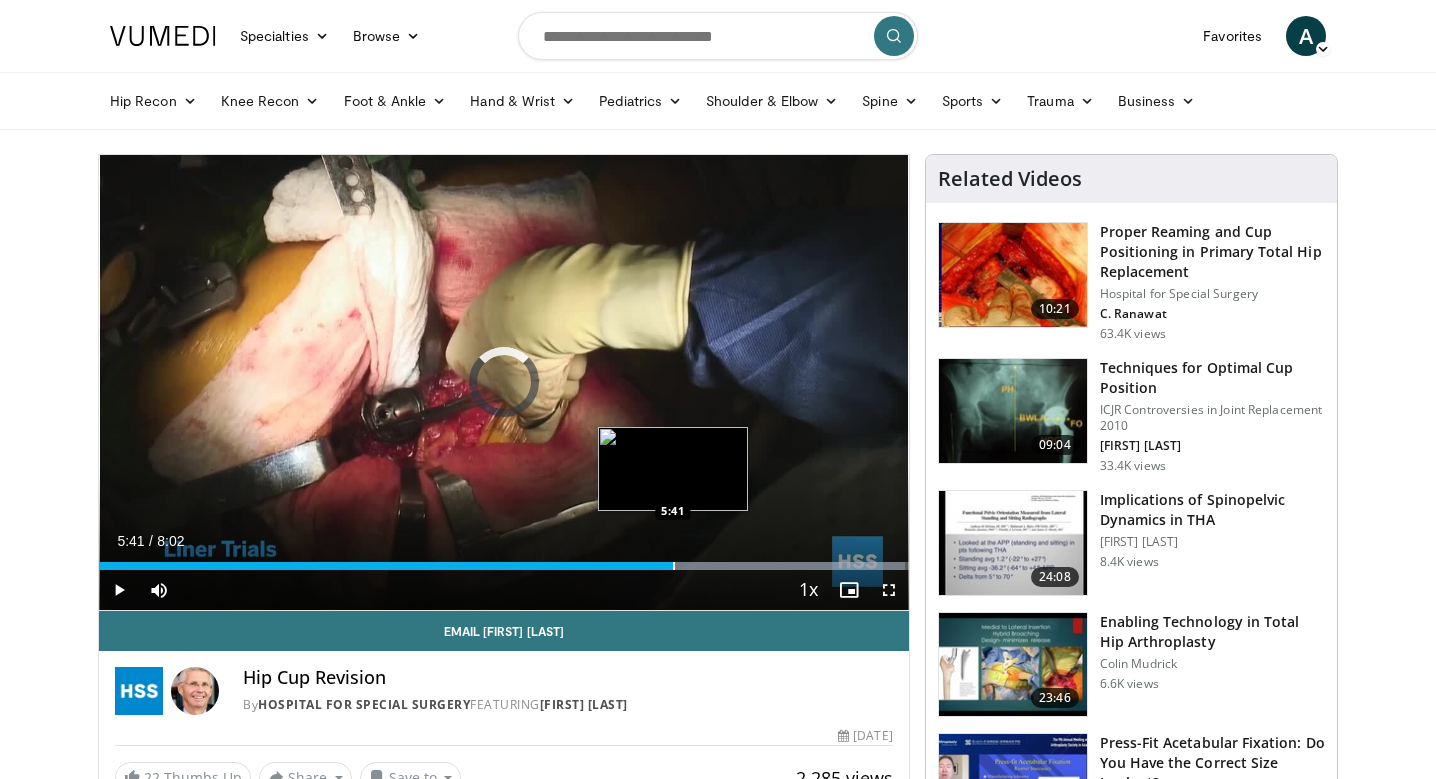 click at bounding box center (674, 566) 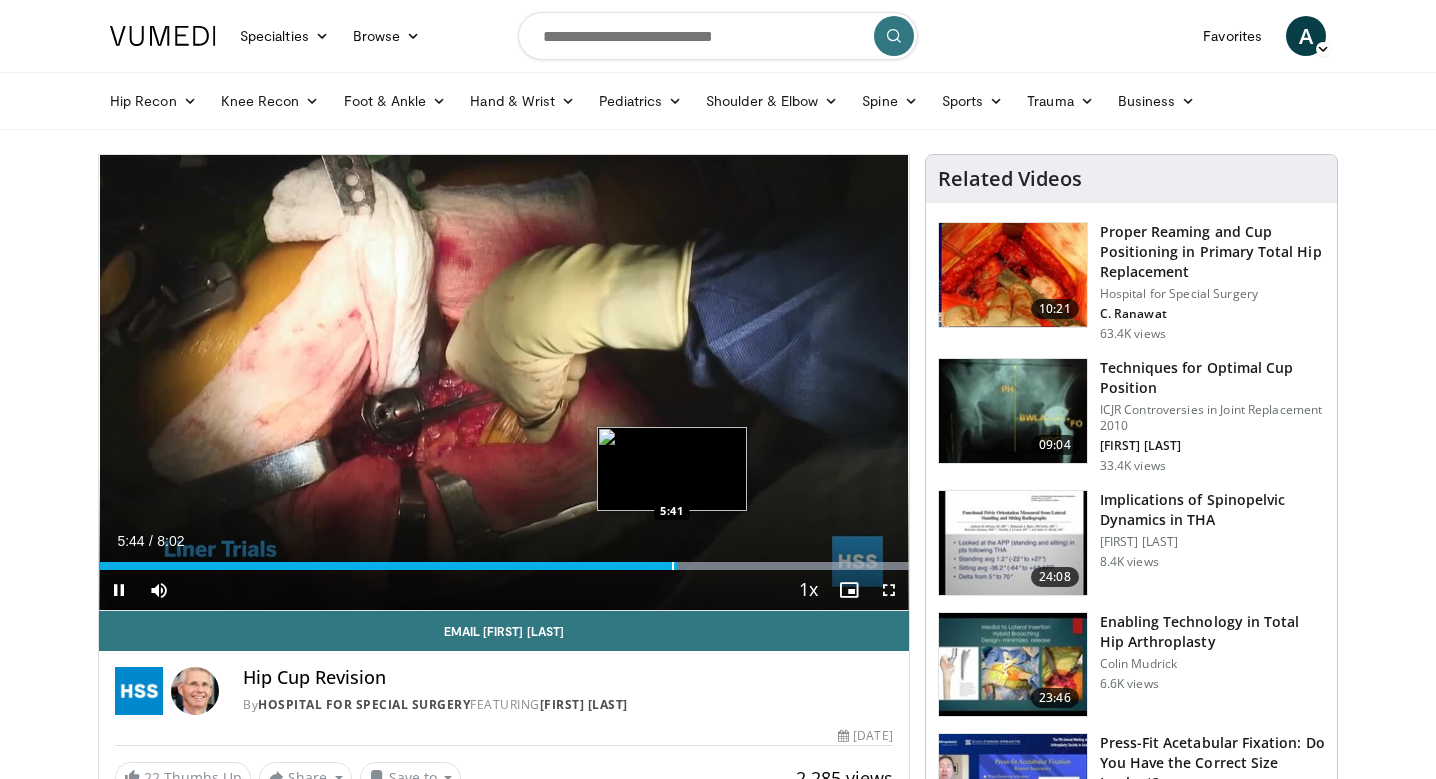 click at bounding box center [673, 566] 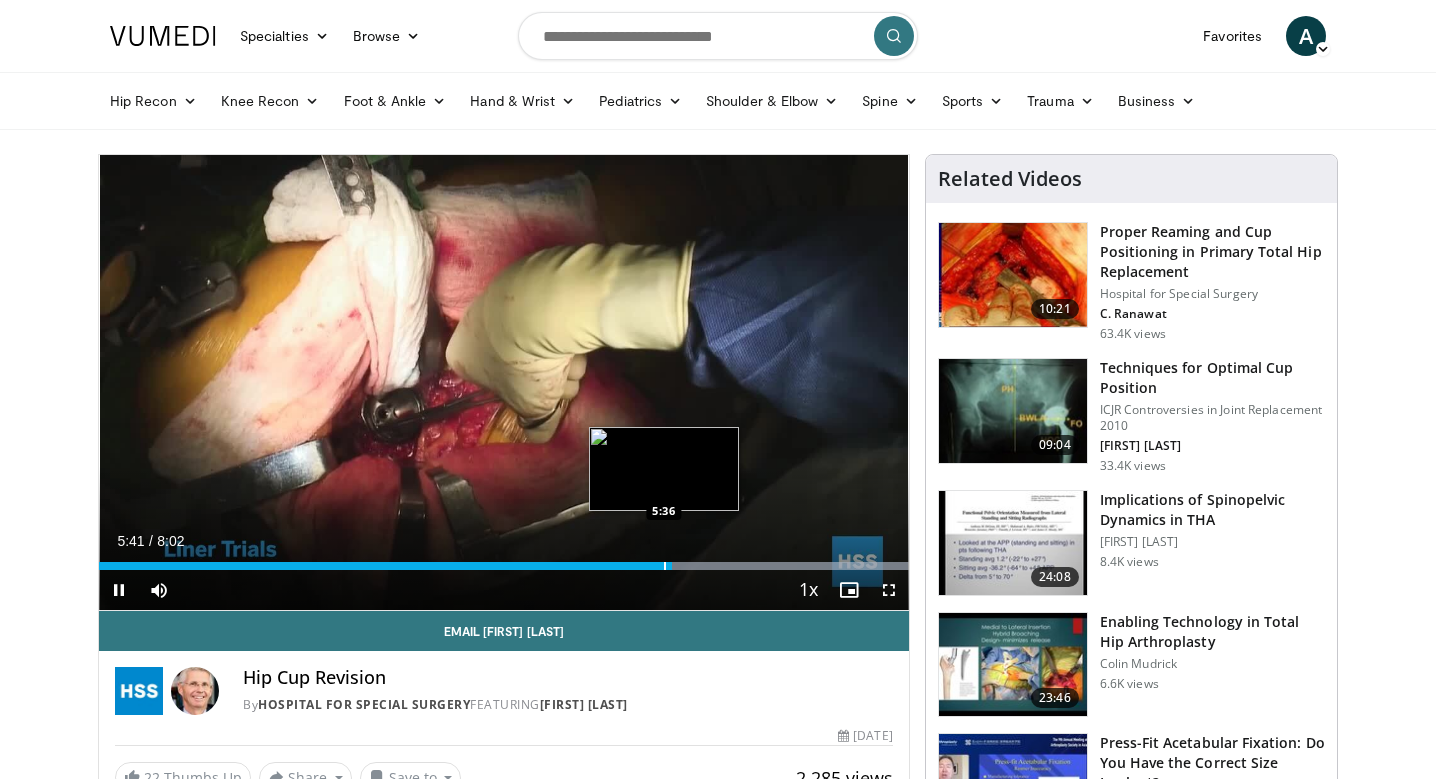 click at bounding box center (665, 566) 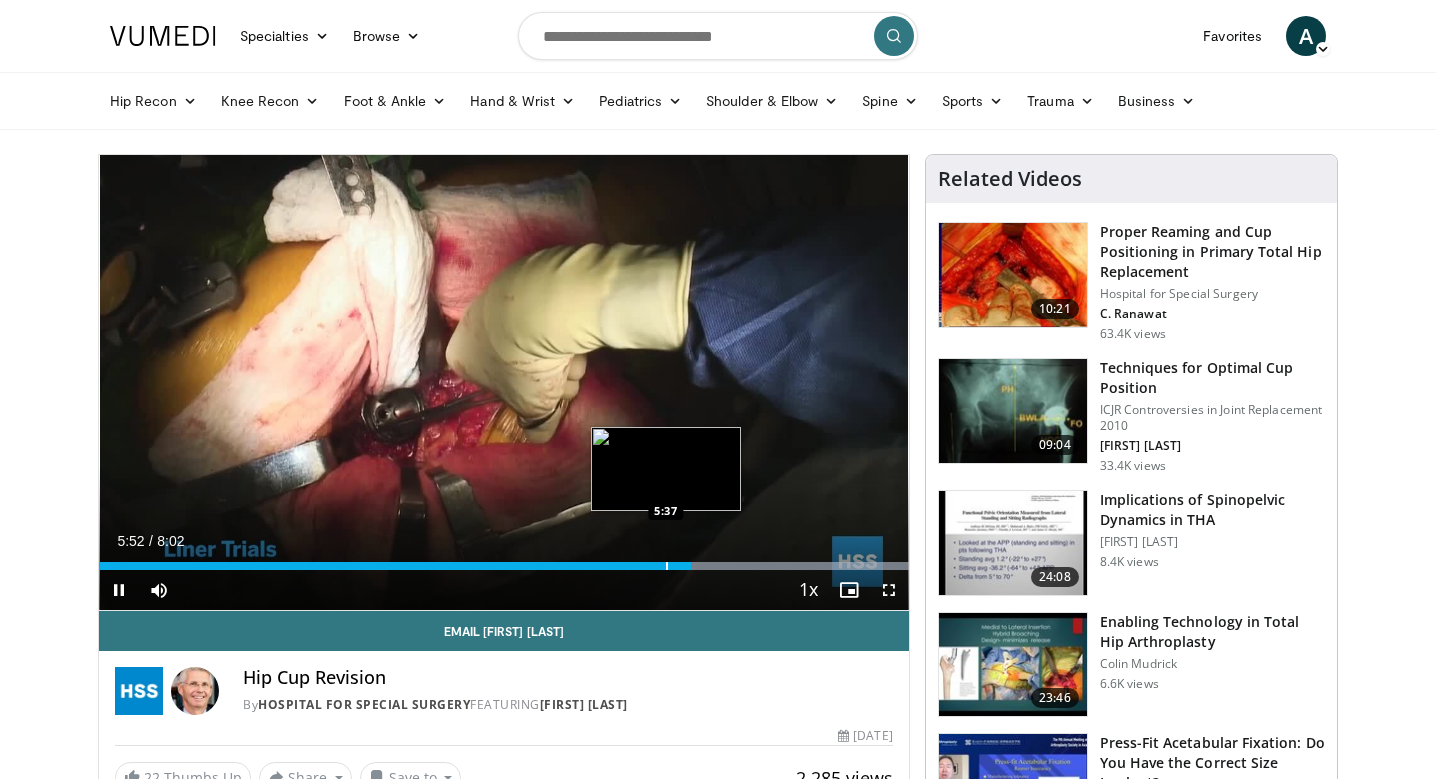 click at bounding box center (667, 566) 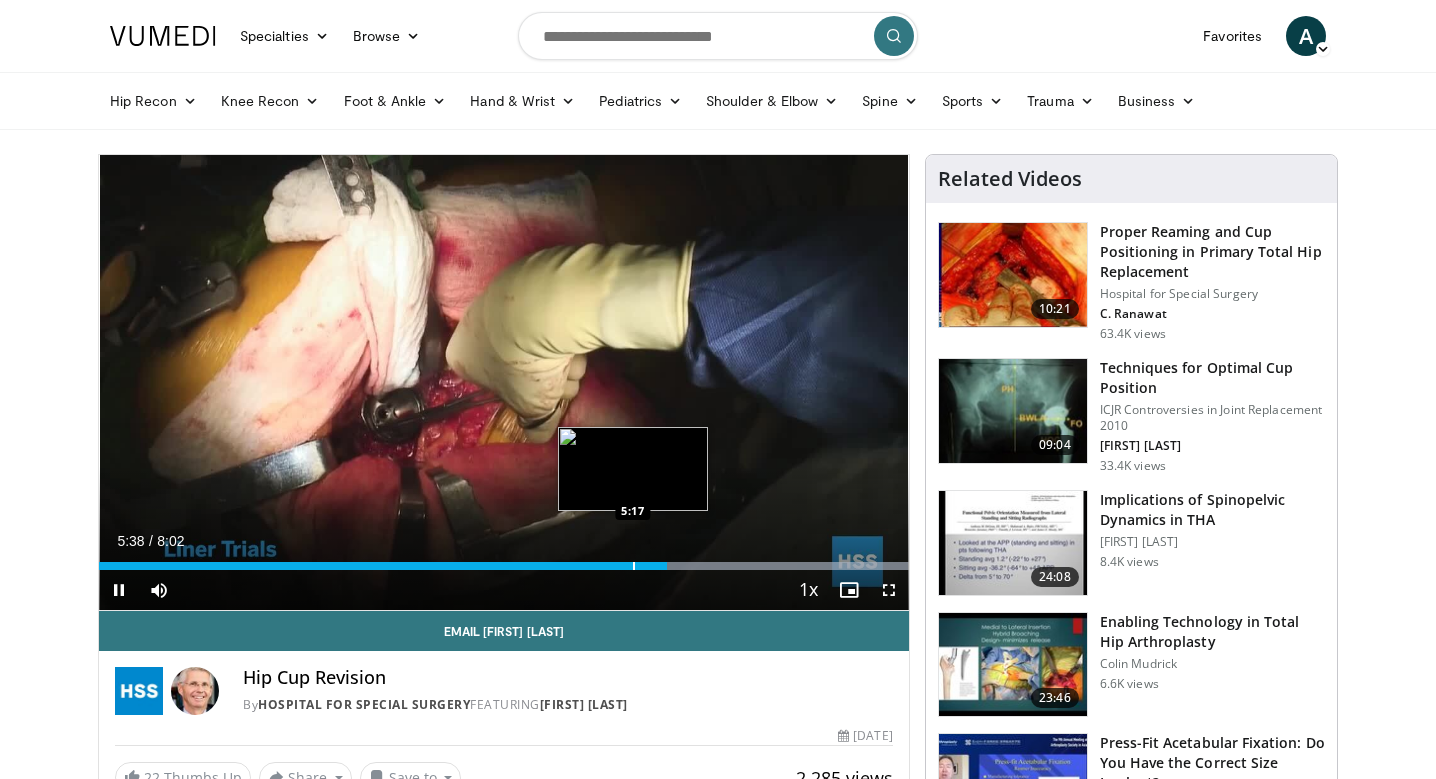 click at bounding box center (634, 566) 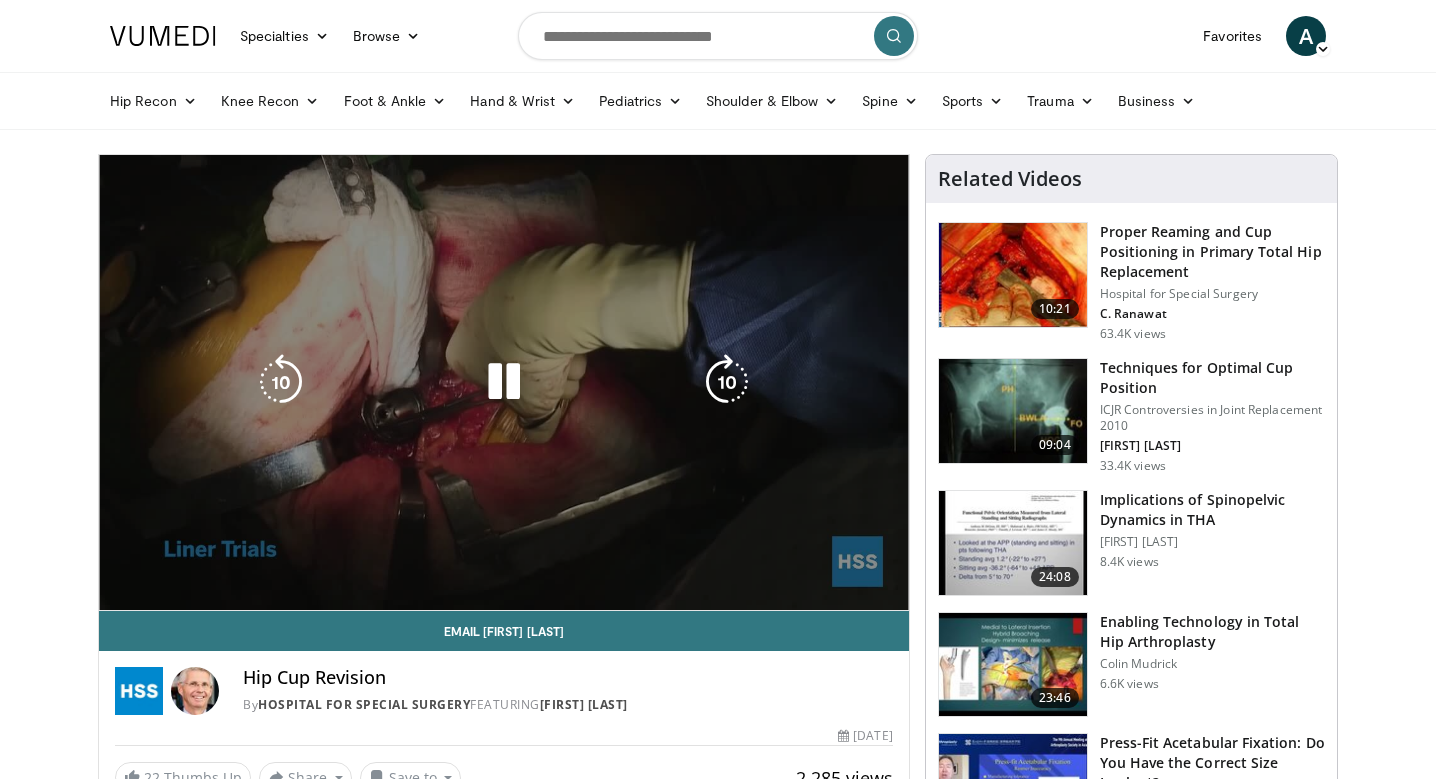 click on "10 seconds
Tap to unmute" at bounding box center (504, 382) 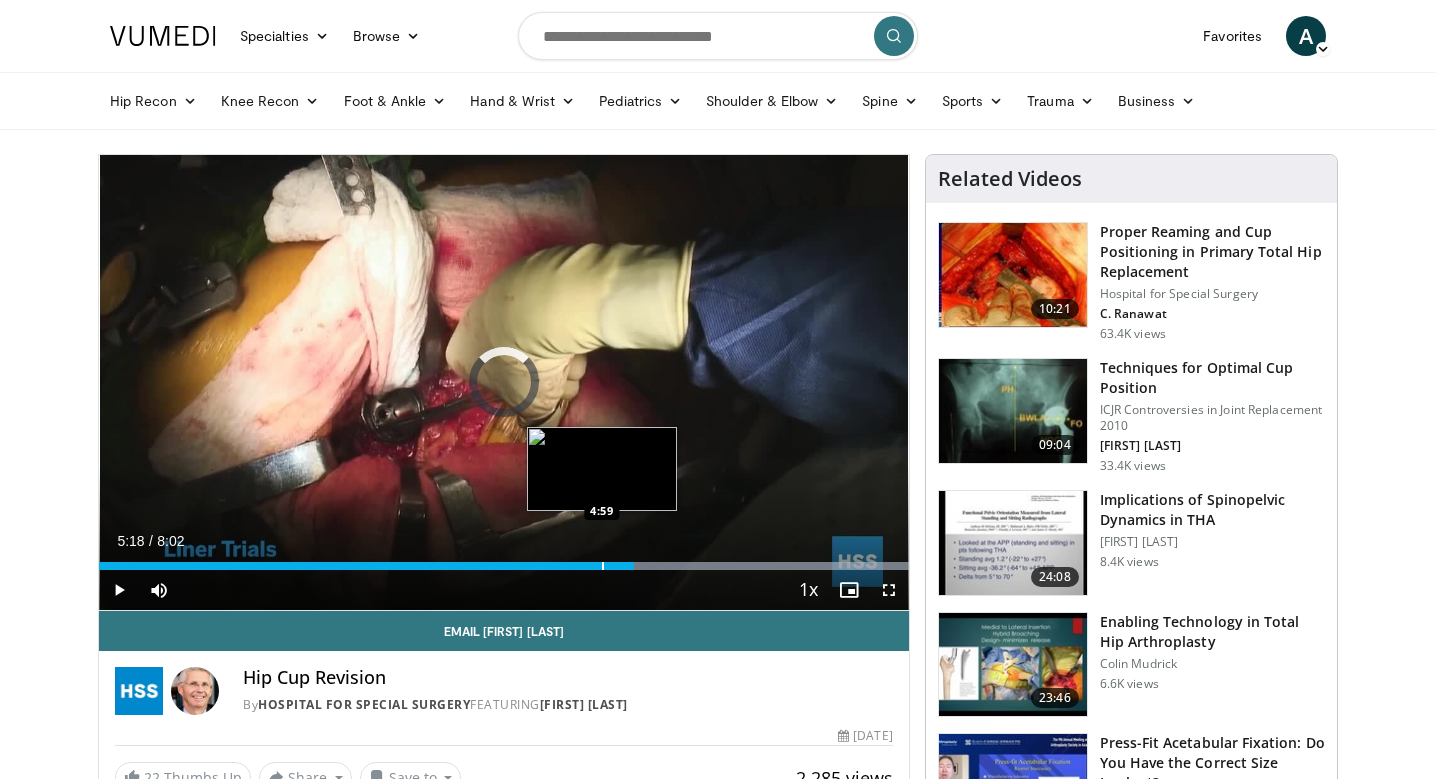 click at bounding box center [603, 566] 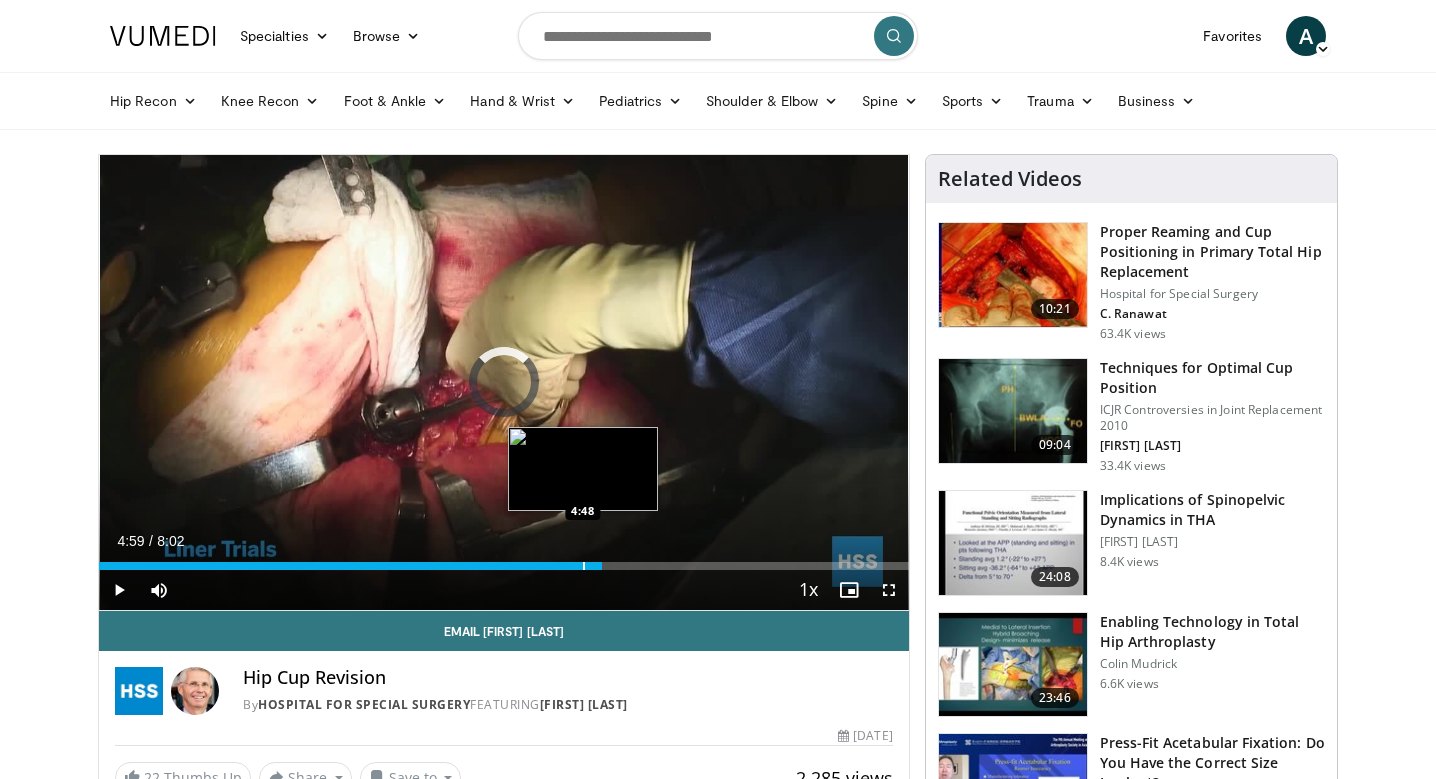 click at bounding box center (584, 566) 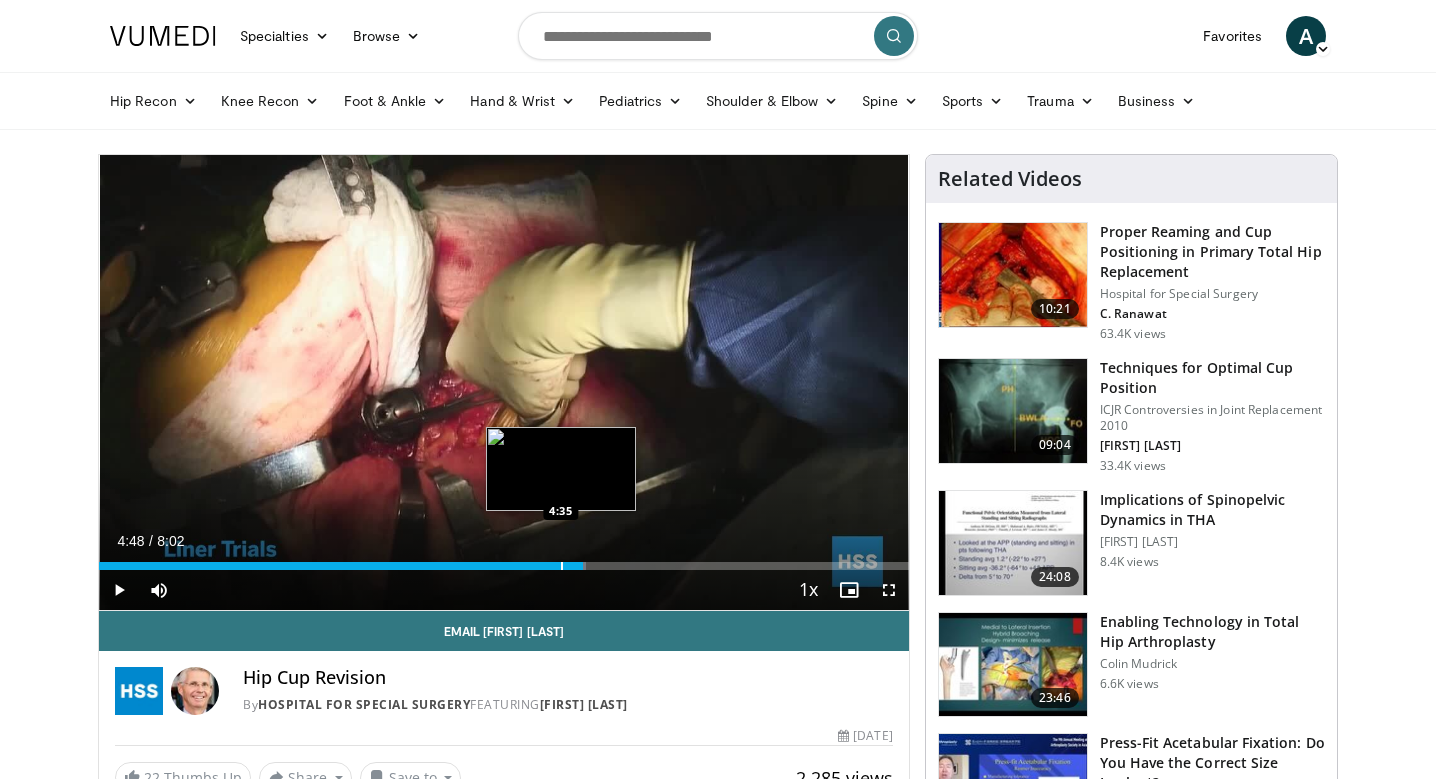 click on "Loaded :  60.16% 4:48 4:35" at bounding box center (504, 560) 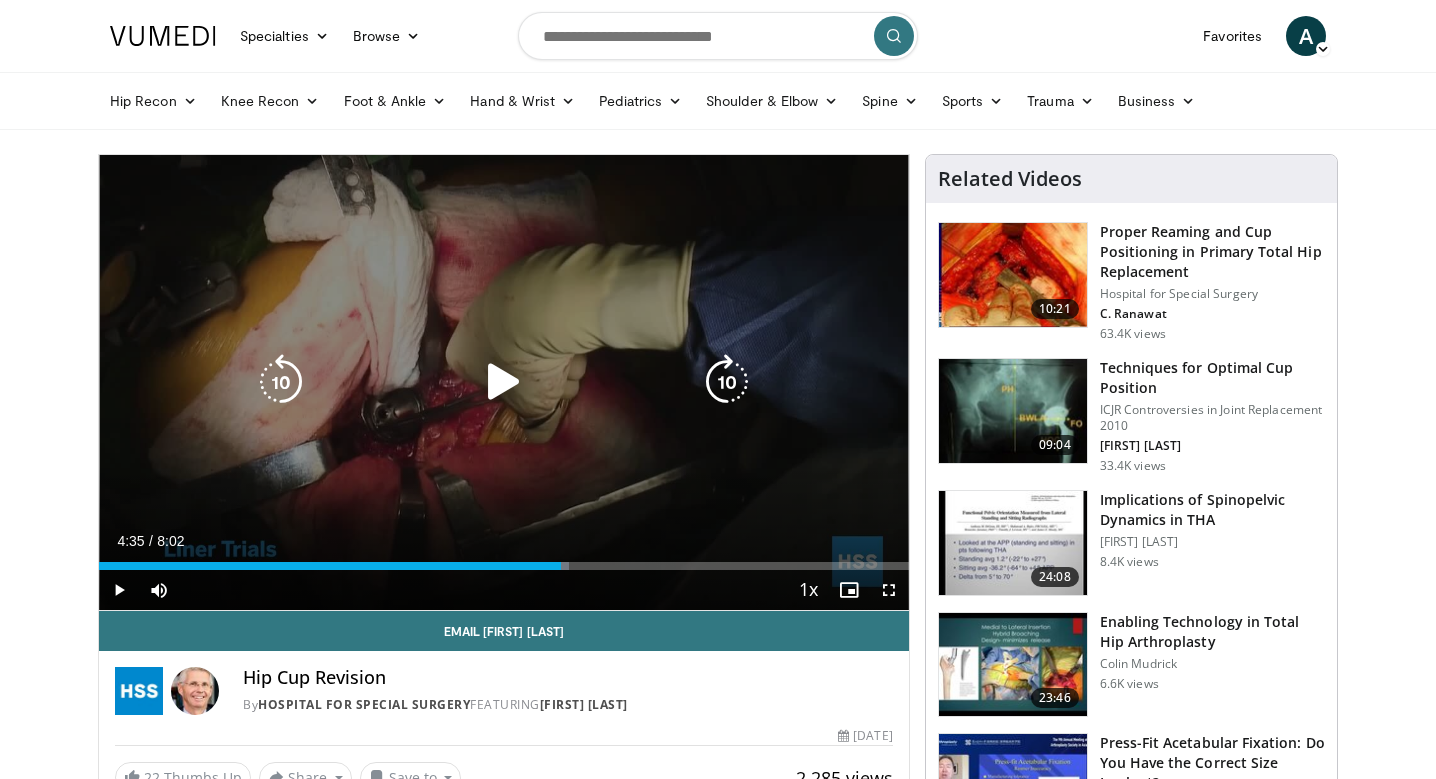 click on "10 seconds
Tap to unmute" at bounding box center [504, 382] 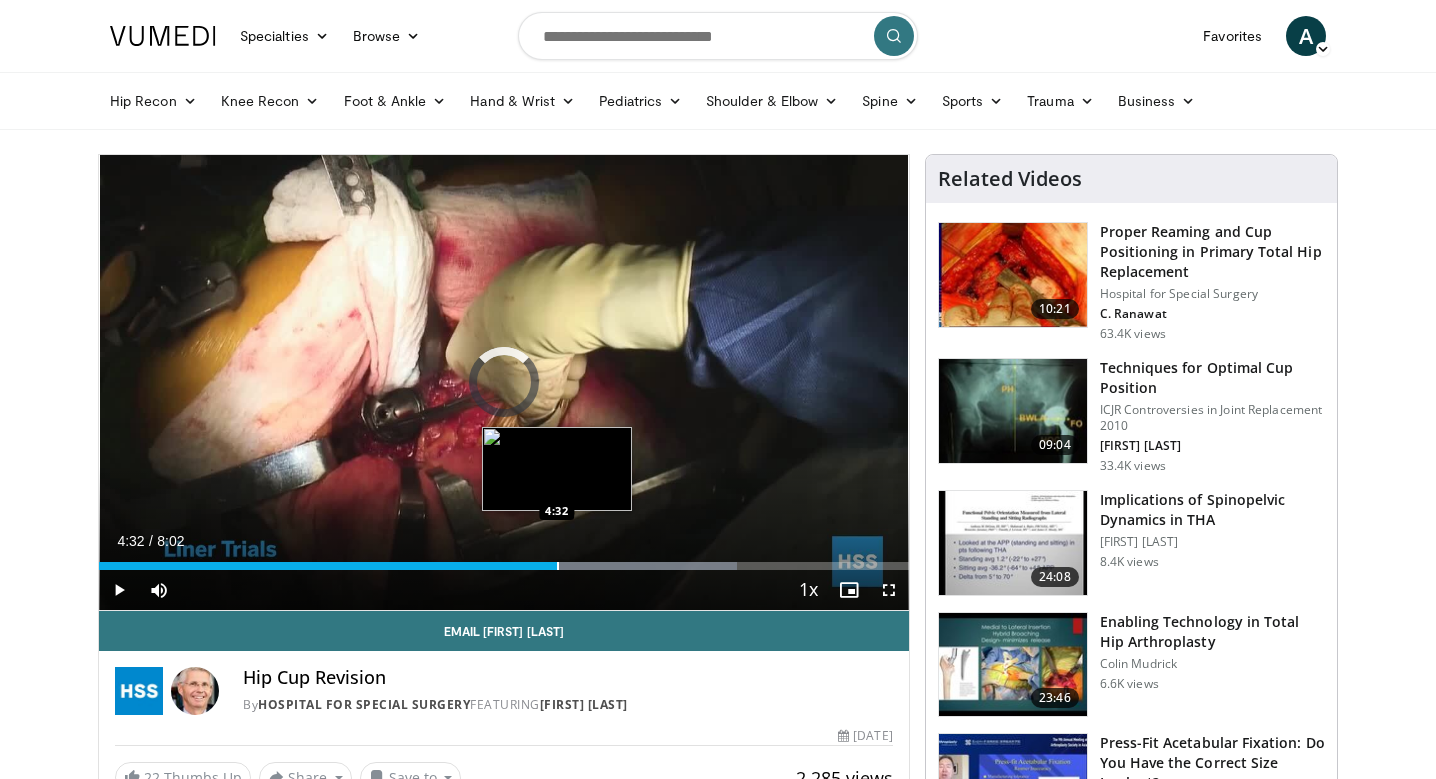 click at bounding box center [558, 566] 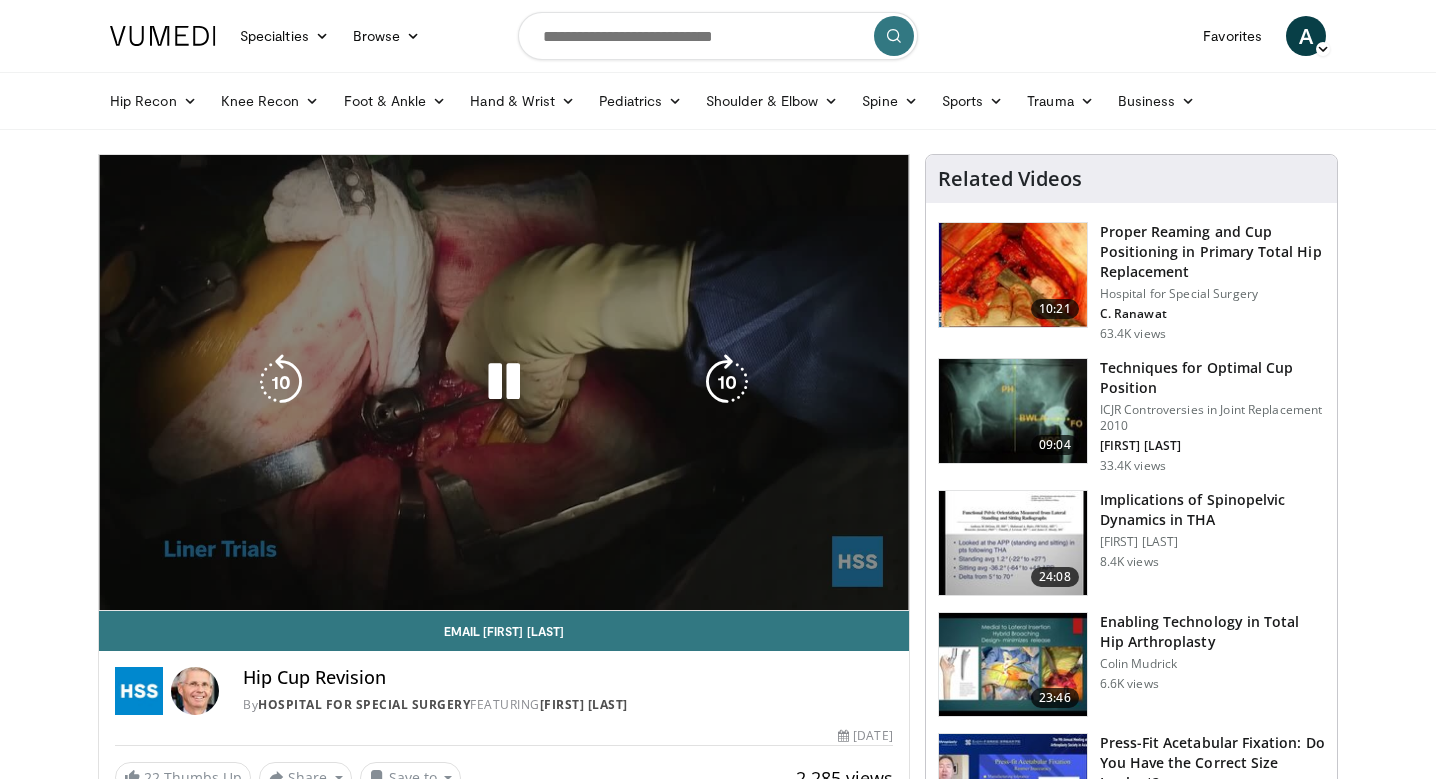 click on "**********" at bounding box center (504, 383) 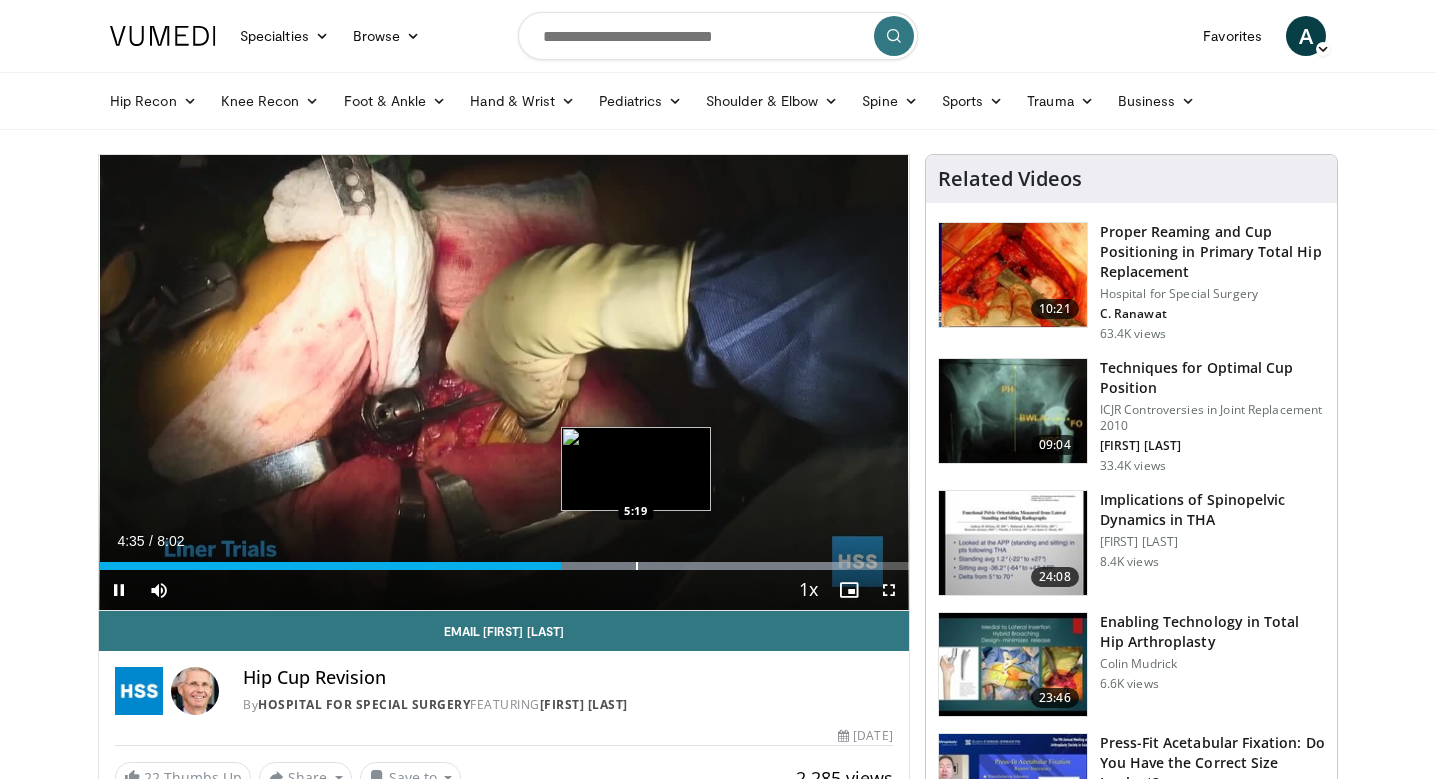 click at bounding box center (637, 566) 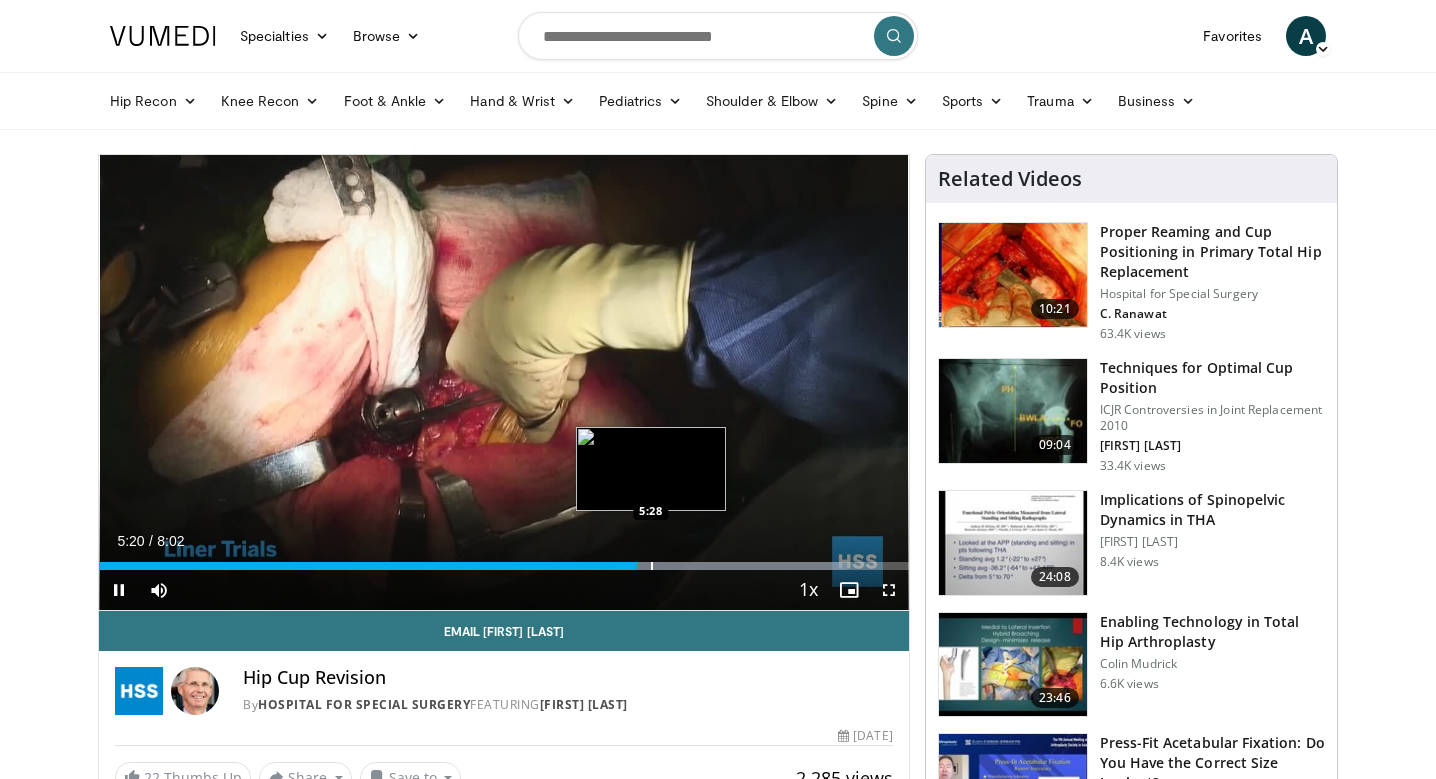 click at bounding box center [652, 566] 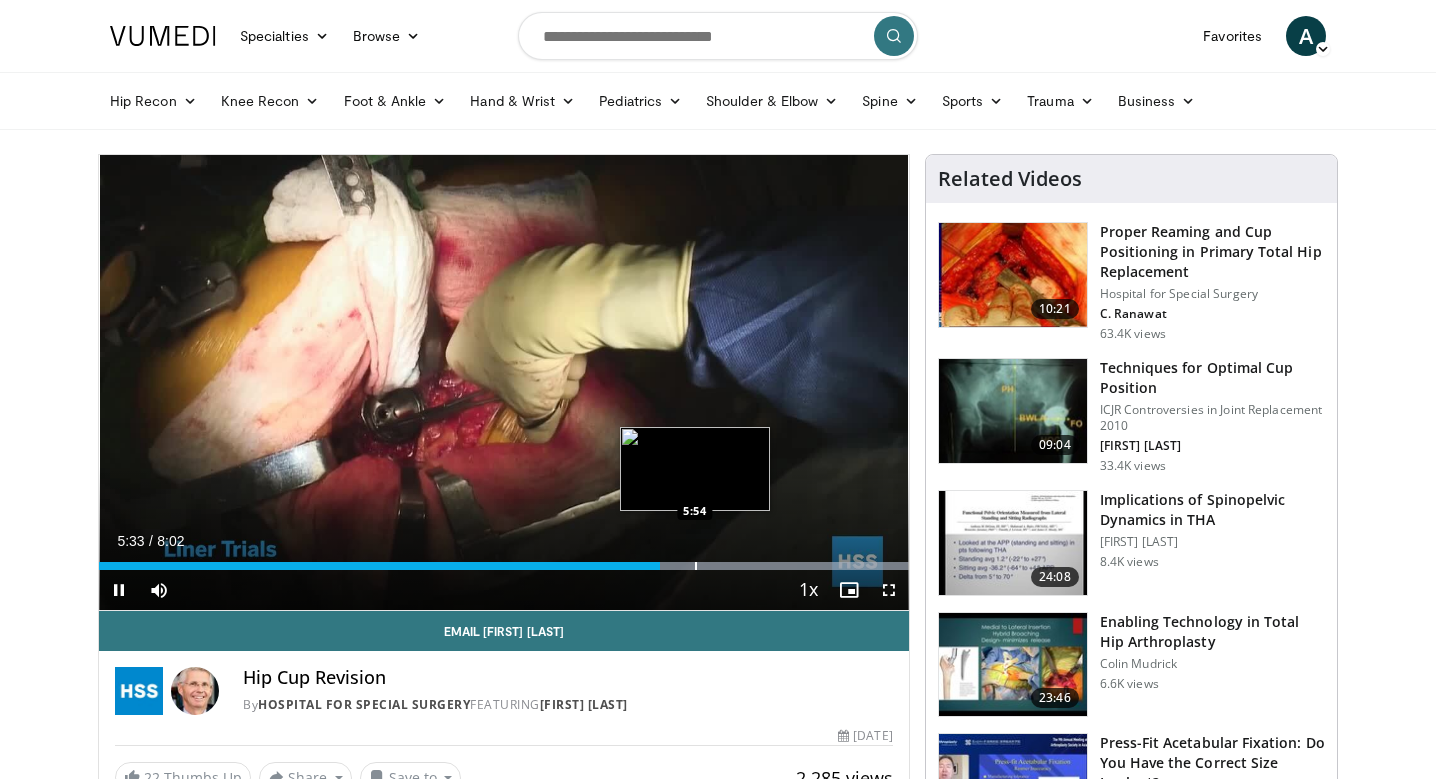 click at bounding box center (747, 566) 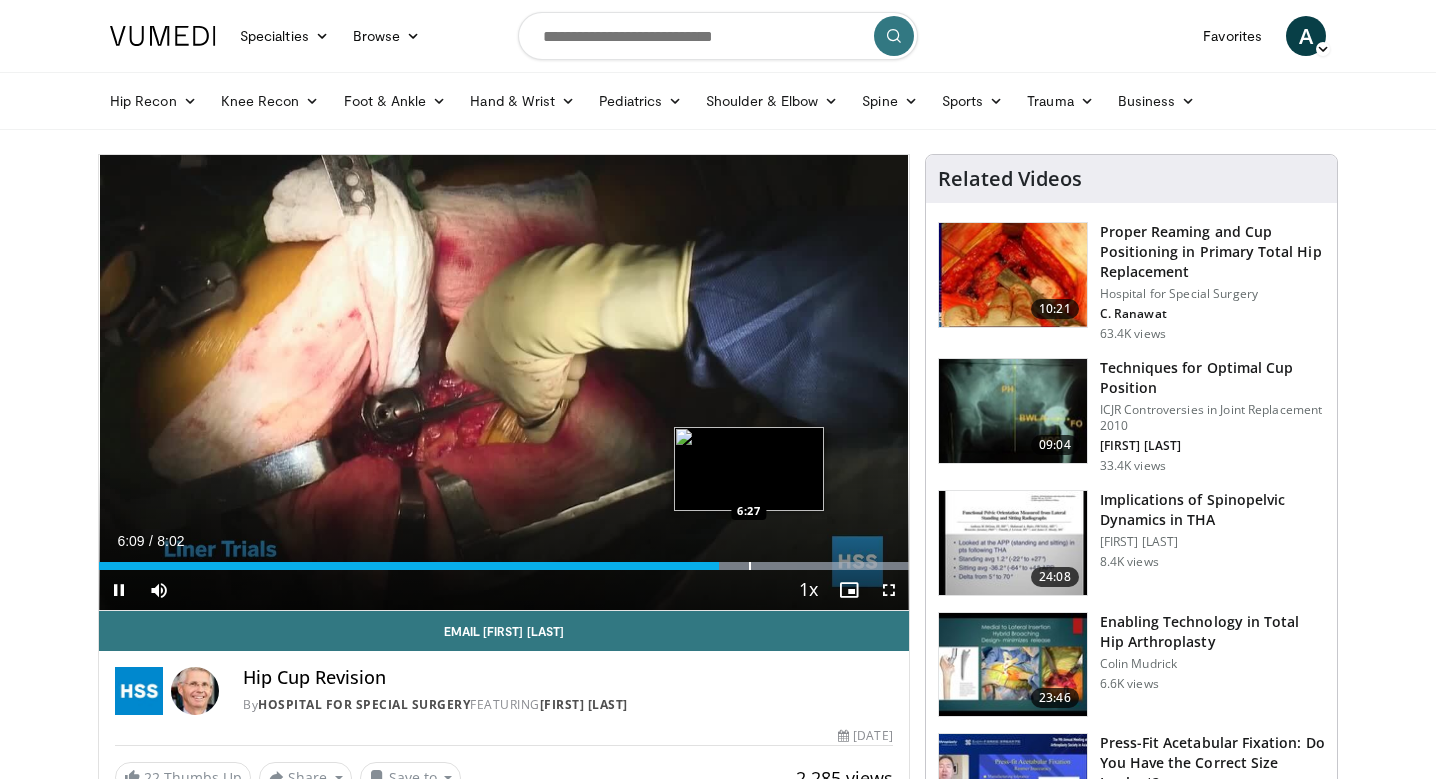 click at bounding box center [750, 566] 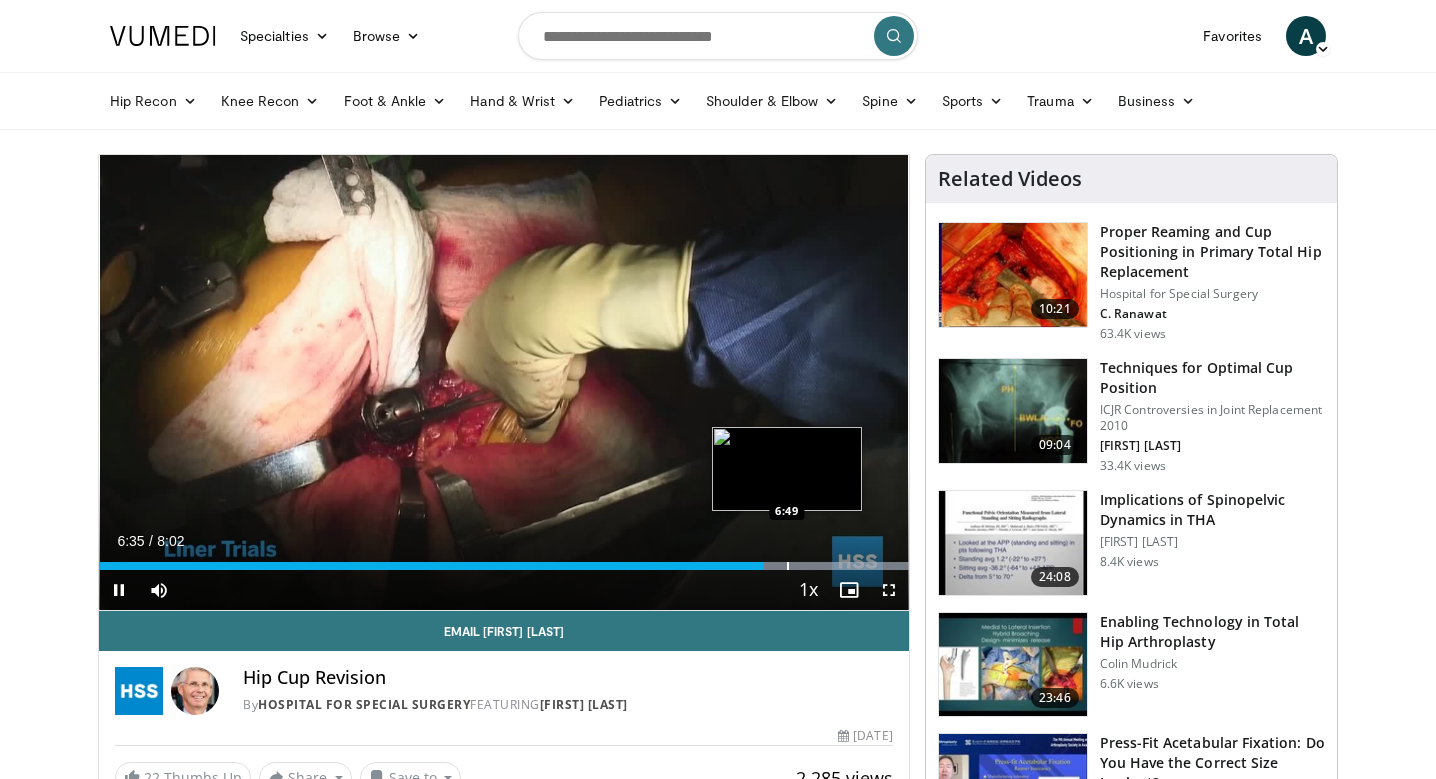 click at bounding box center (788, 566) 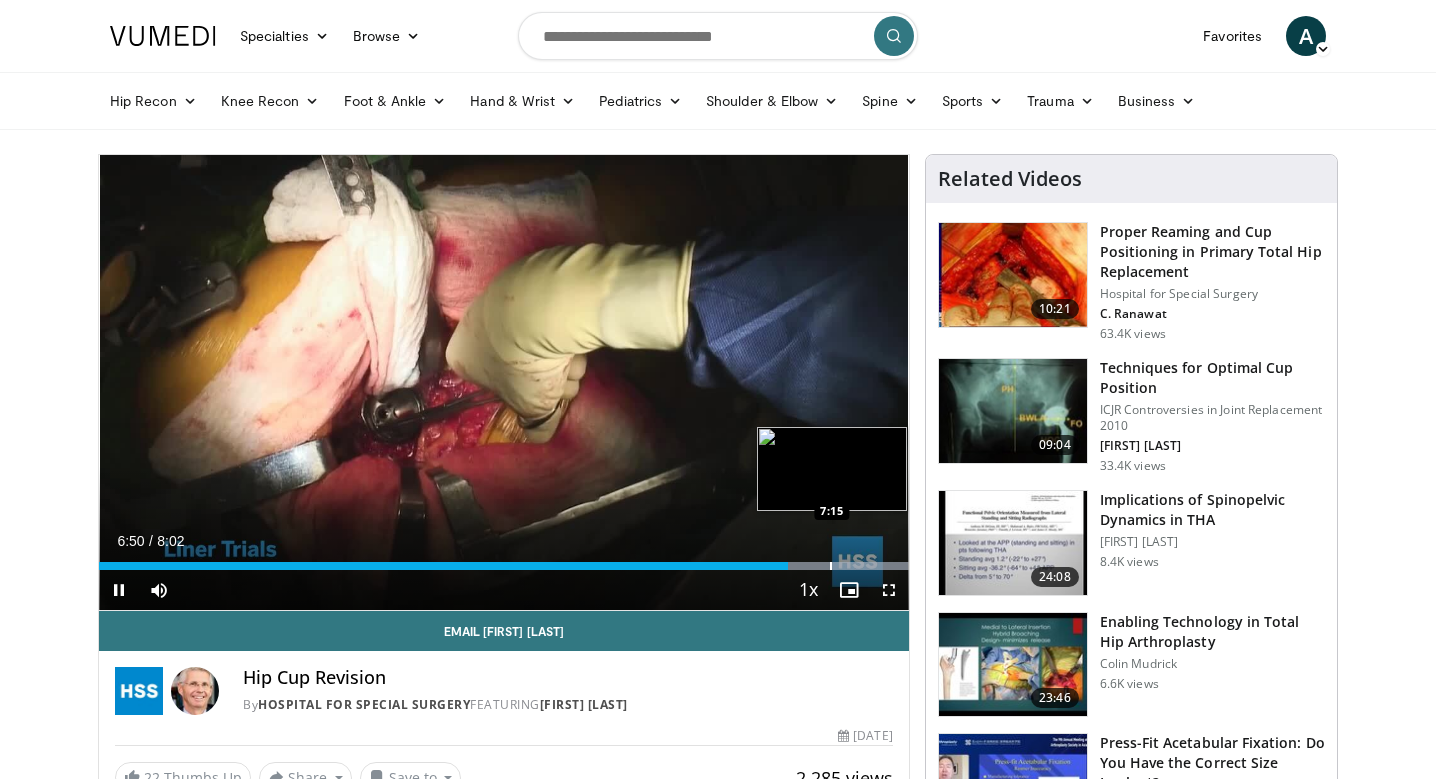 click on "10 seconds
Tap to unmute" at bounding box center [504, 382] 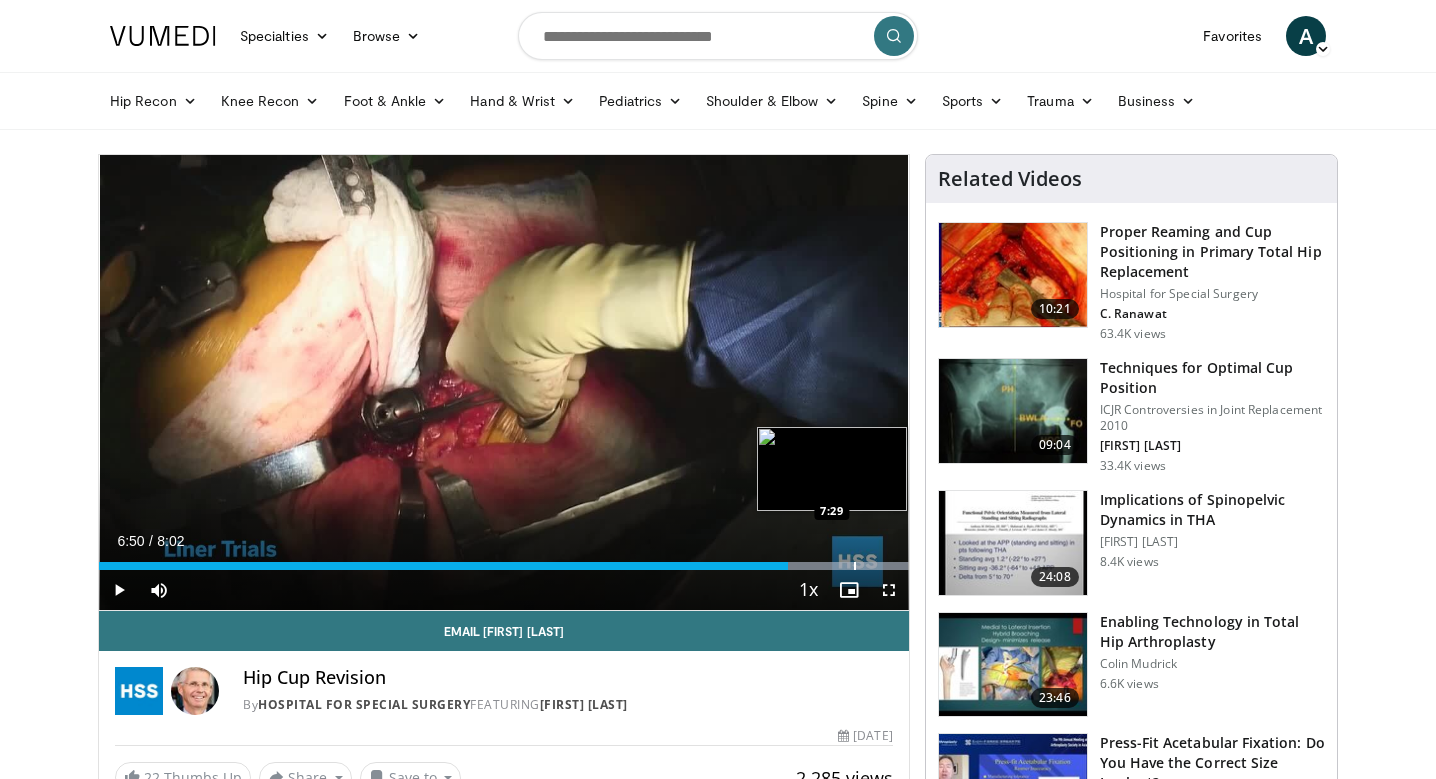 click at bounding box center (855, 566) 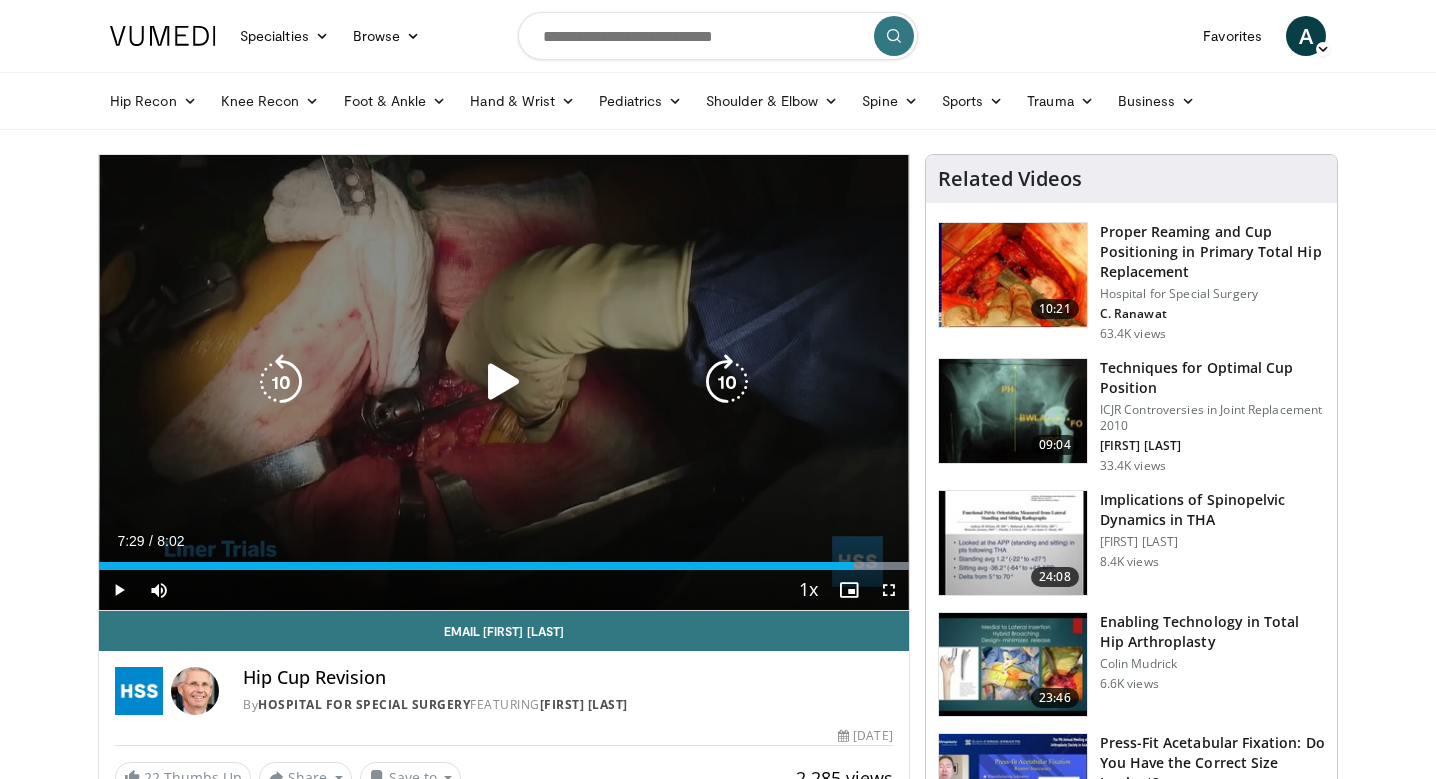 click on "10 seconds
Tap to unmute" at bounding box center [504, 382] 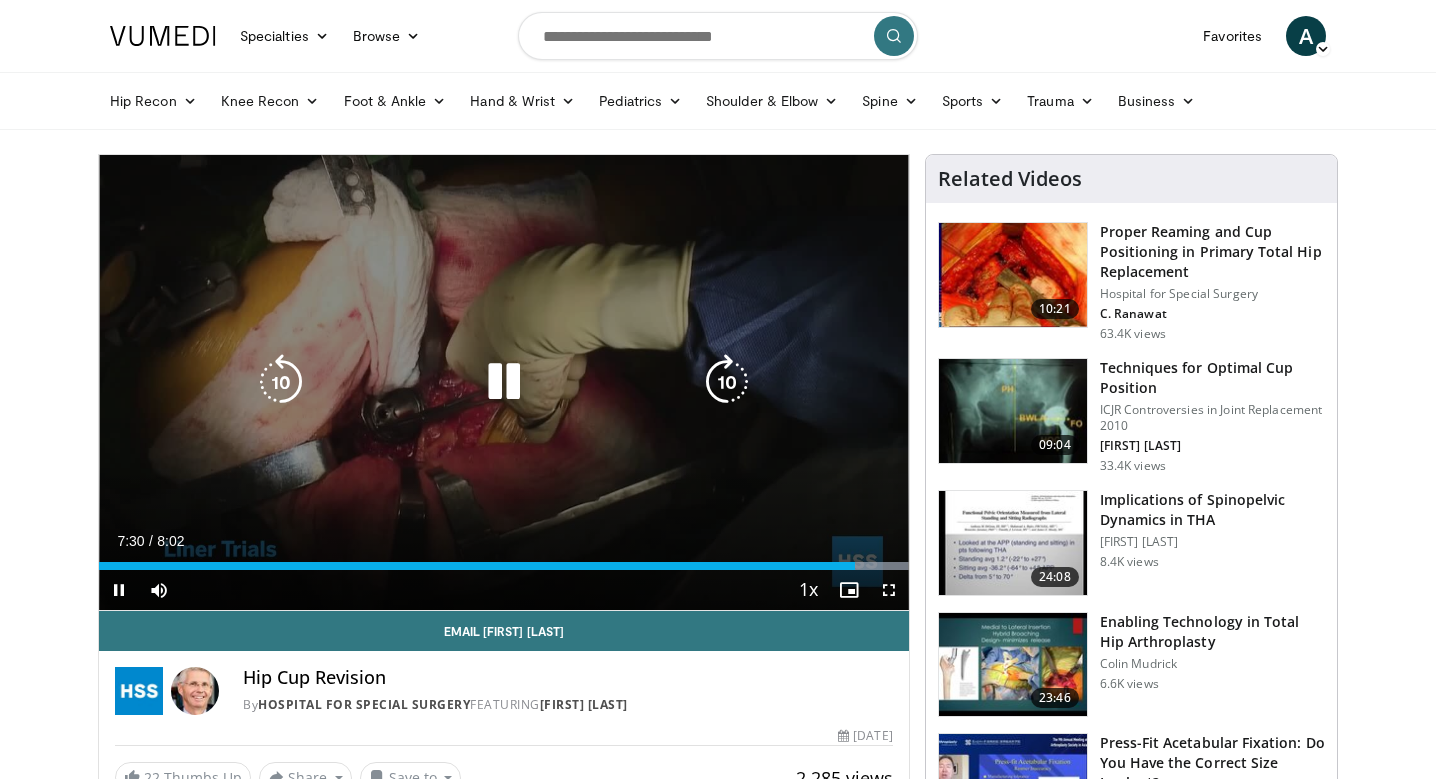 click on "10 seconds
Tap to unmute" at bounding box center [504, 382] 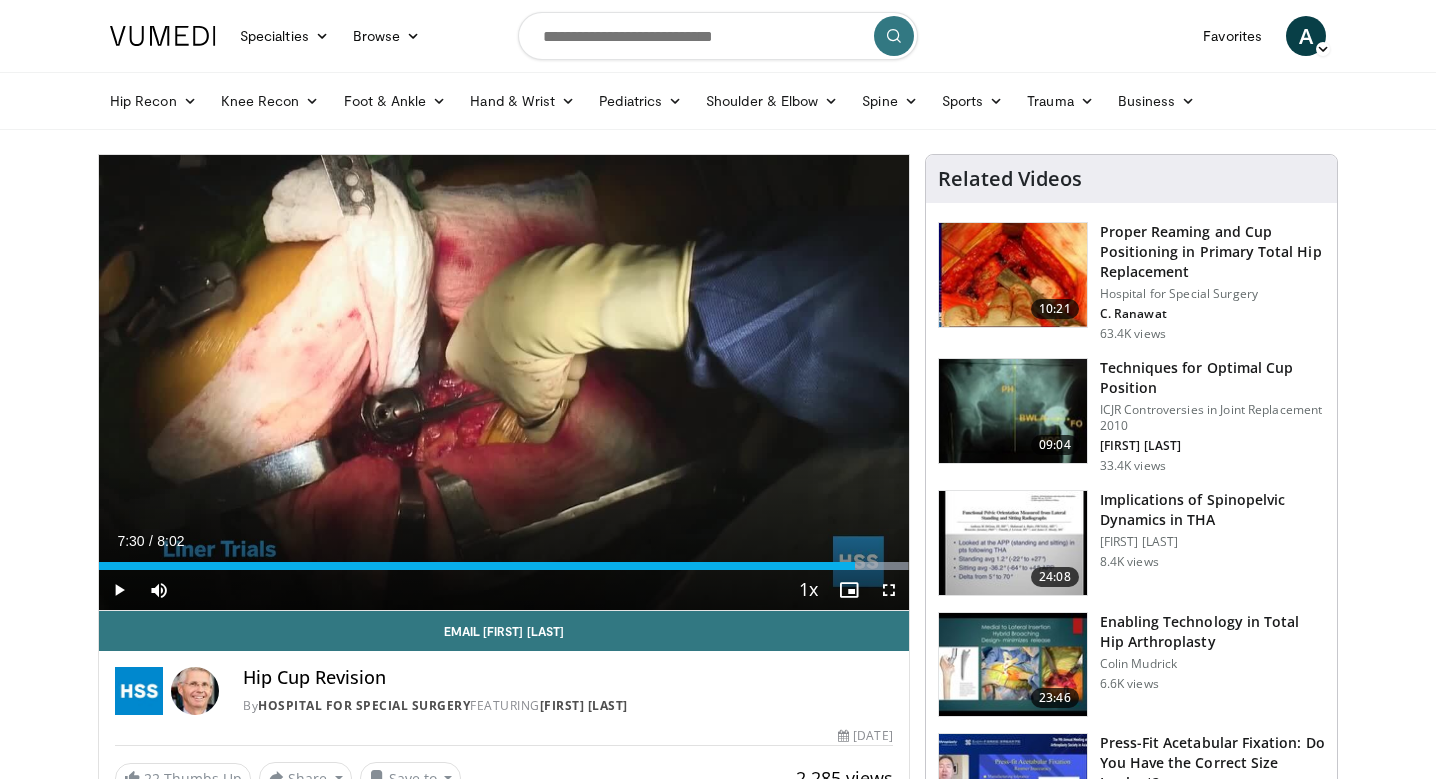 scroll, scrollTop: 0, scrollLeft: 0, axis: both 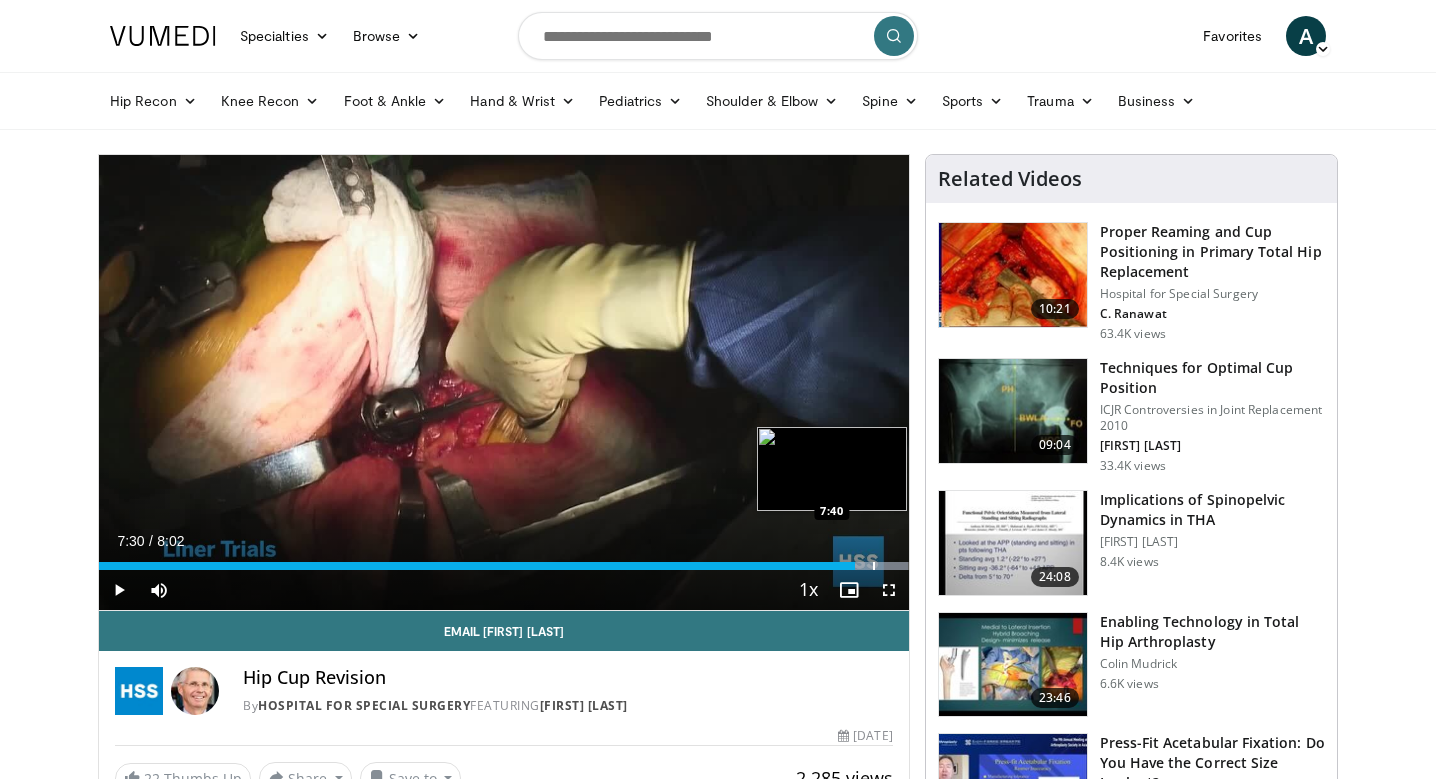 click on "Loaded :  99.98% 7:30 7:40" at bounding box center (504, 560) 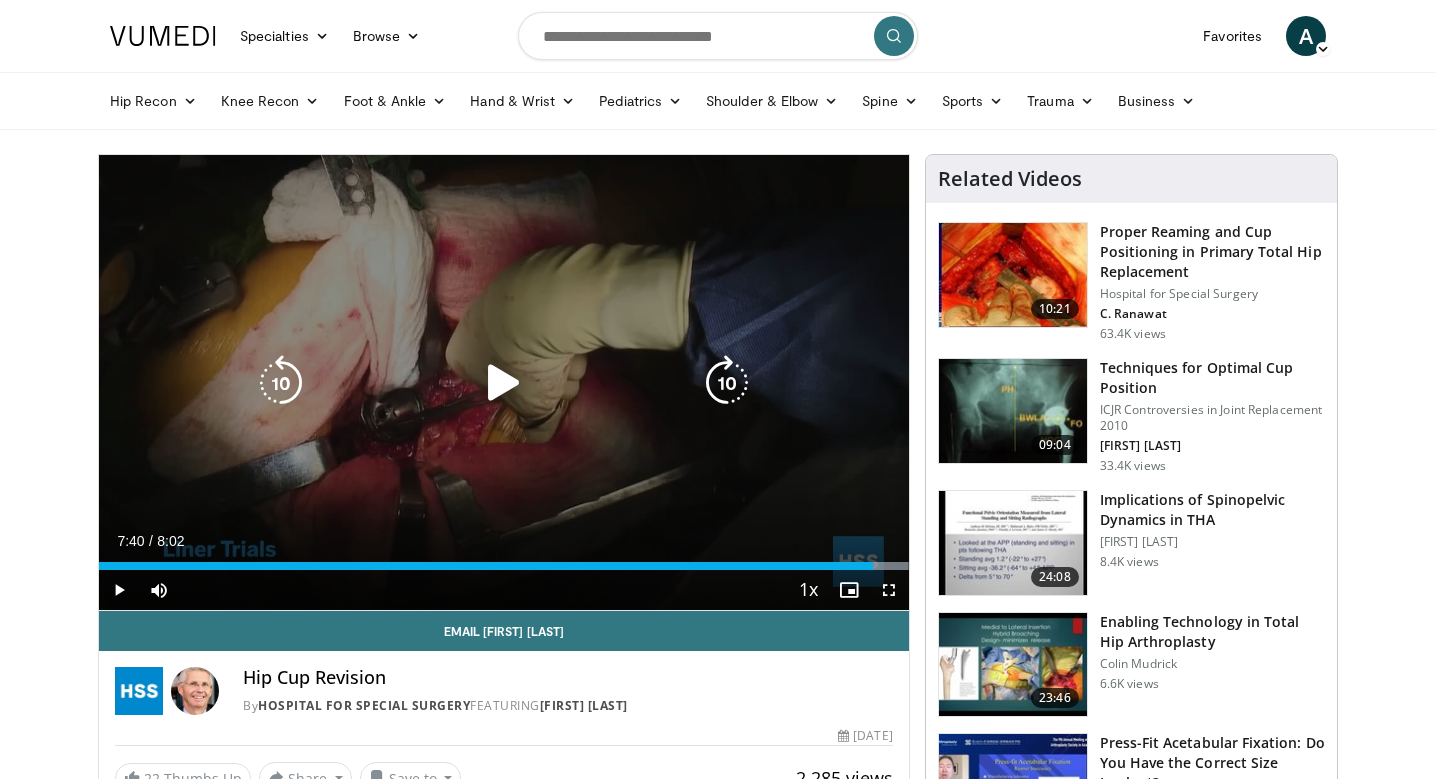 click on "10 seconds
Tap to unmute" at bounding box center [504, 382] 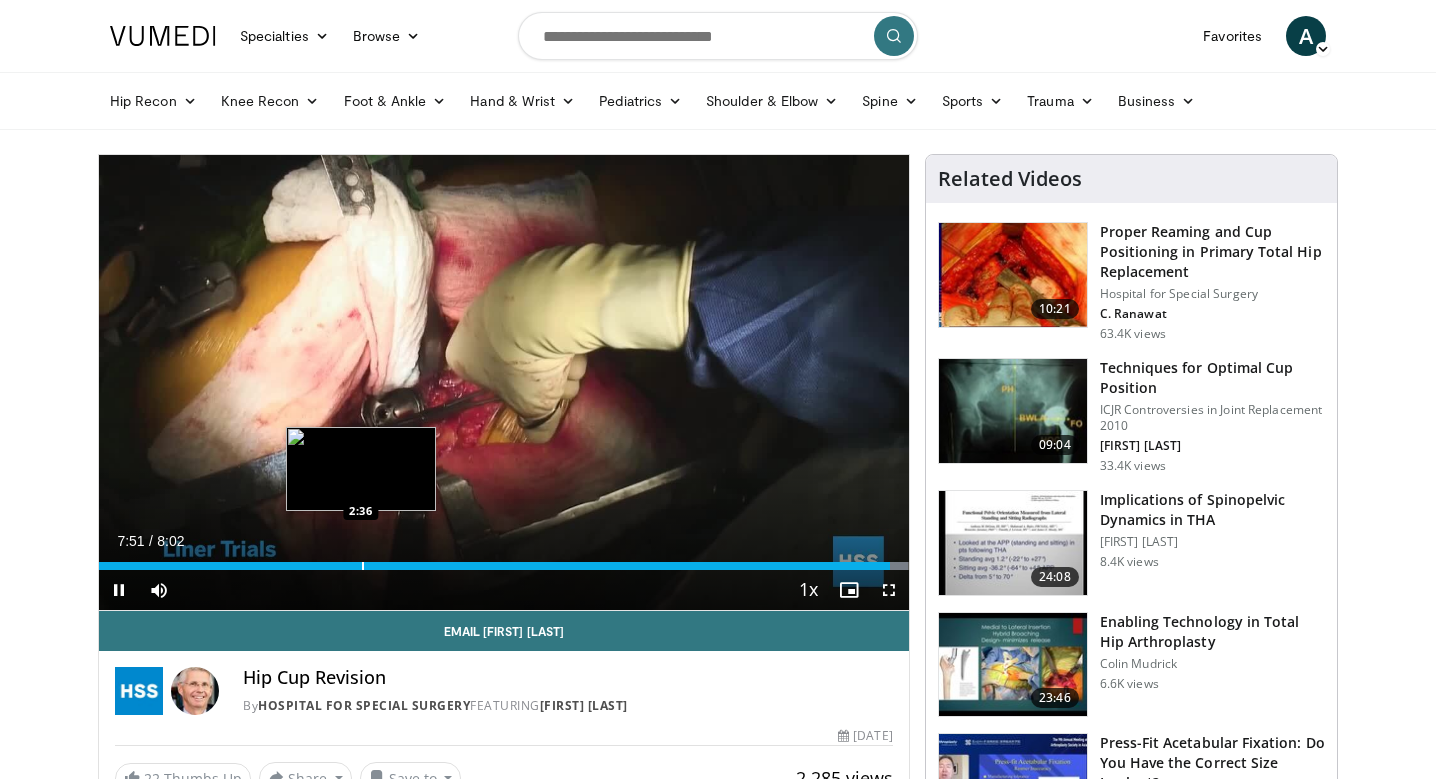 click on "Loaded :  99.98% 7:51 2:36" at bounding box center (504, 560) 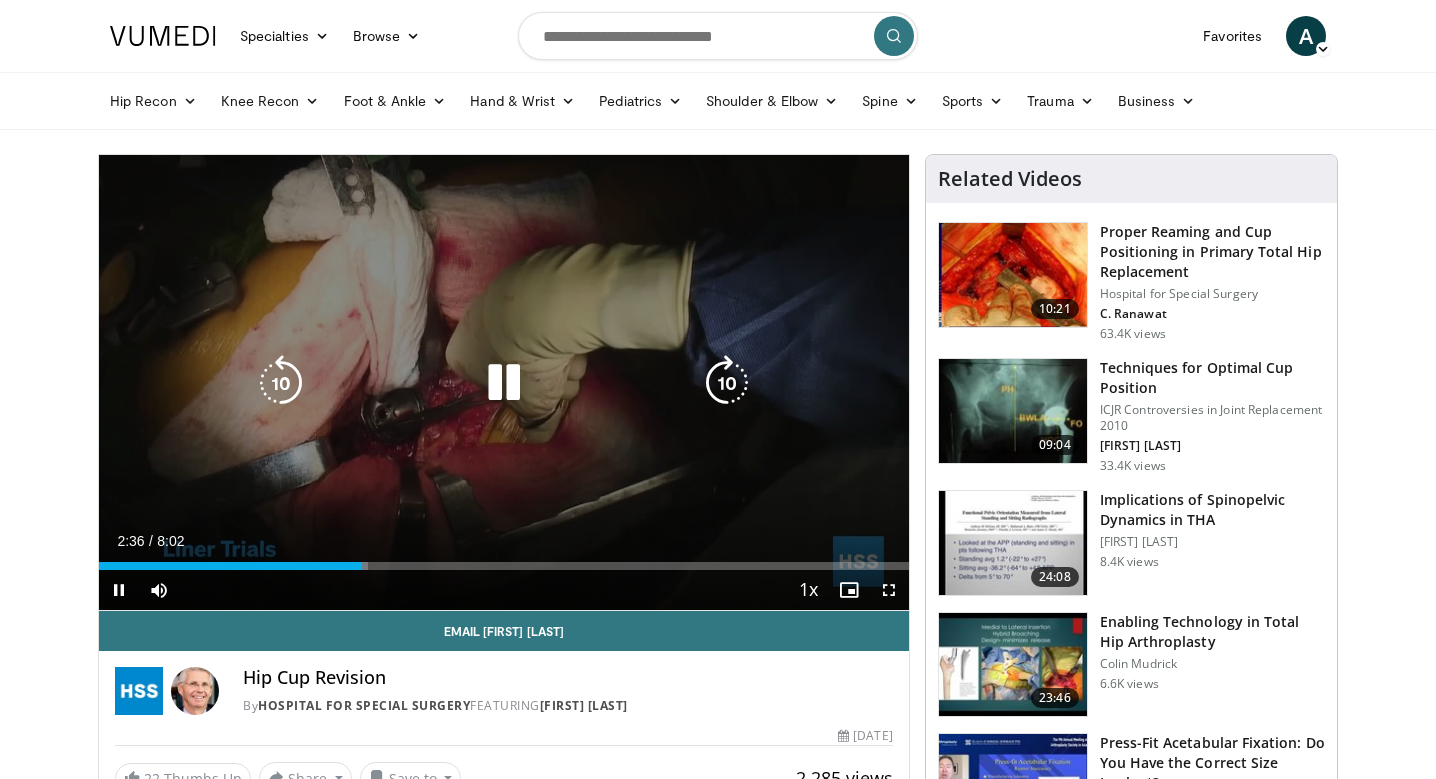 click at bounding box center [504, 383] 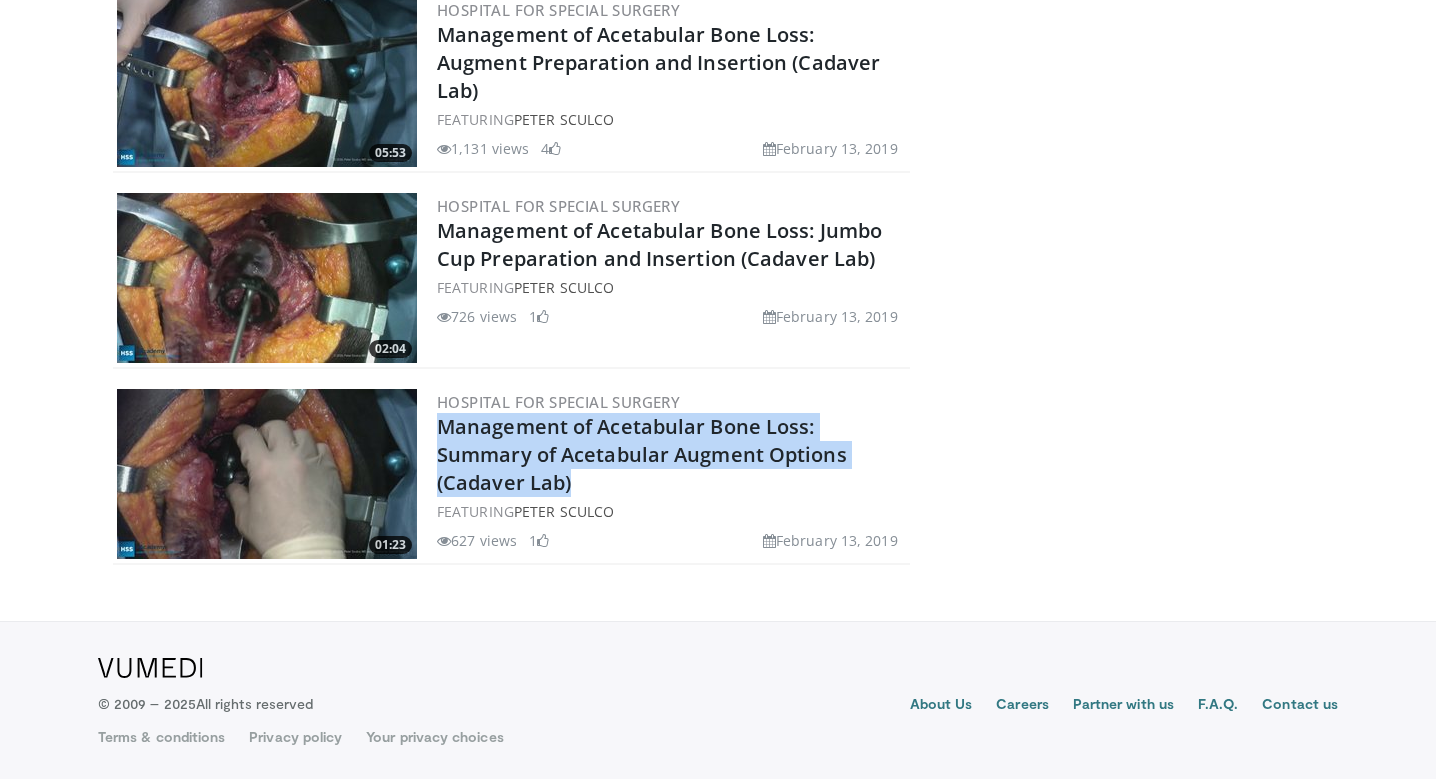 scroll, scrollTop: 1250, scrollLeft: 0, axis: vertical 